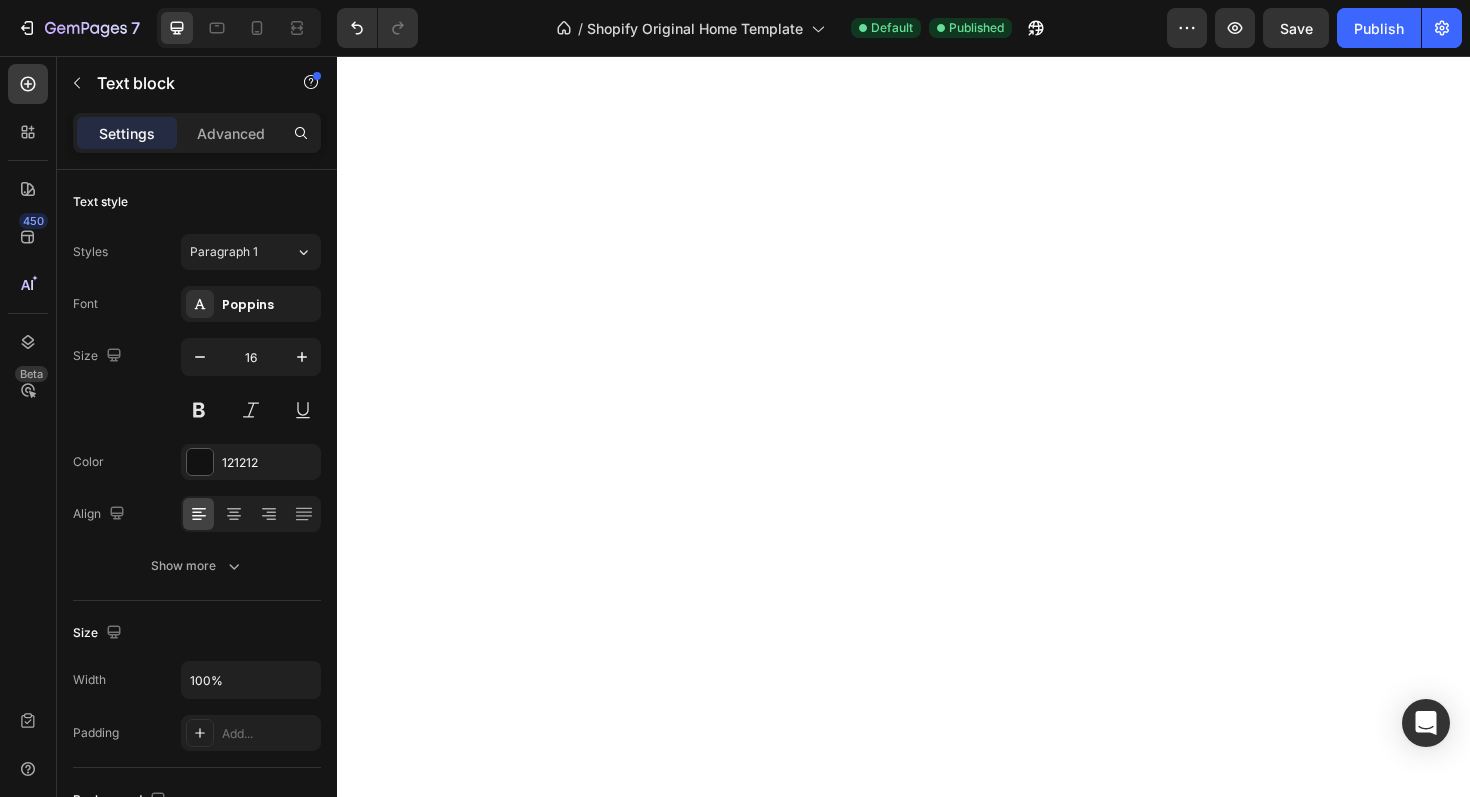 scroll, scrollTop: 0, scrollLeft: 0, axis: both 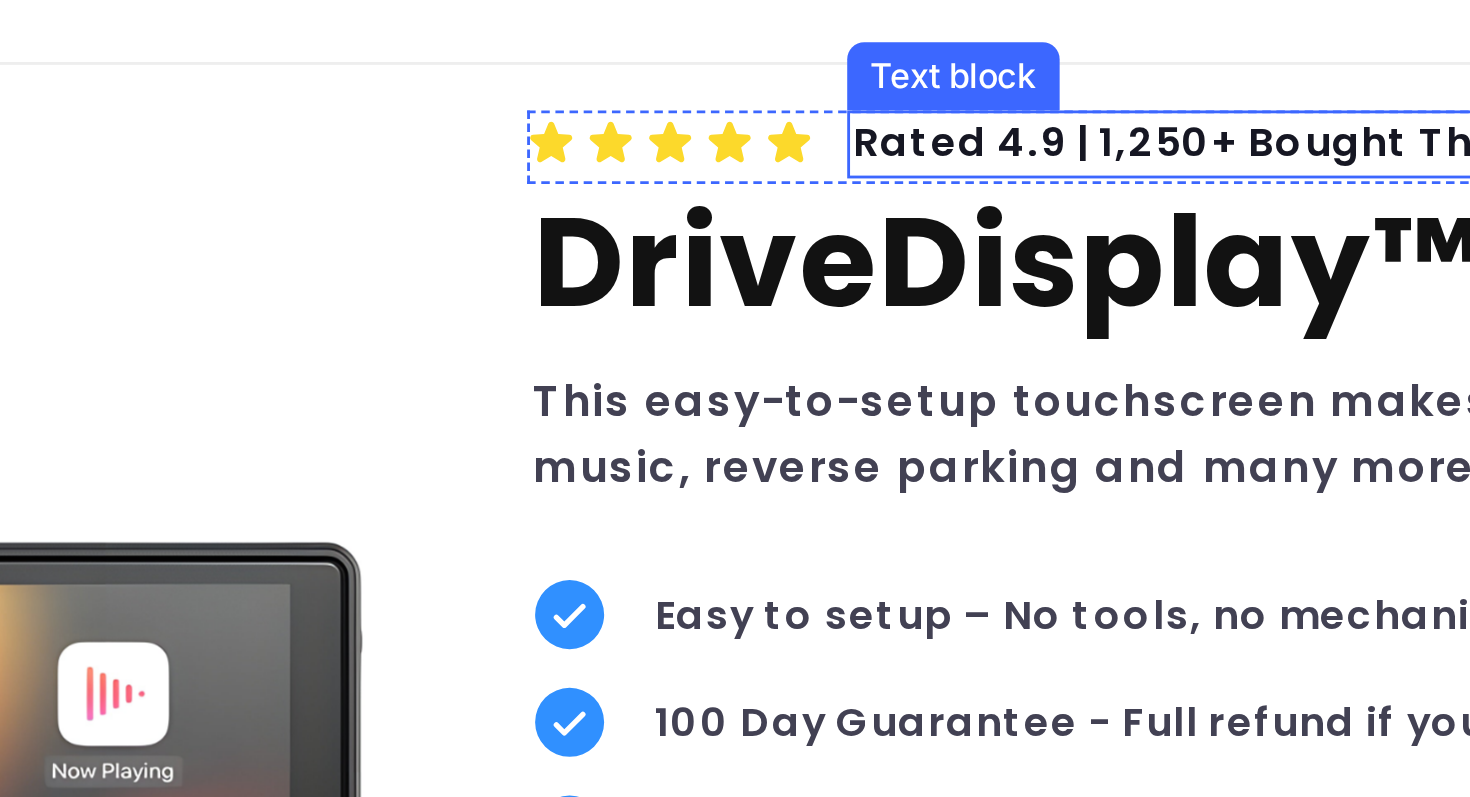 click on "Rated 4.9 | 1,250+ Bought This Month" at bounding box center [-374, 17] 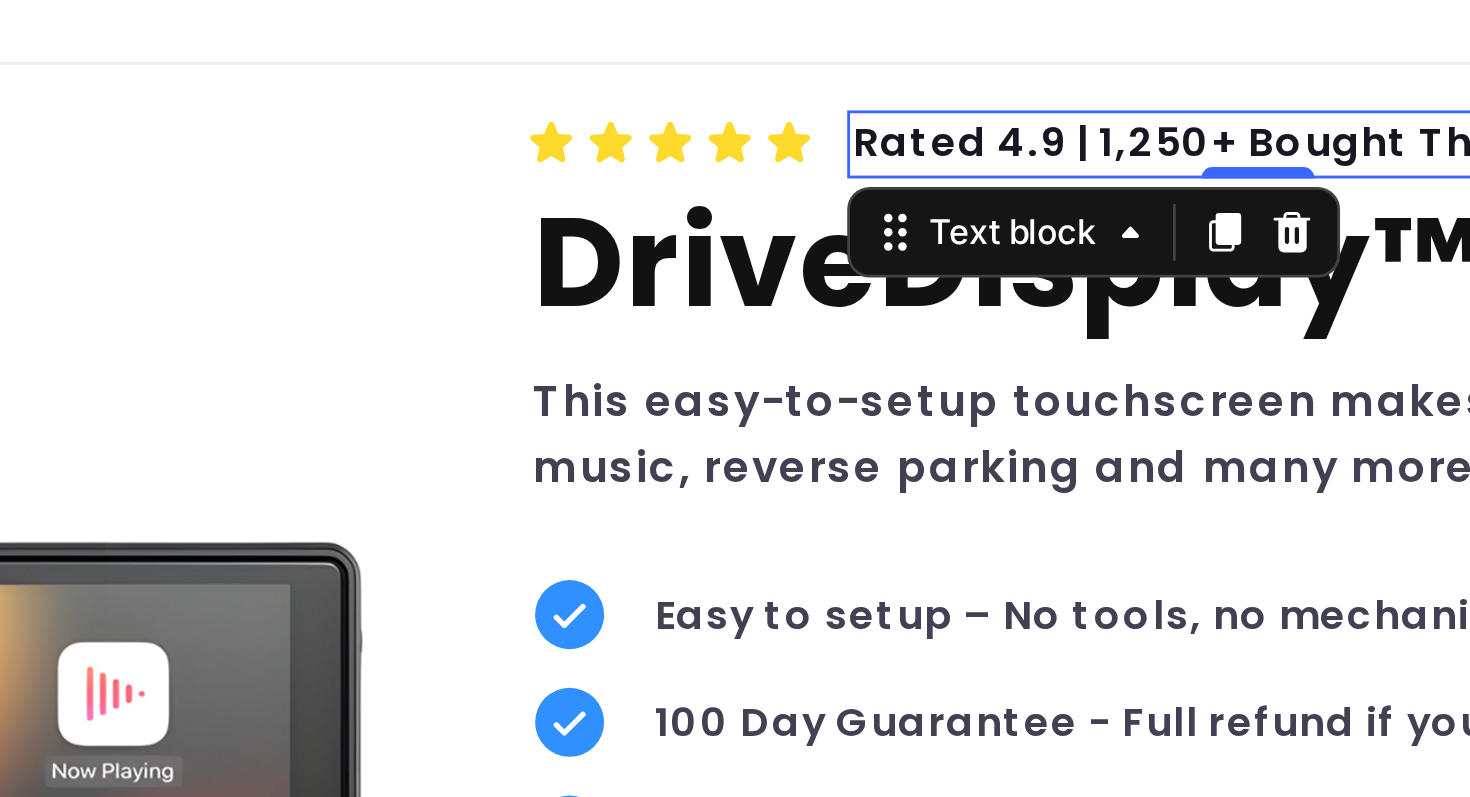 click on "Rated 4.9 | 1,250+ Bought This Month" at bounding box center [-374, 17] 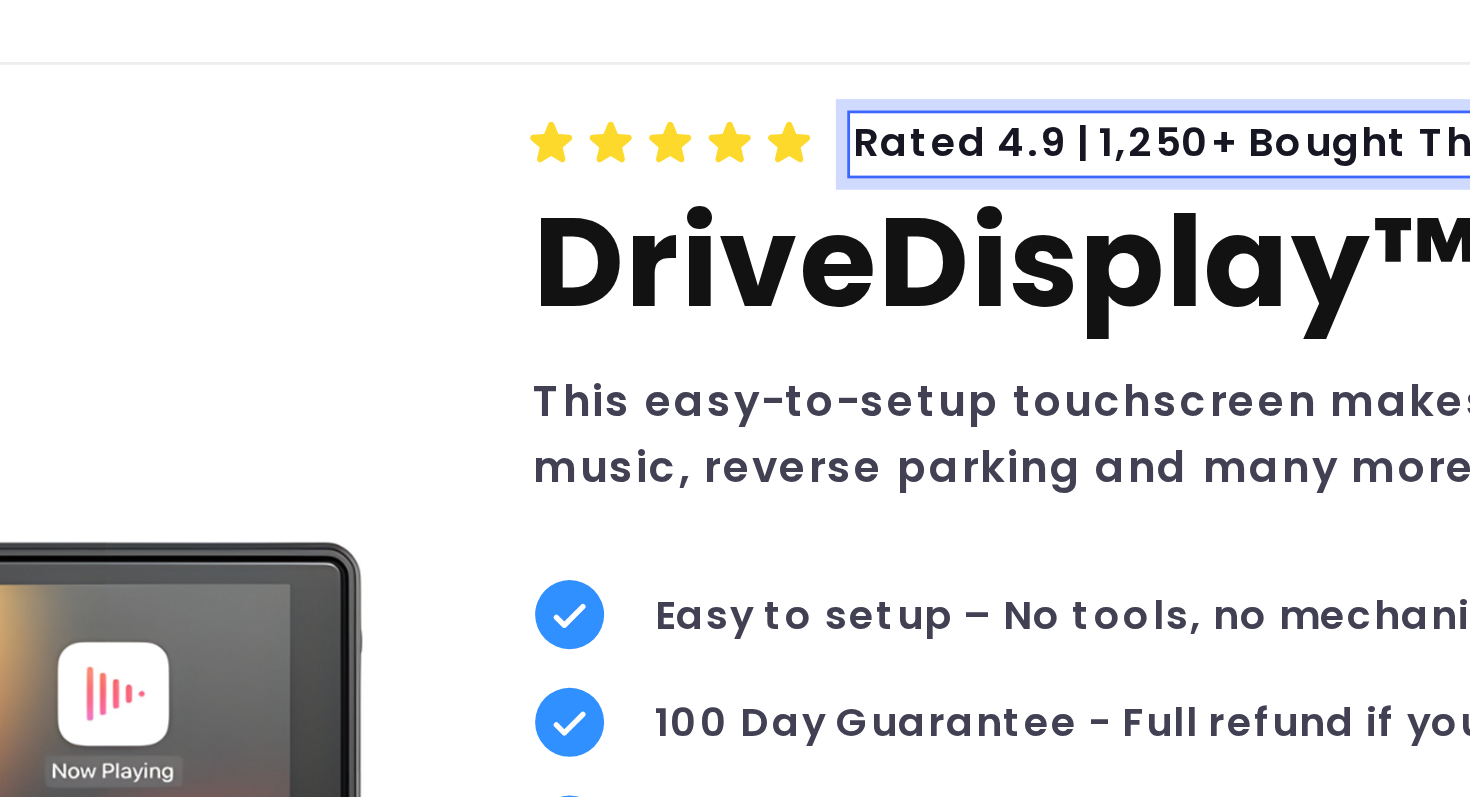 click on "Rated 4.9 | 1,250+ Bought This Month" at bounding box center (-374, 17) 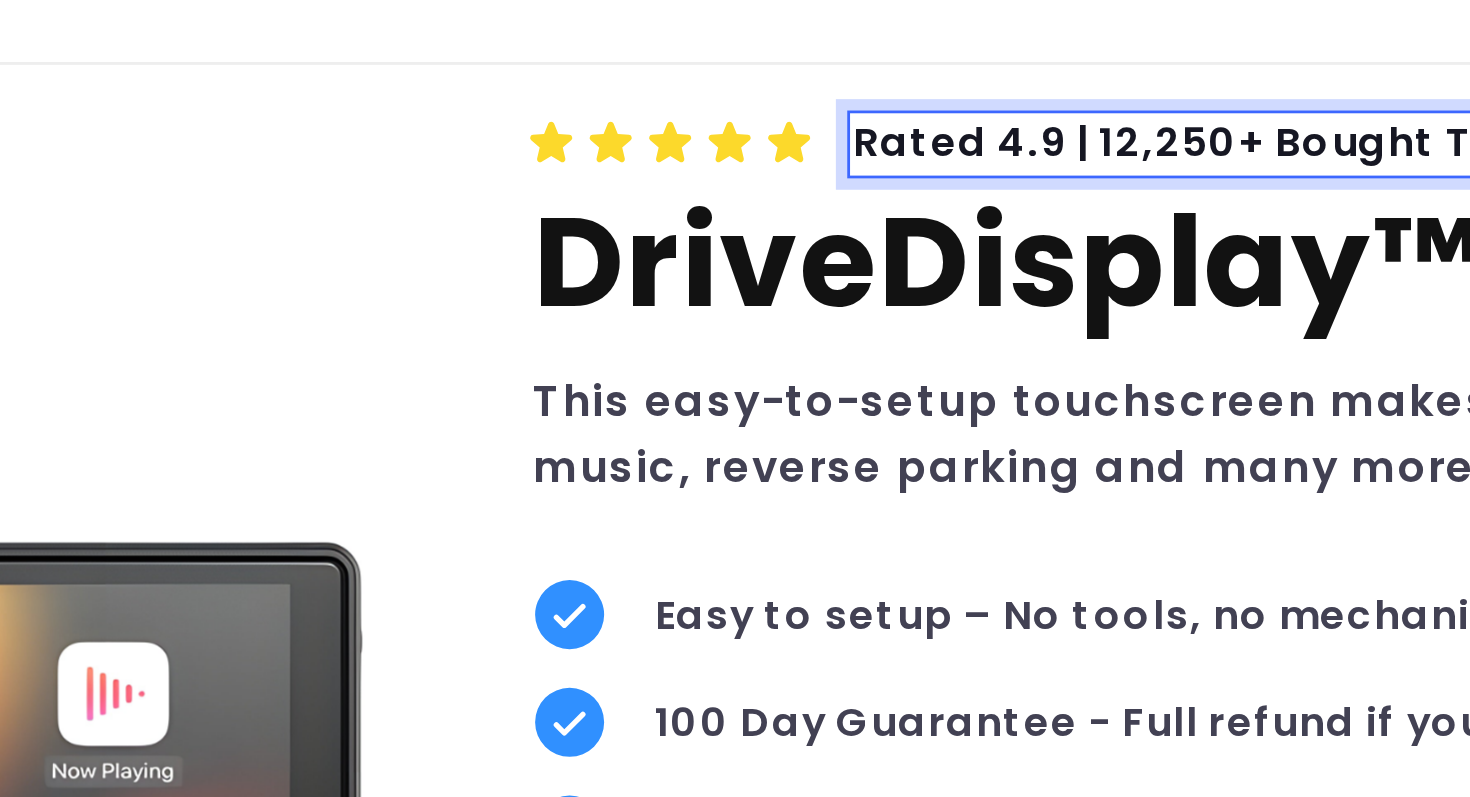 click on "Rated 4.9 | 12,250+ Bought This Month" at bounding box center [-369, 17] 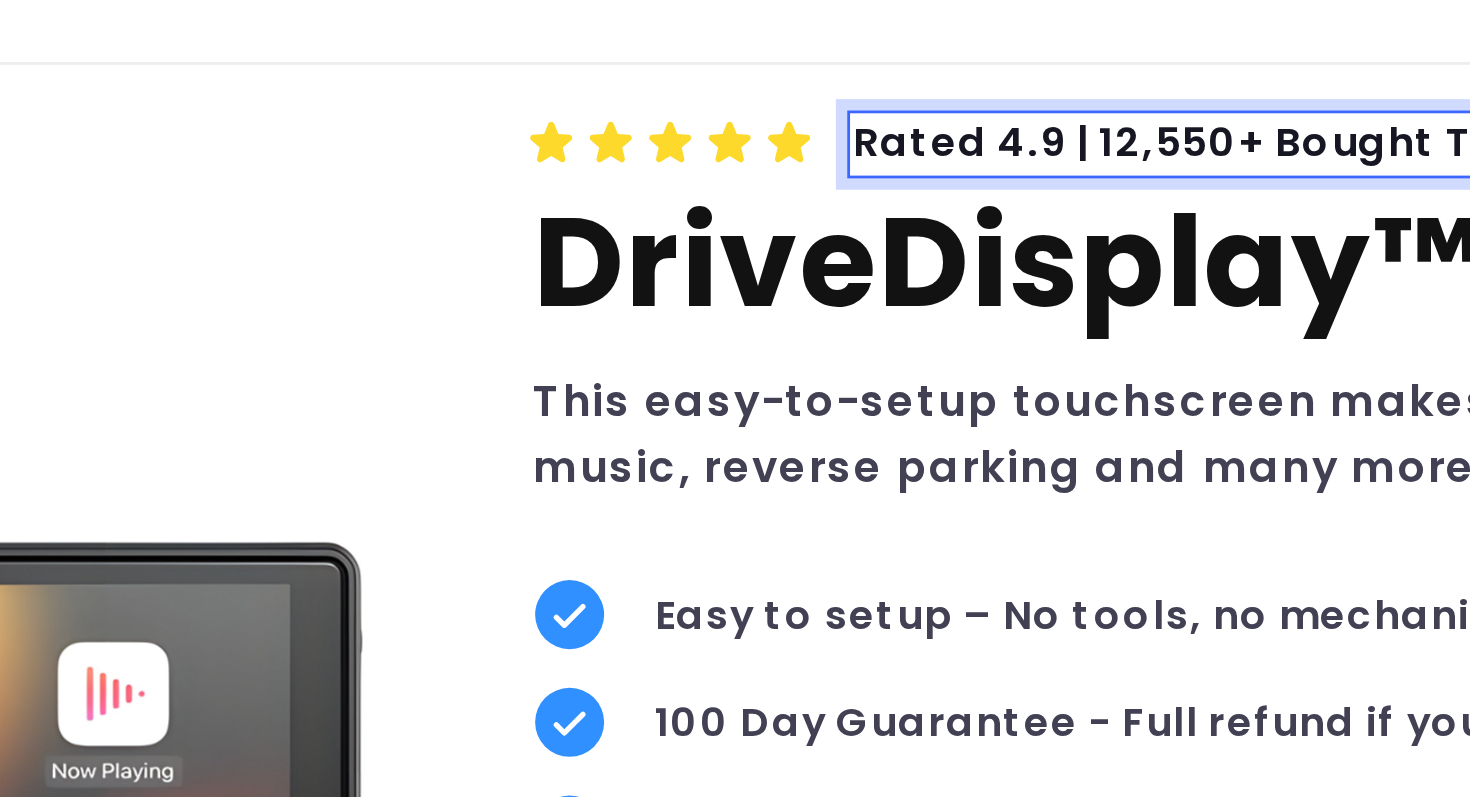 click on "Rated 4.9 | 12,550+ Bought This Month" at bounding box center (-369, 17) 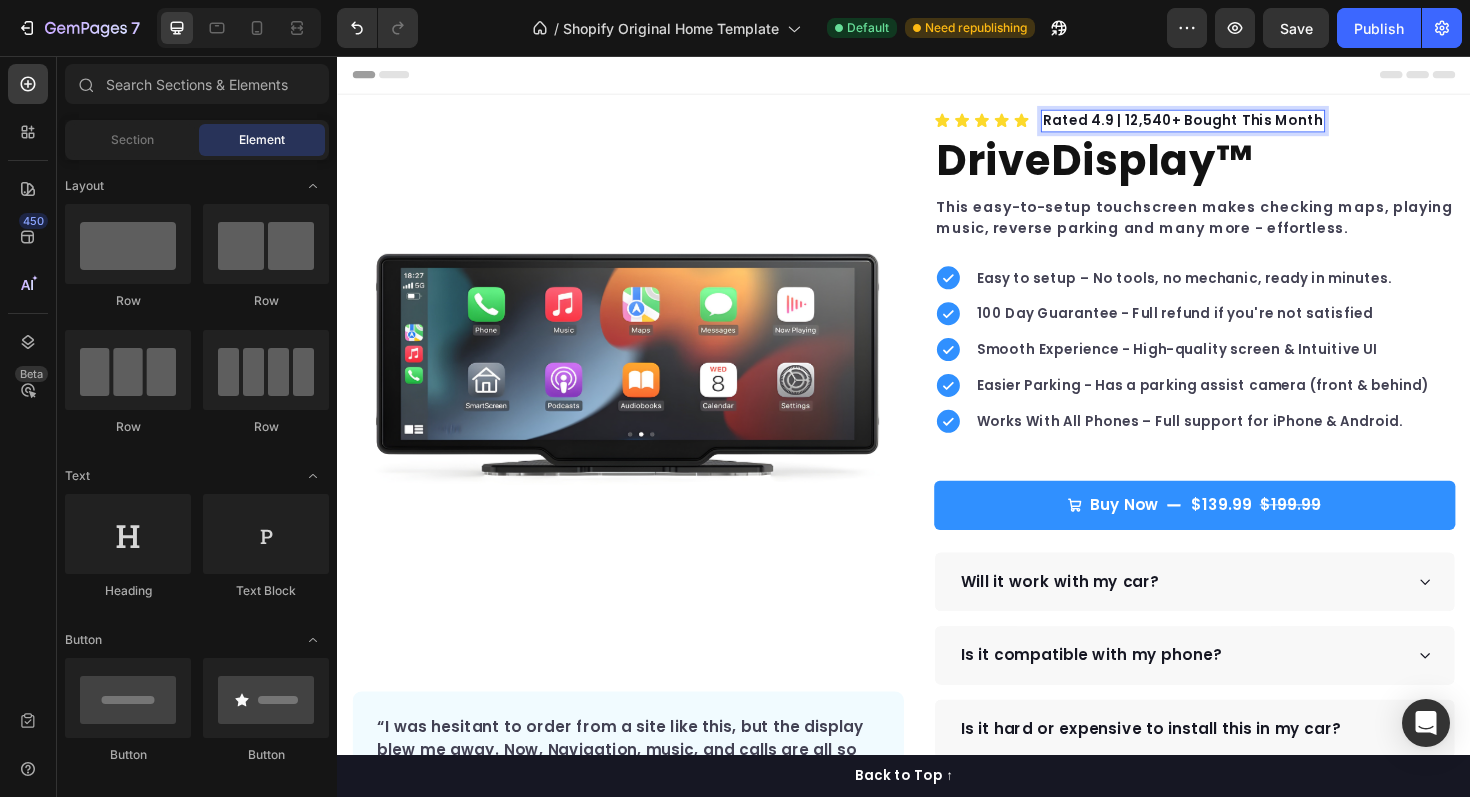 click at bounding box center [937, 76] 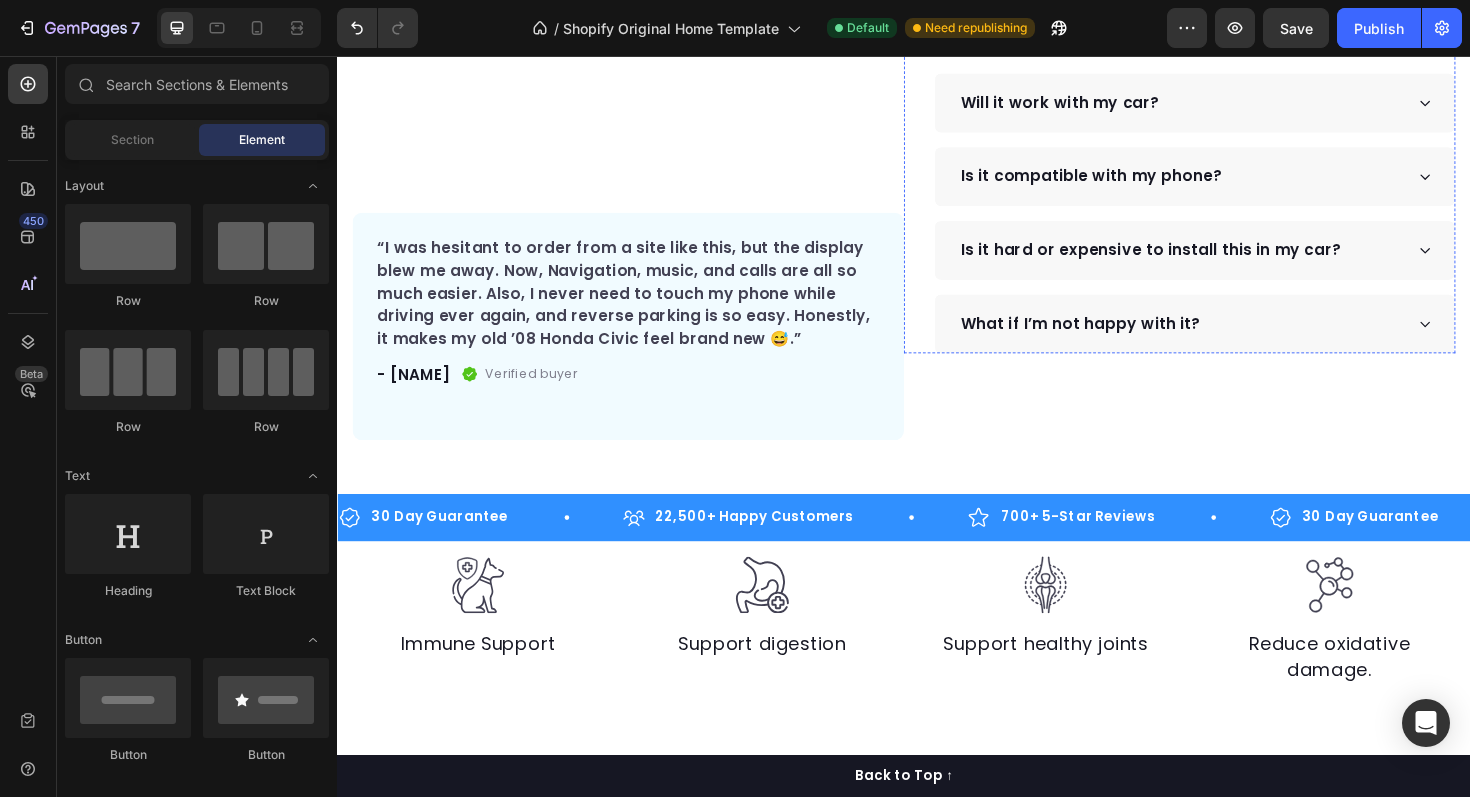 scroll, scrollTop: 560, scrollLeft: 0, axis: vertical 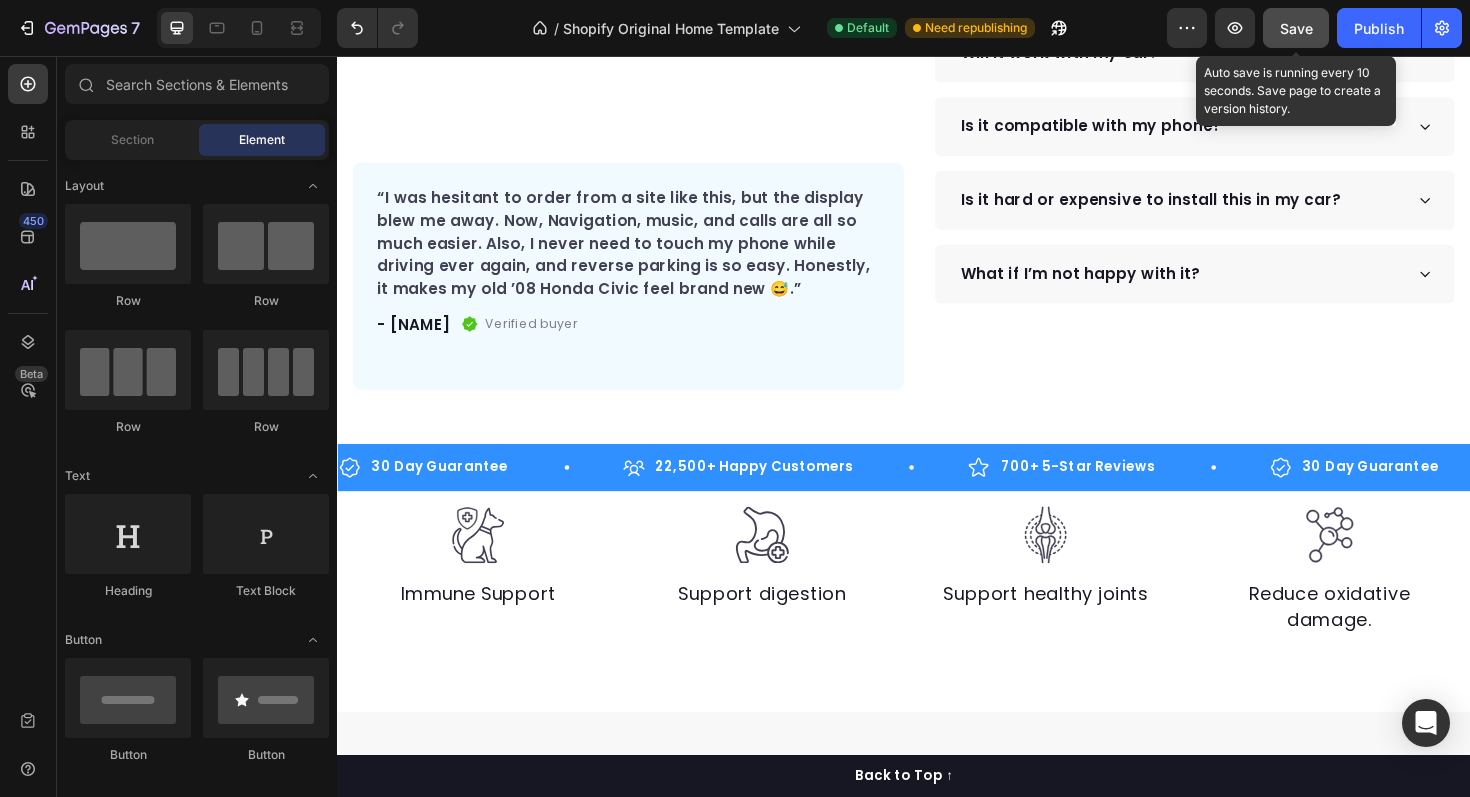 click on "Save" at bounding box center [1296, 28] 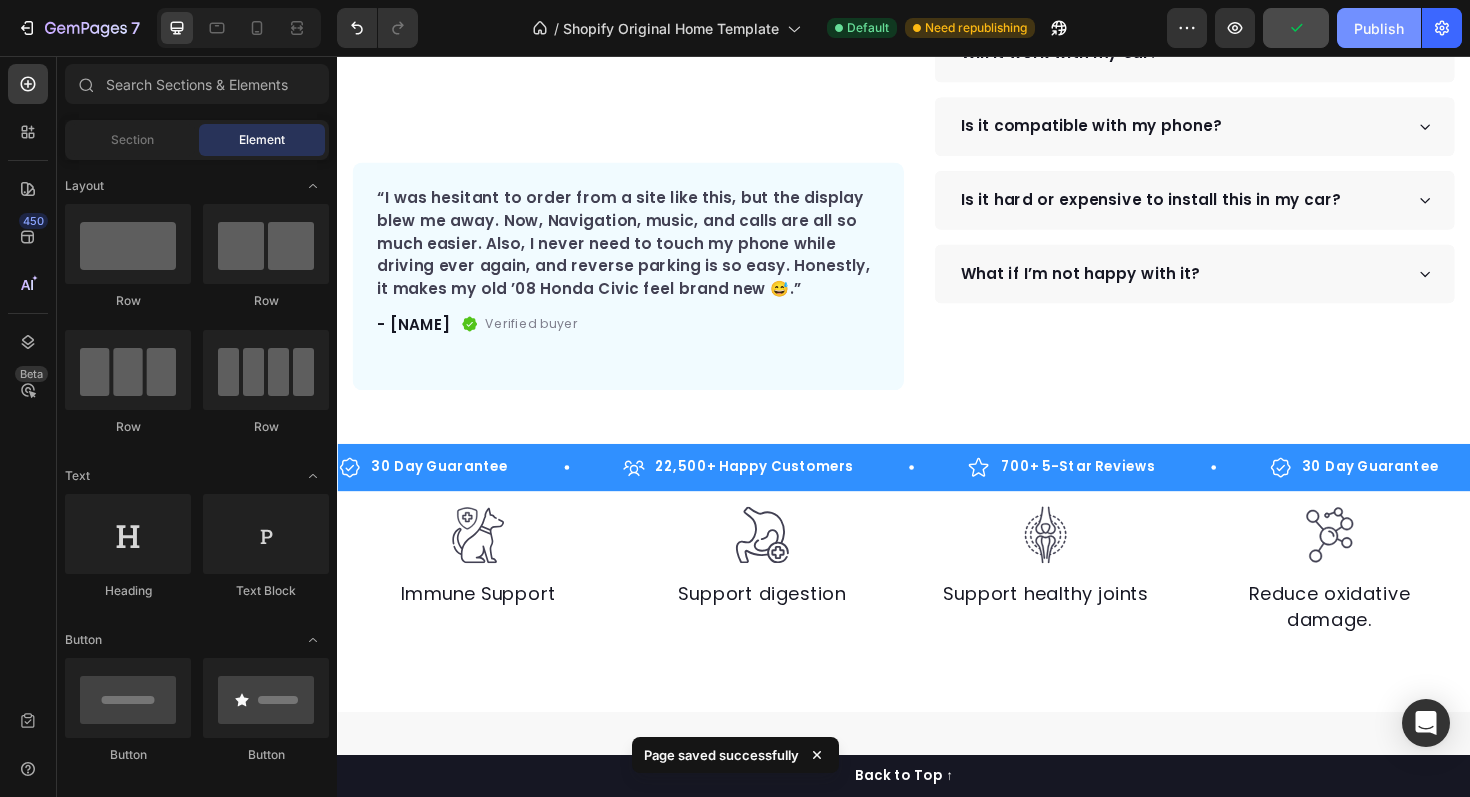 click on "Publish" 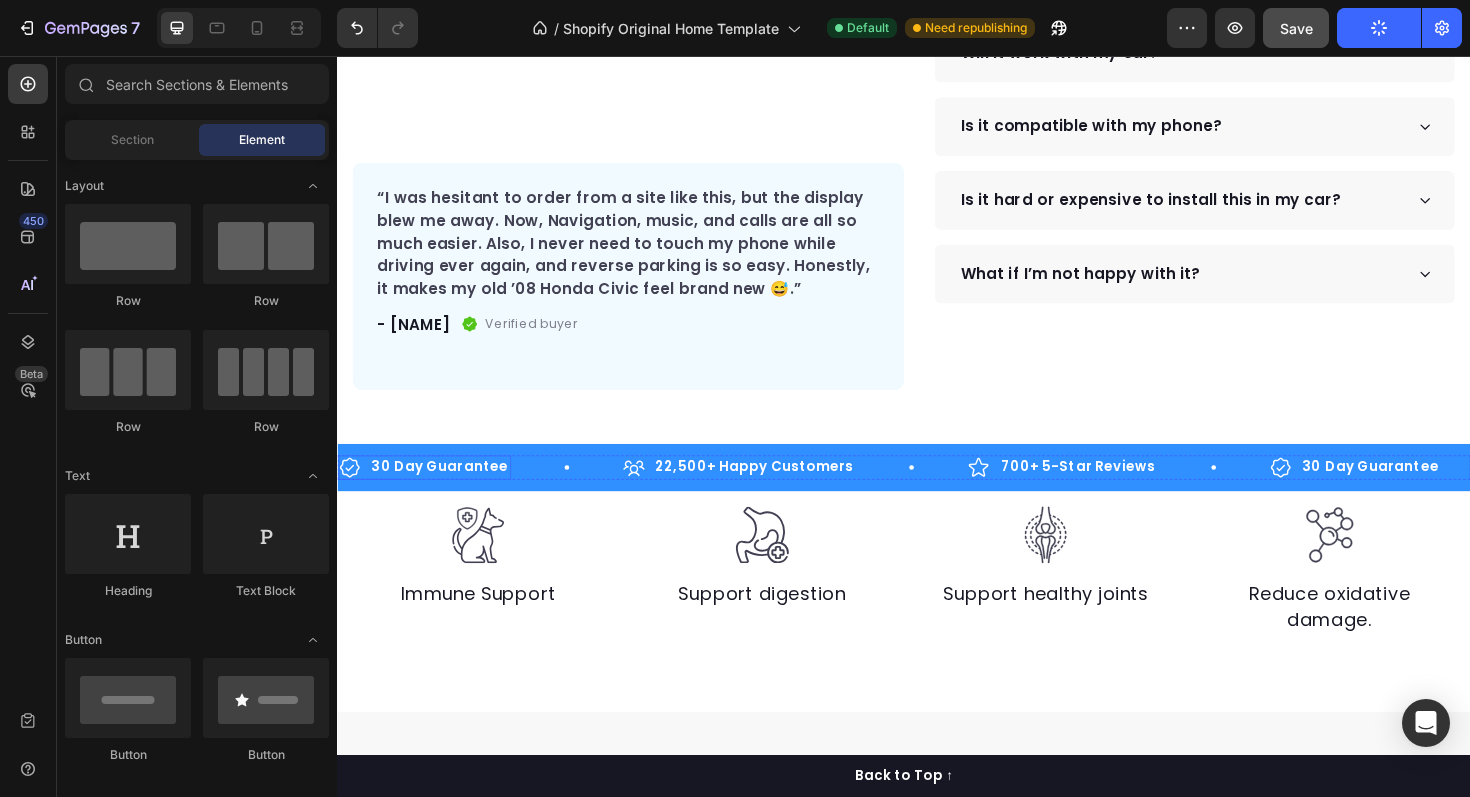 click on "30 Day Guarantee" at bounding box center (445, 492) 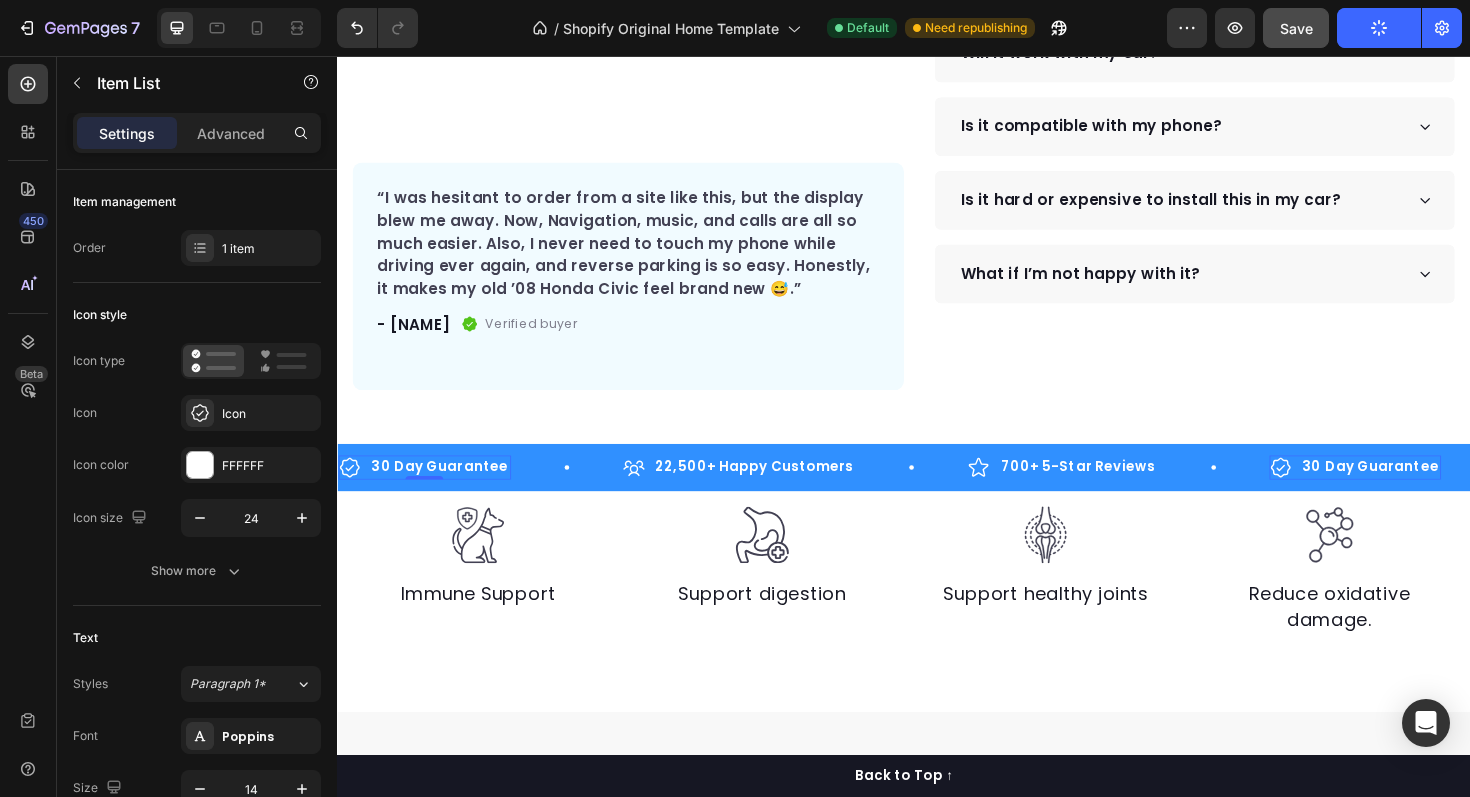 click on "30 Day Guarantee" at bounding box center [445, 492] 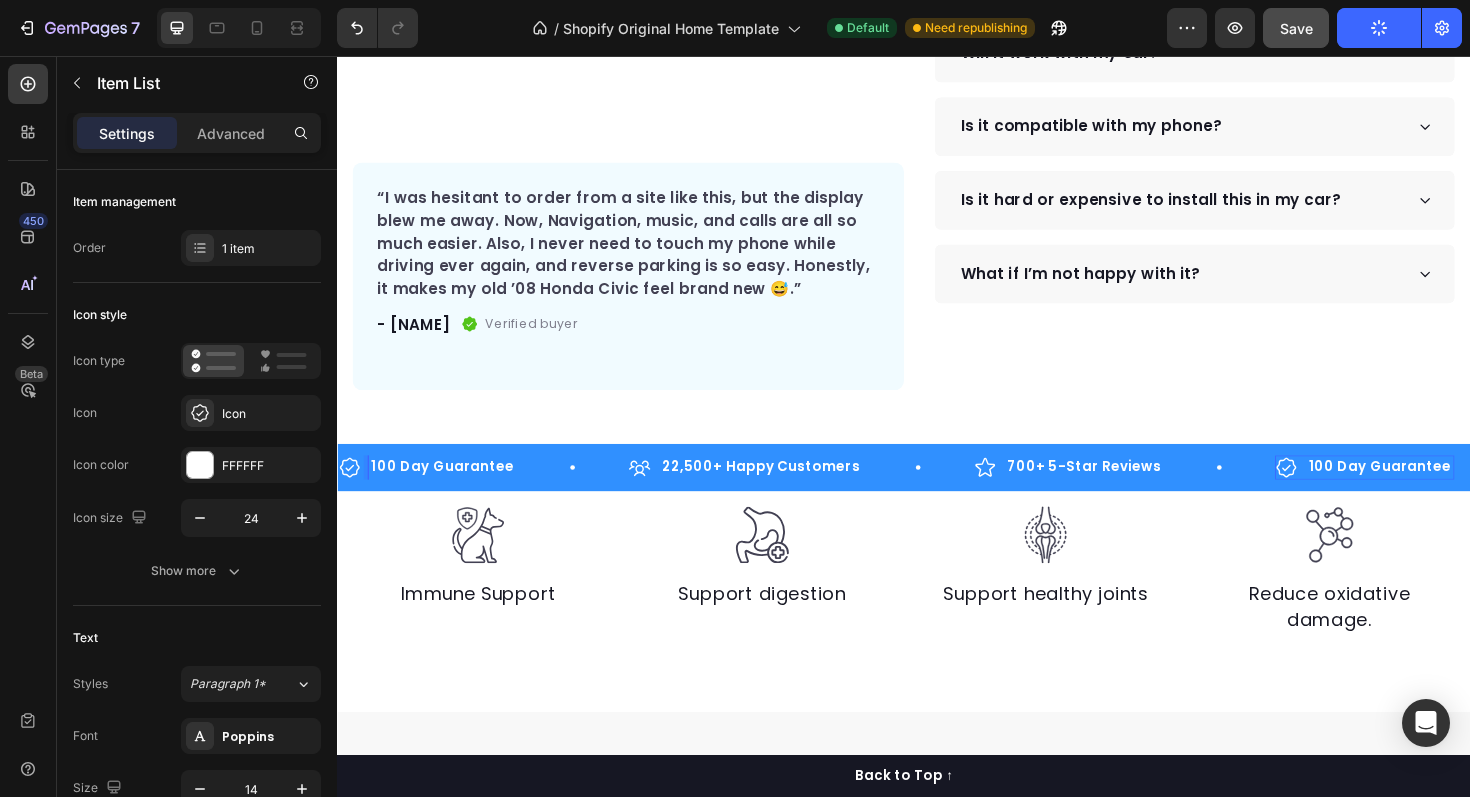 click on "100 Day Guarantee" at bounding box center (448, 492) 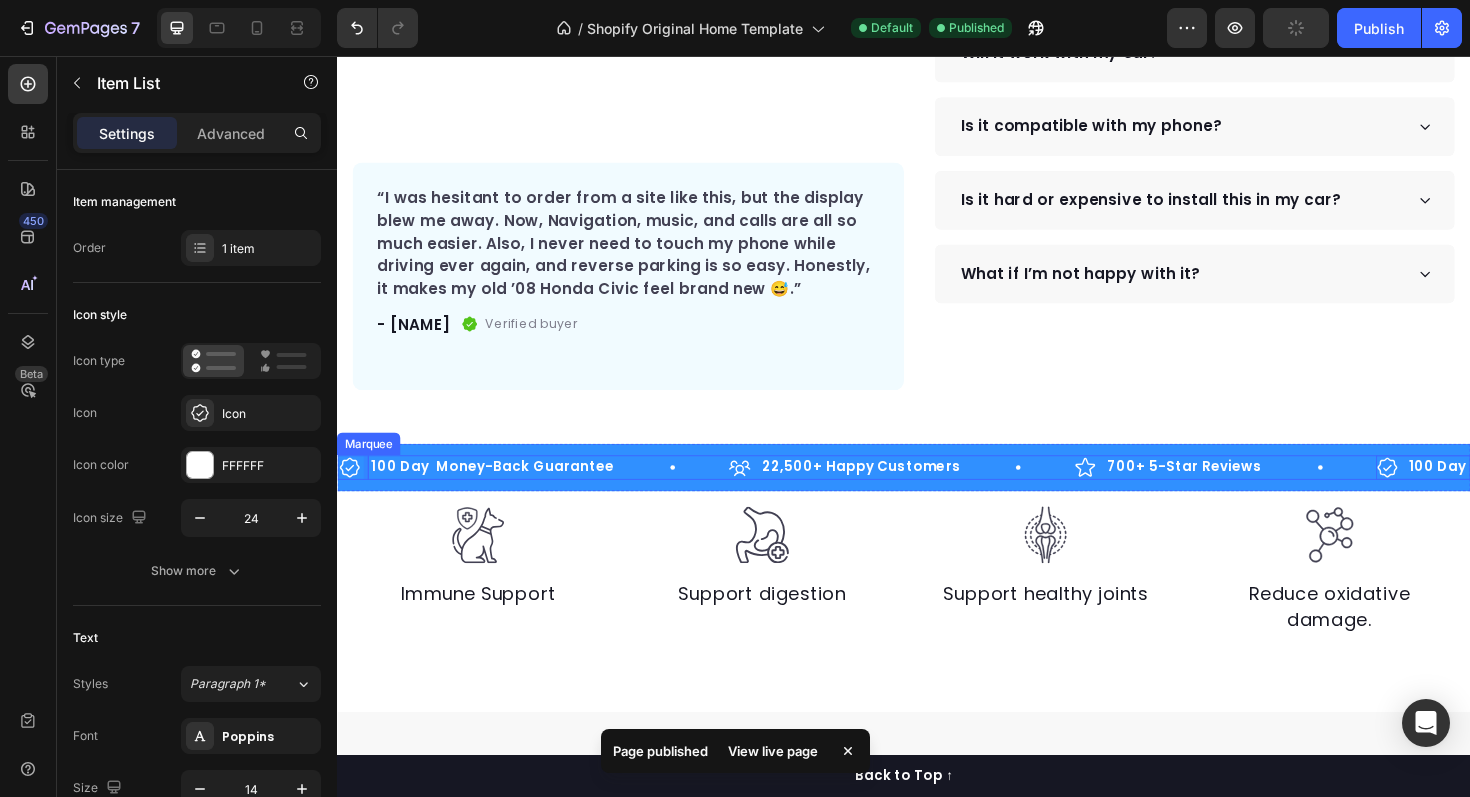 click on "100 Day  Money-Back Guarantee Item List   0" at bounding box center (544, 492) 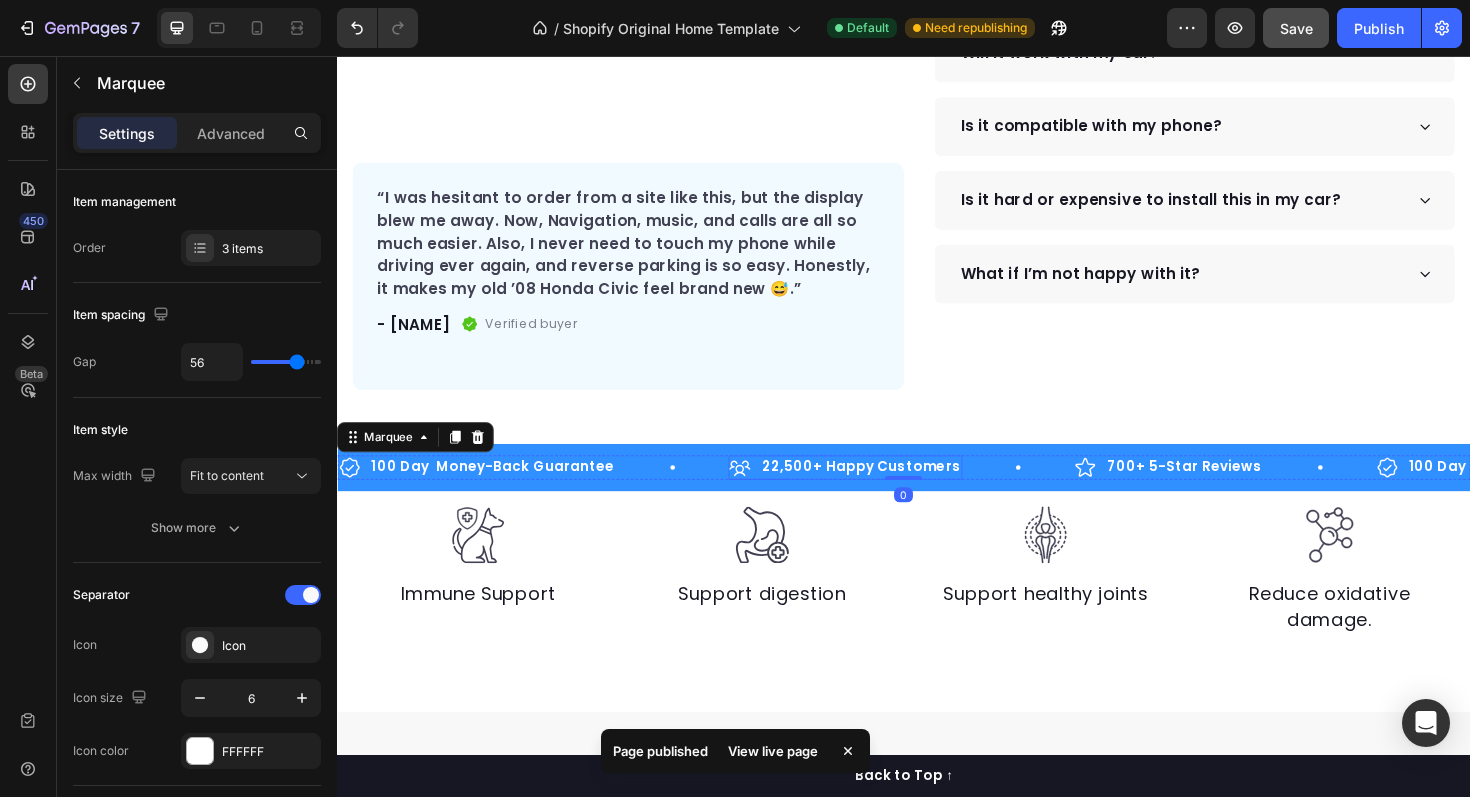 click on "22,500+ Happy Customers" at bounding box center [891, 492] 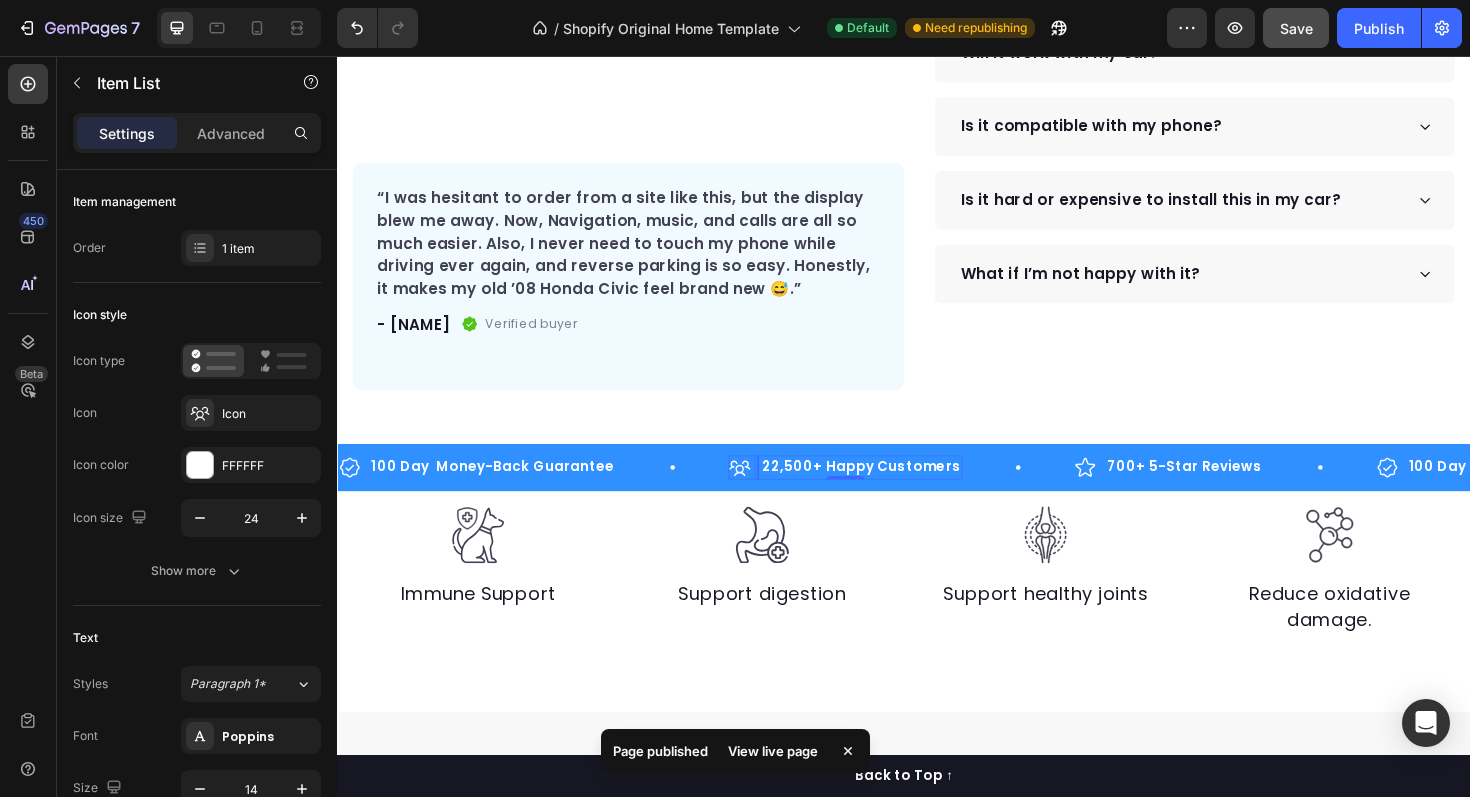 click on "22,500+ Happy Customers" at bounding box center (891, 492) 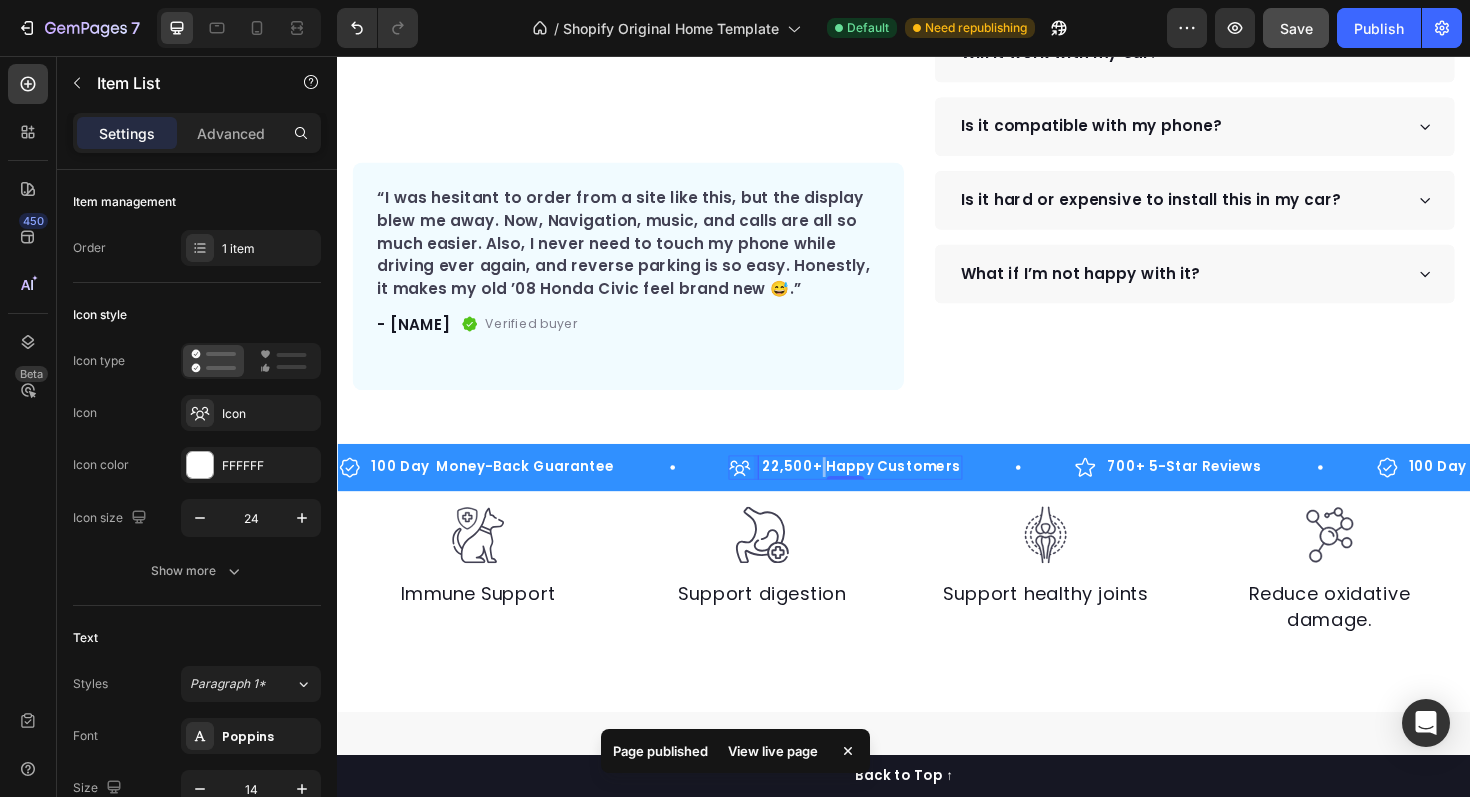 click on "22,500+ Happy Customers" at bounding box center (891, 492) 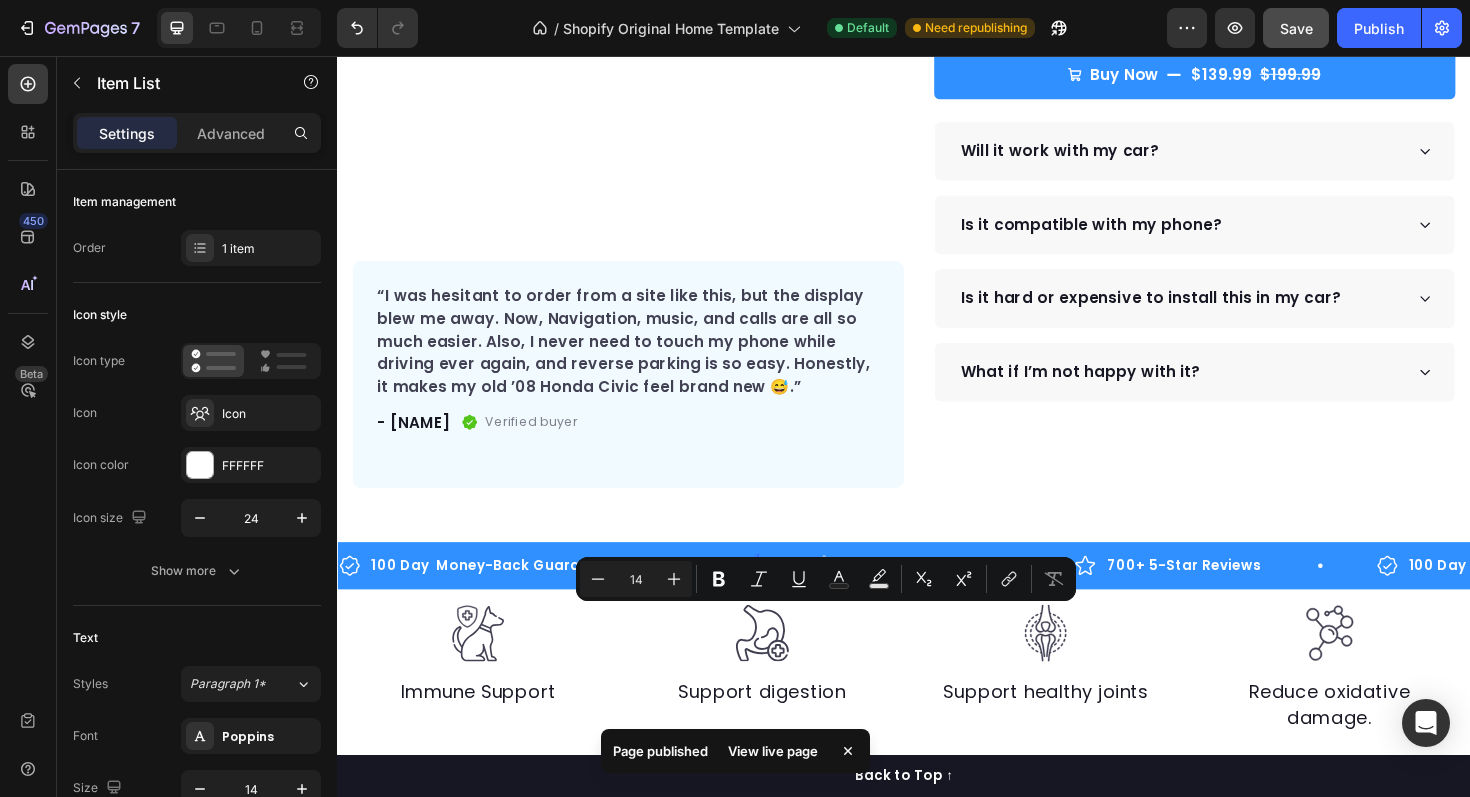 scroll, scrollTop: 157, scrollLeft: 0, axis: vertical 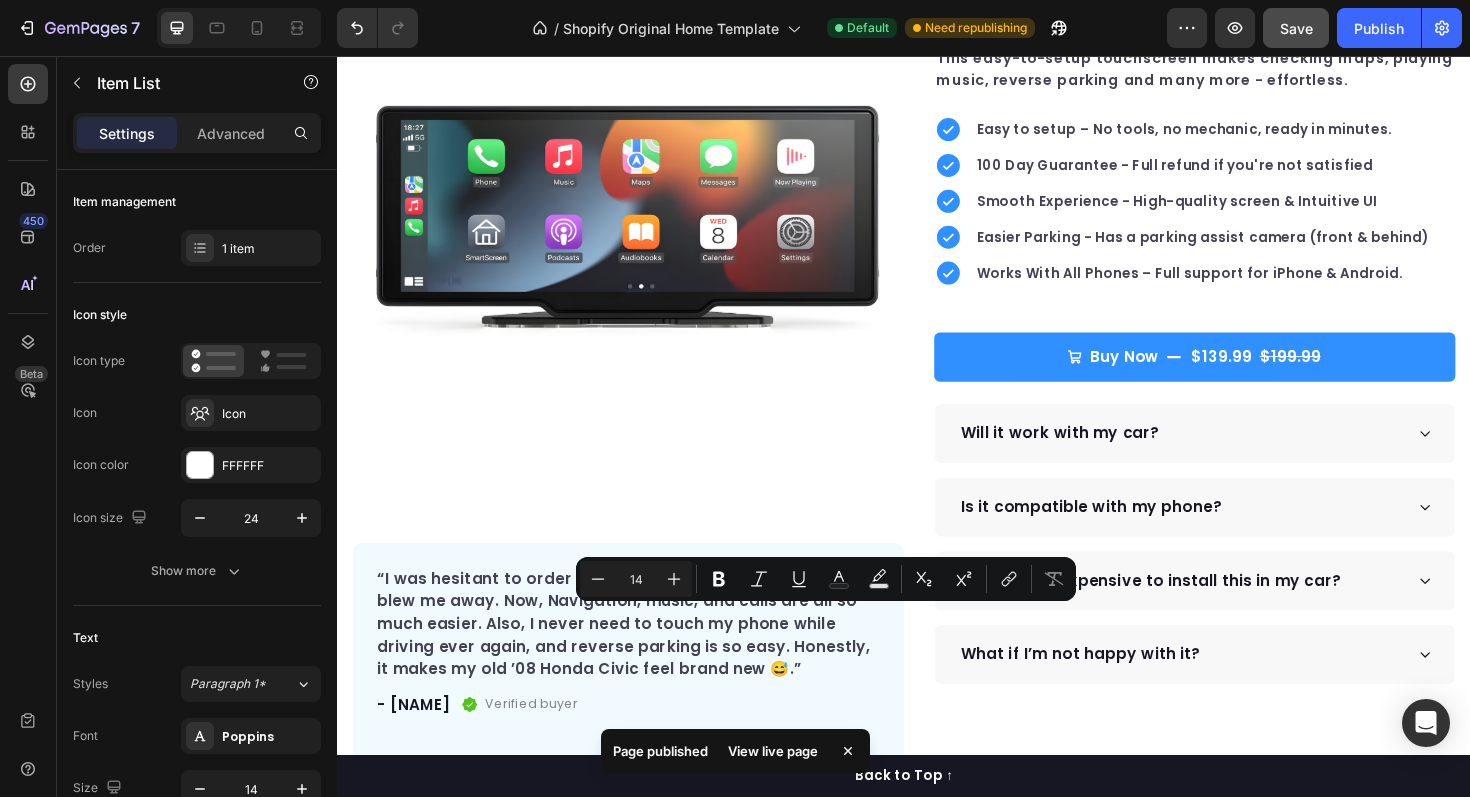type on "16" 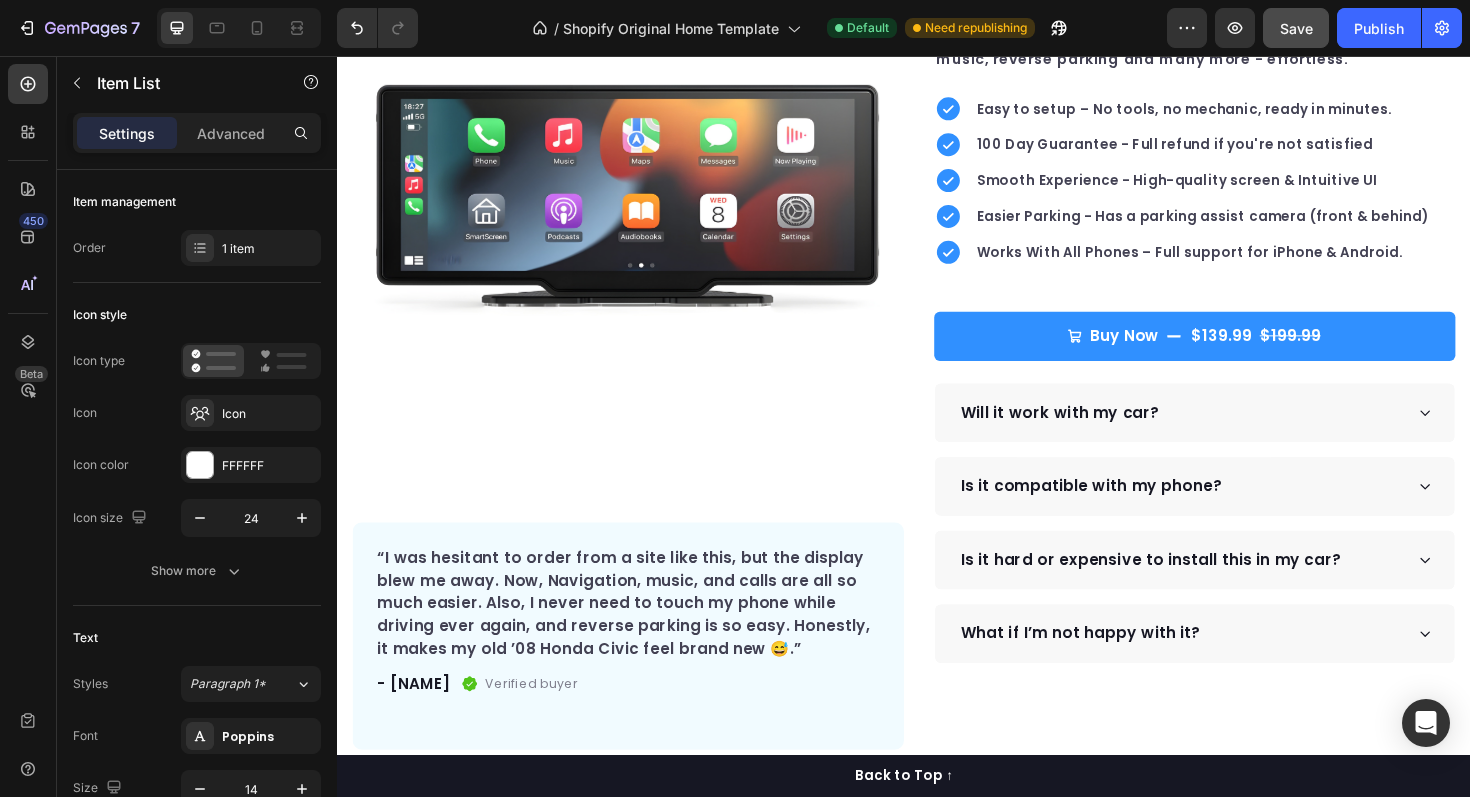 scroll, scrollTop: 421, scrollLeft: 0, axis: vertical 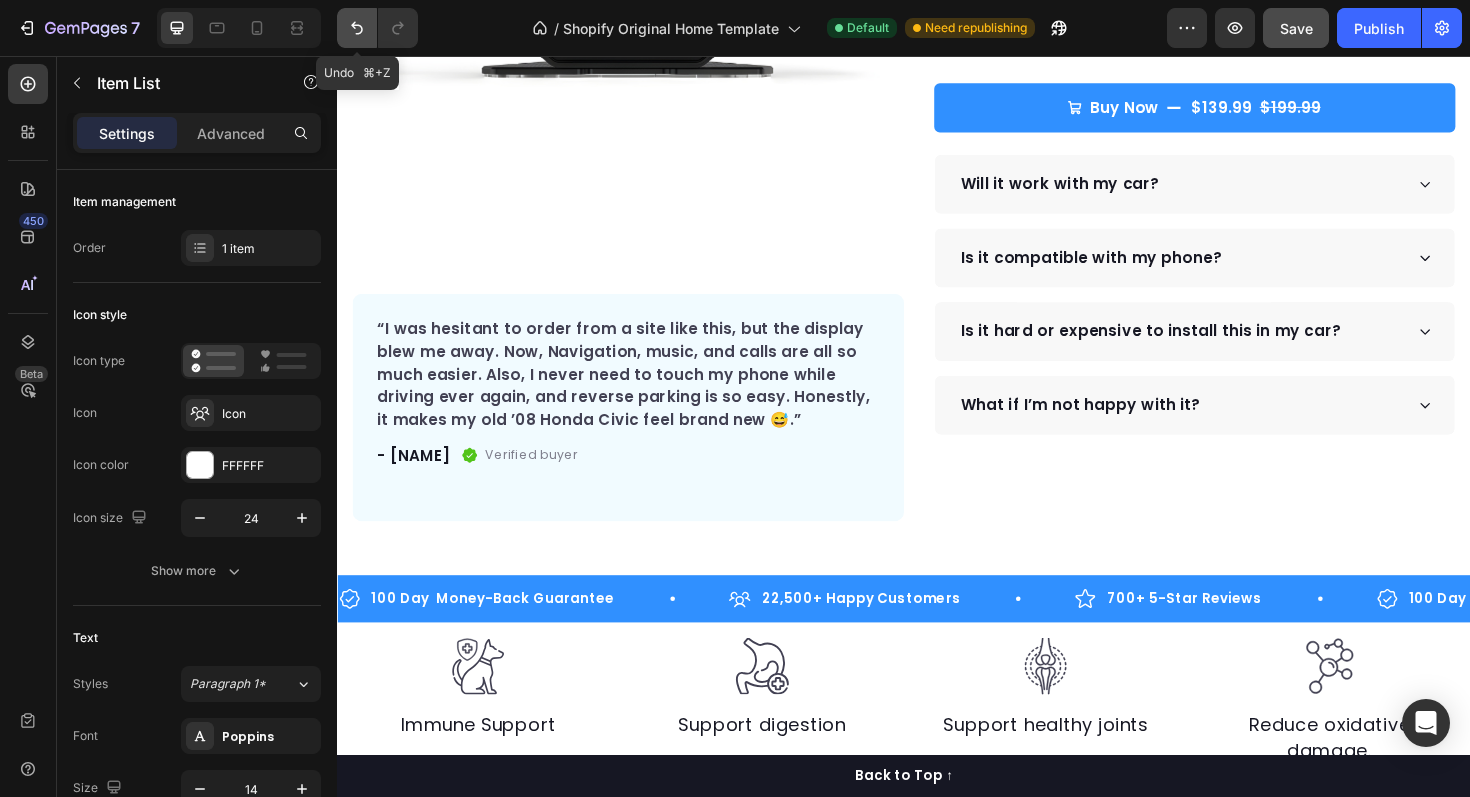 click 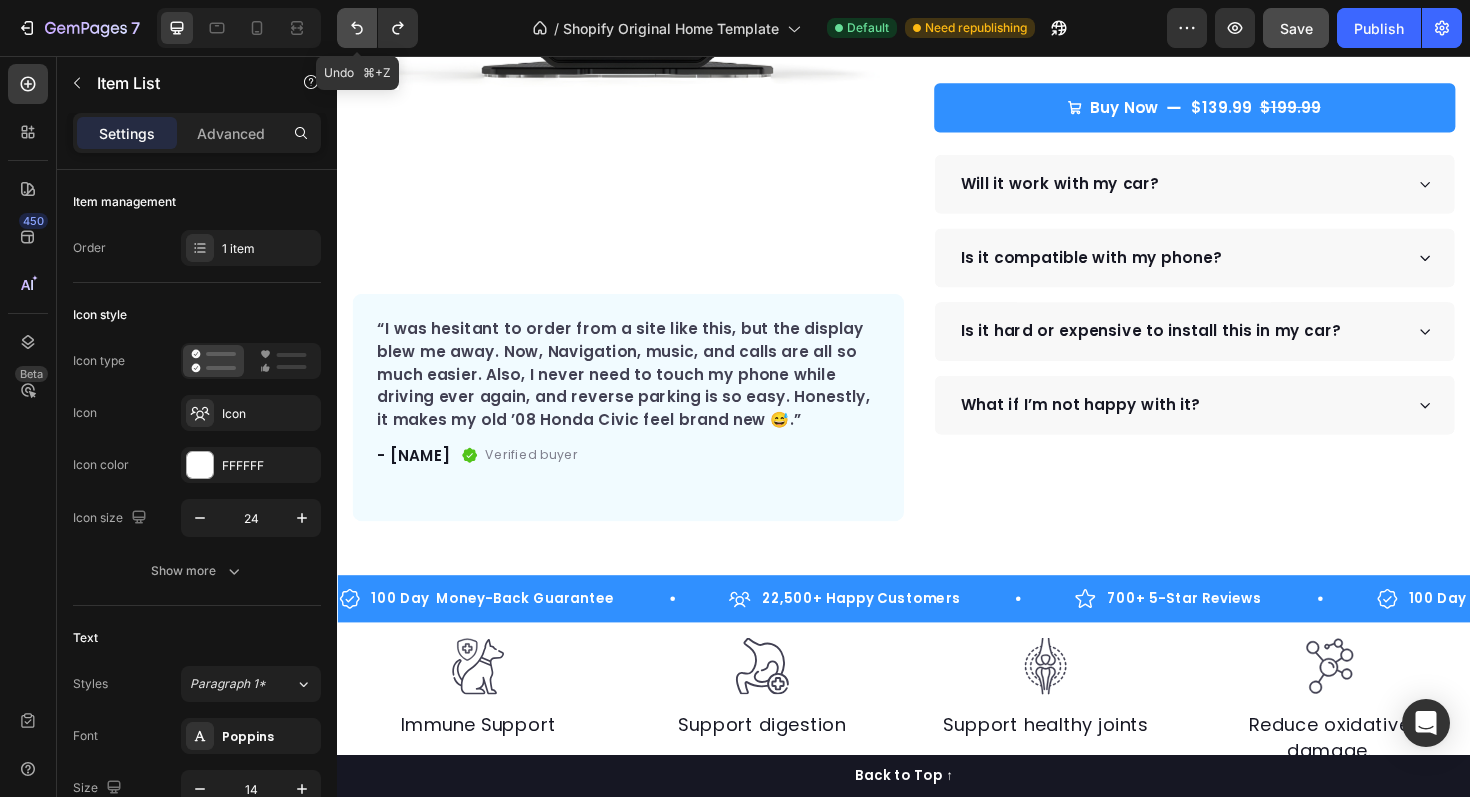 click 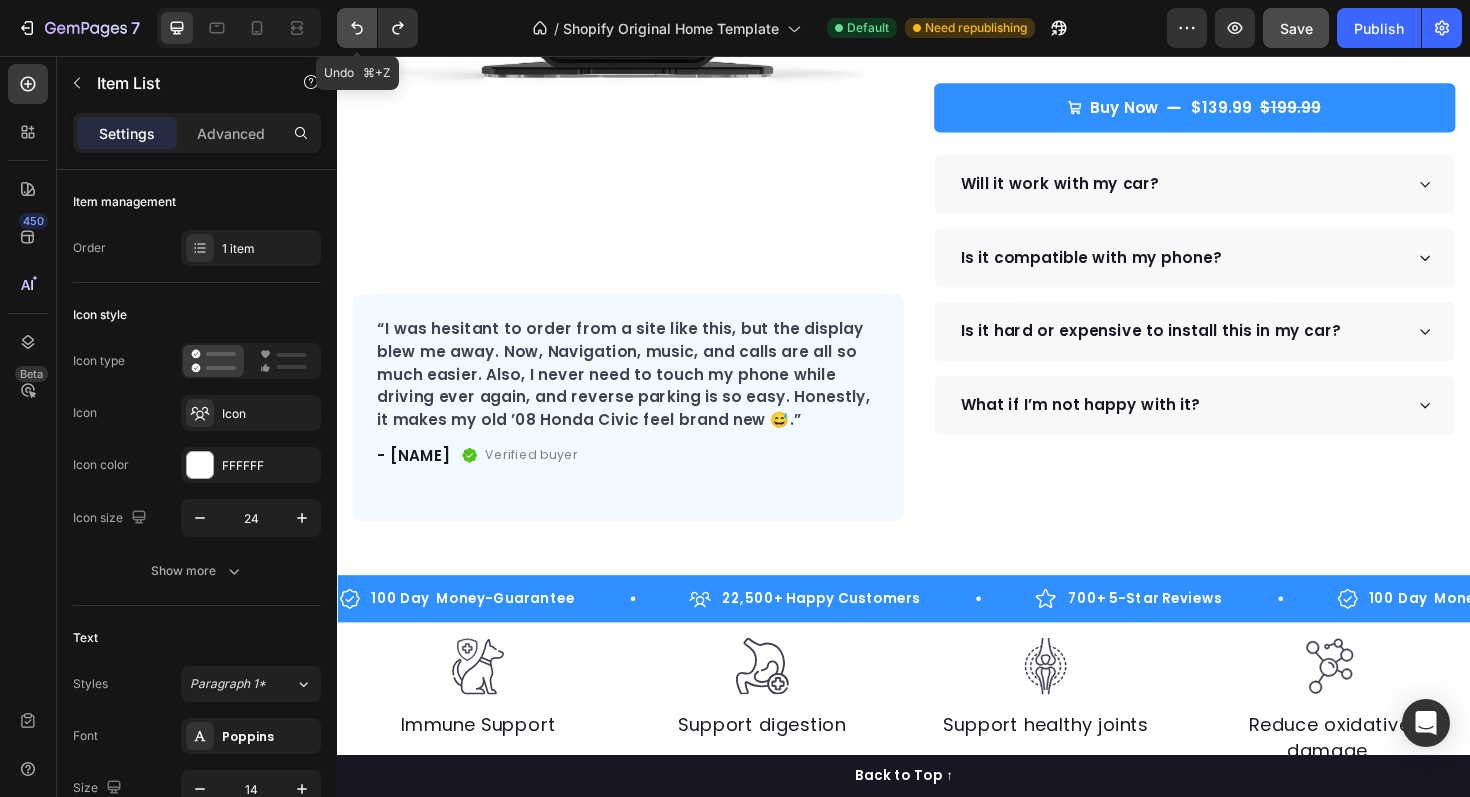 click 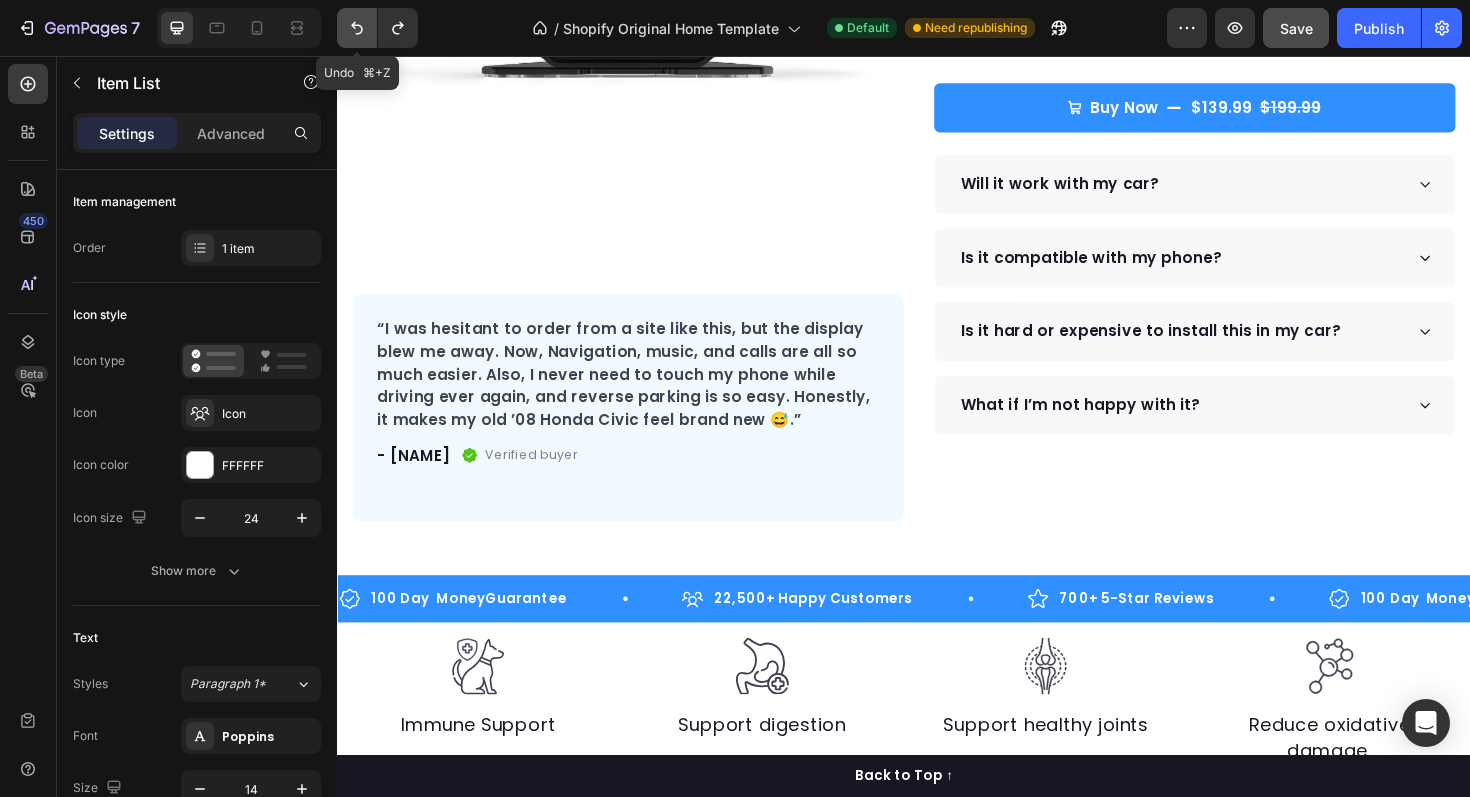 click 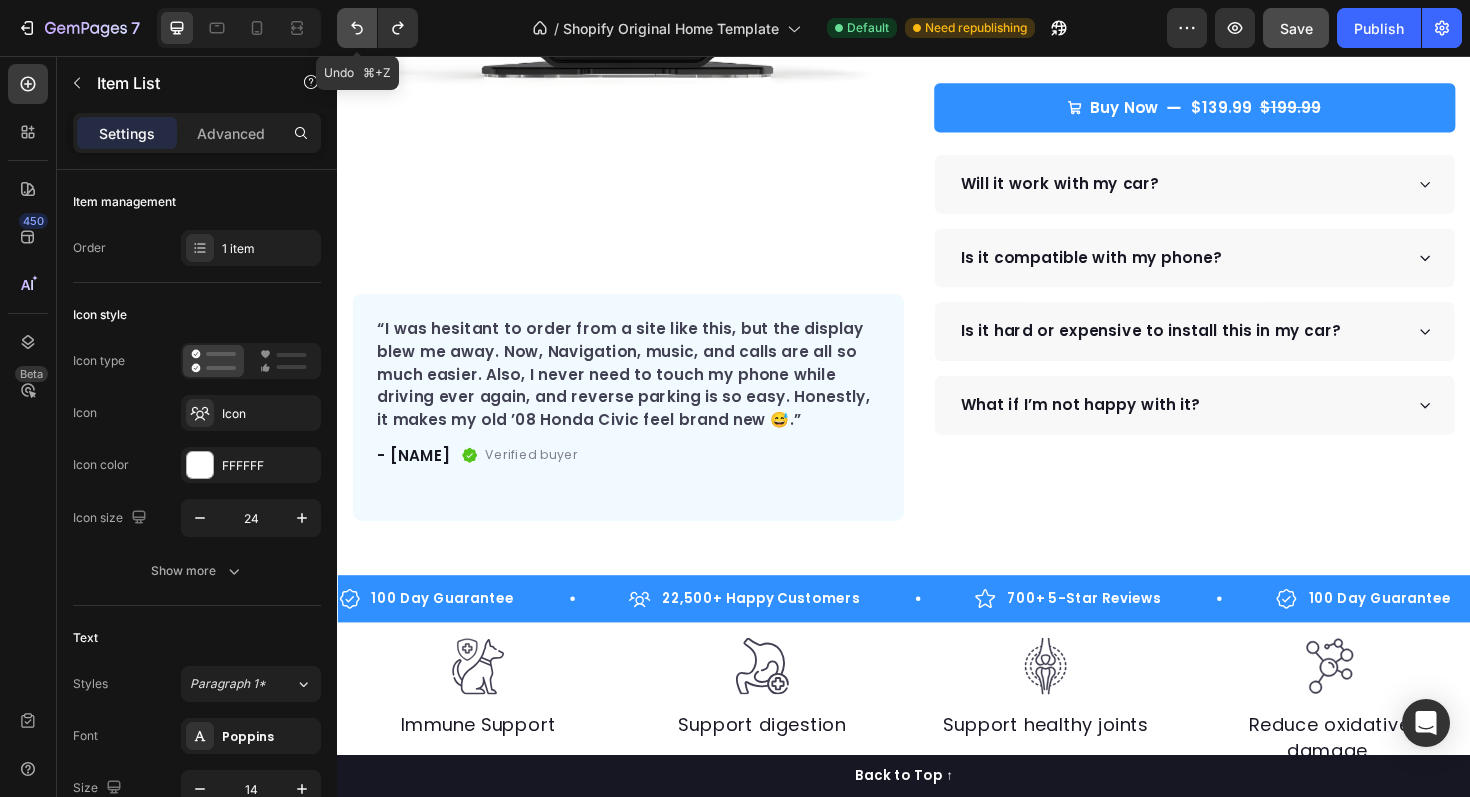click 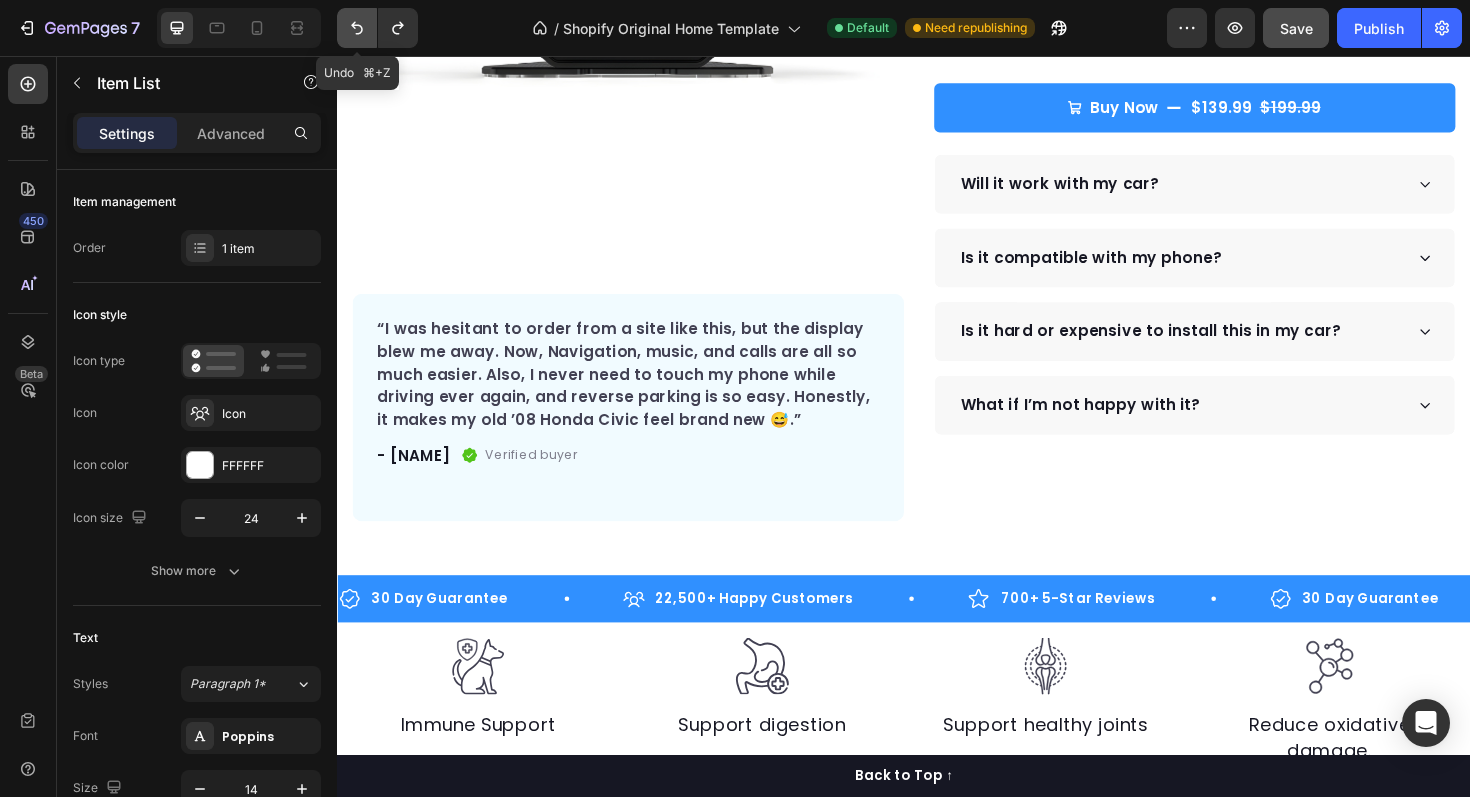 click 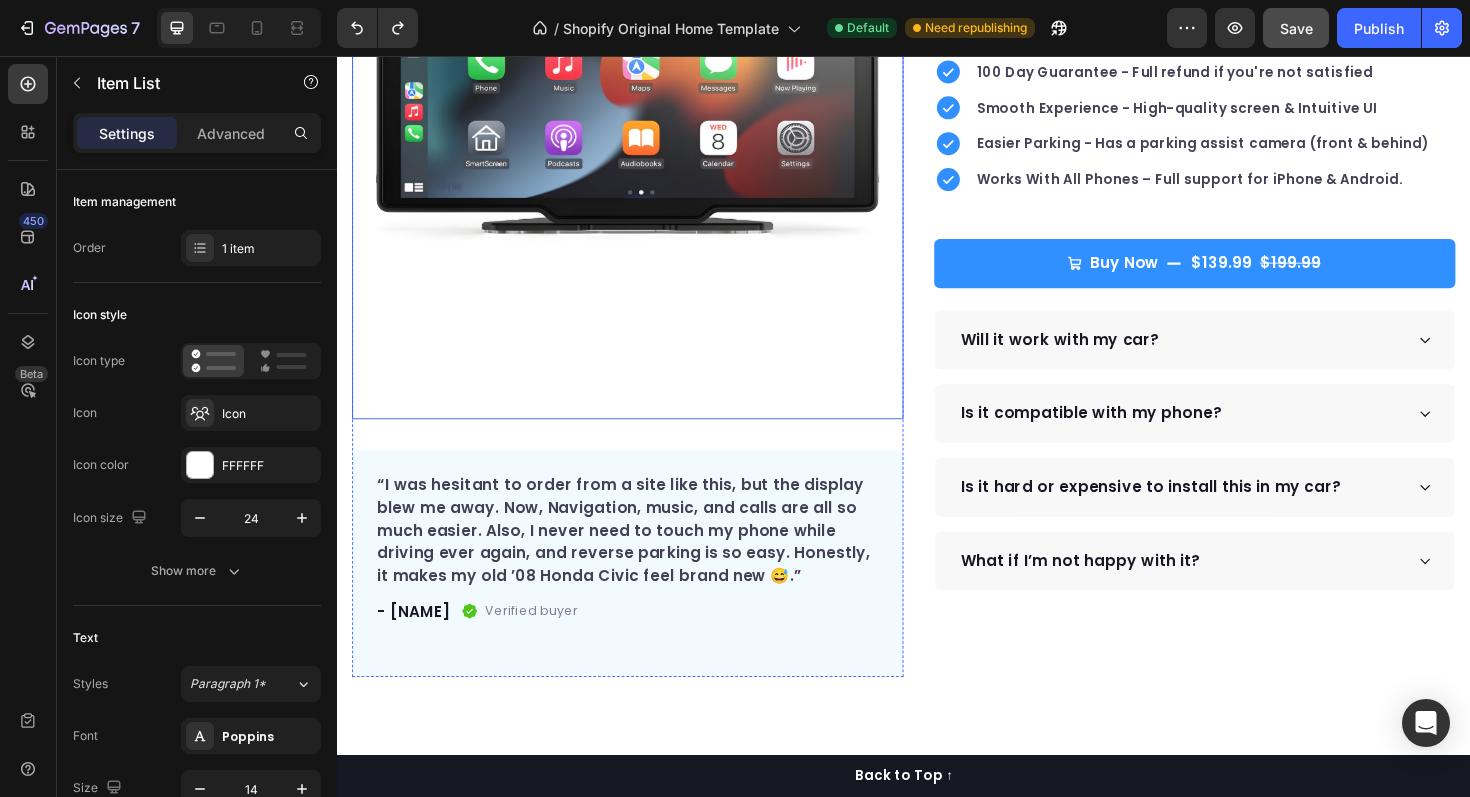 scroll, scrollTop: 55, scrollLeft: 0, axis: vertical 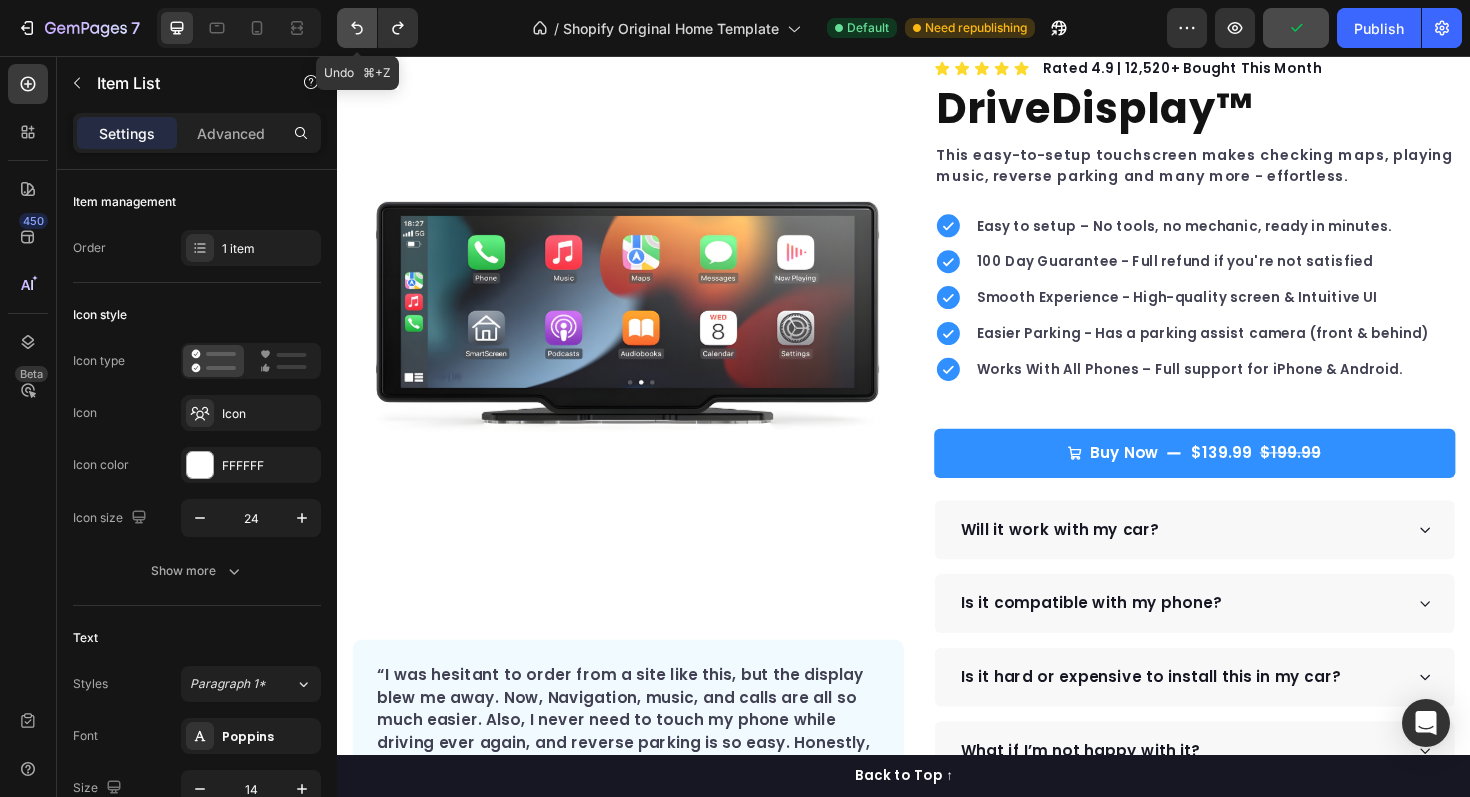 click 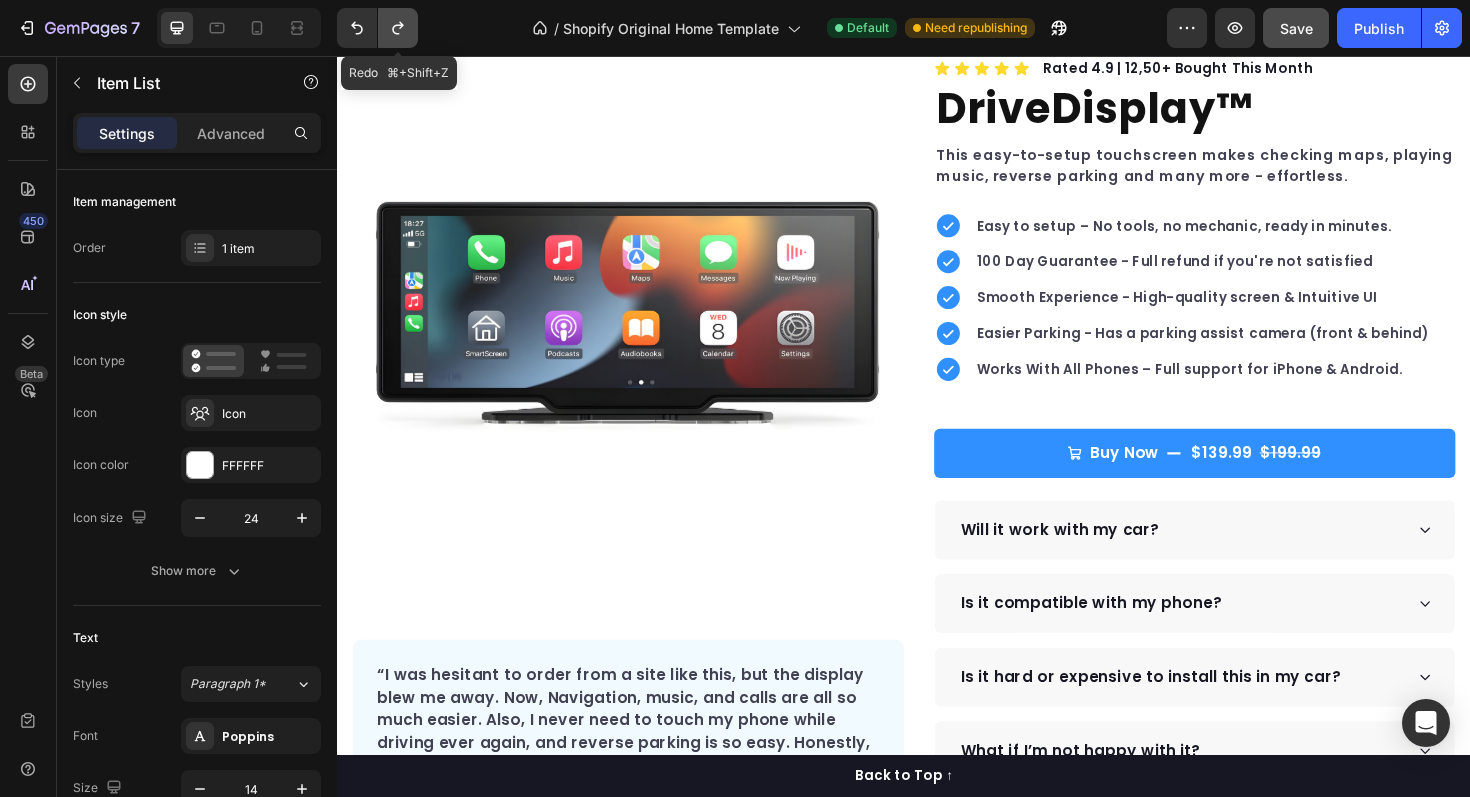click 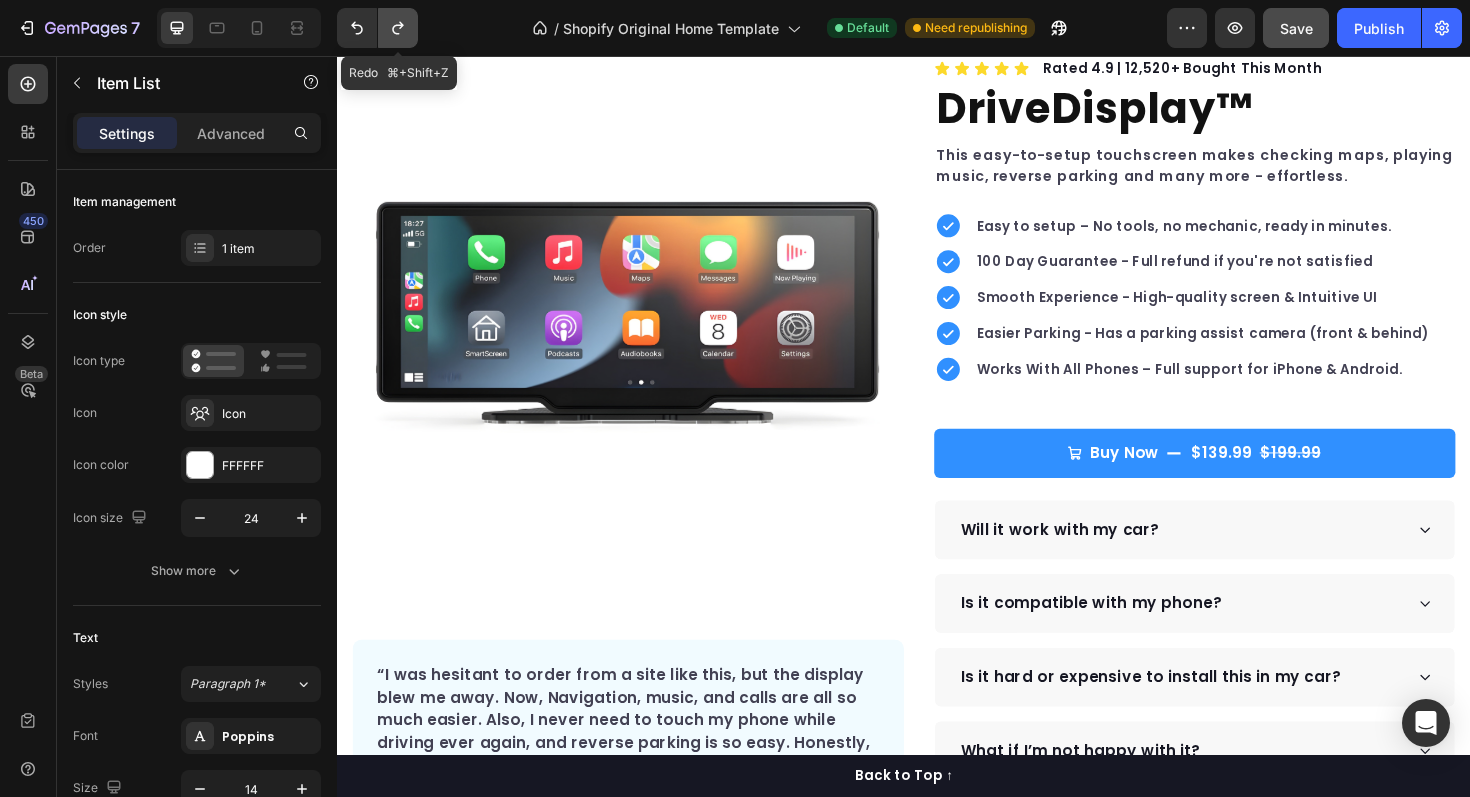 click 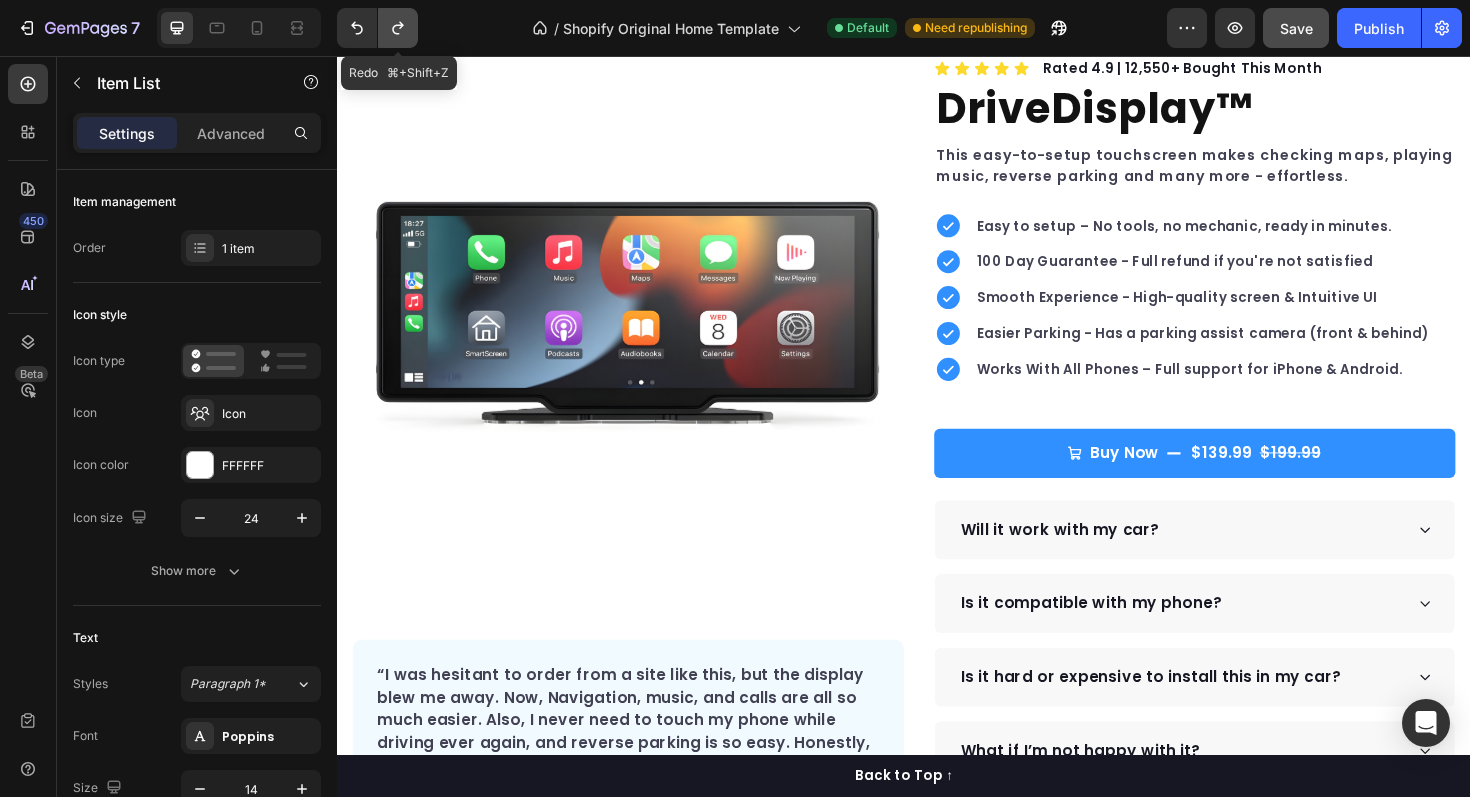 click 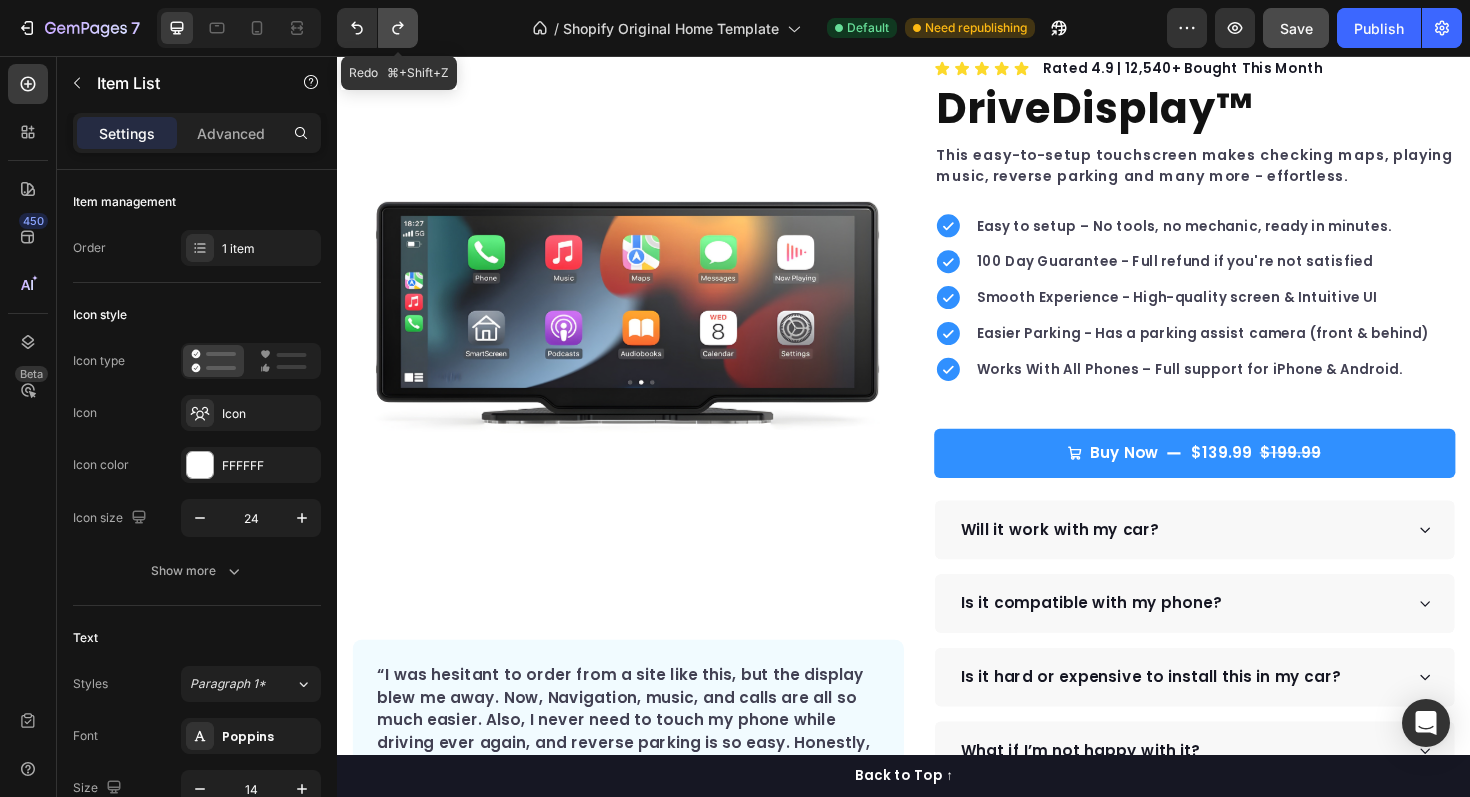 click 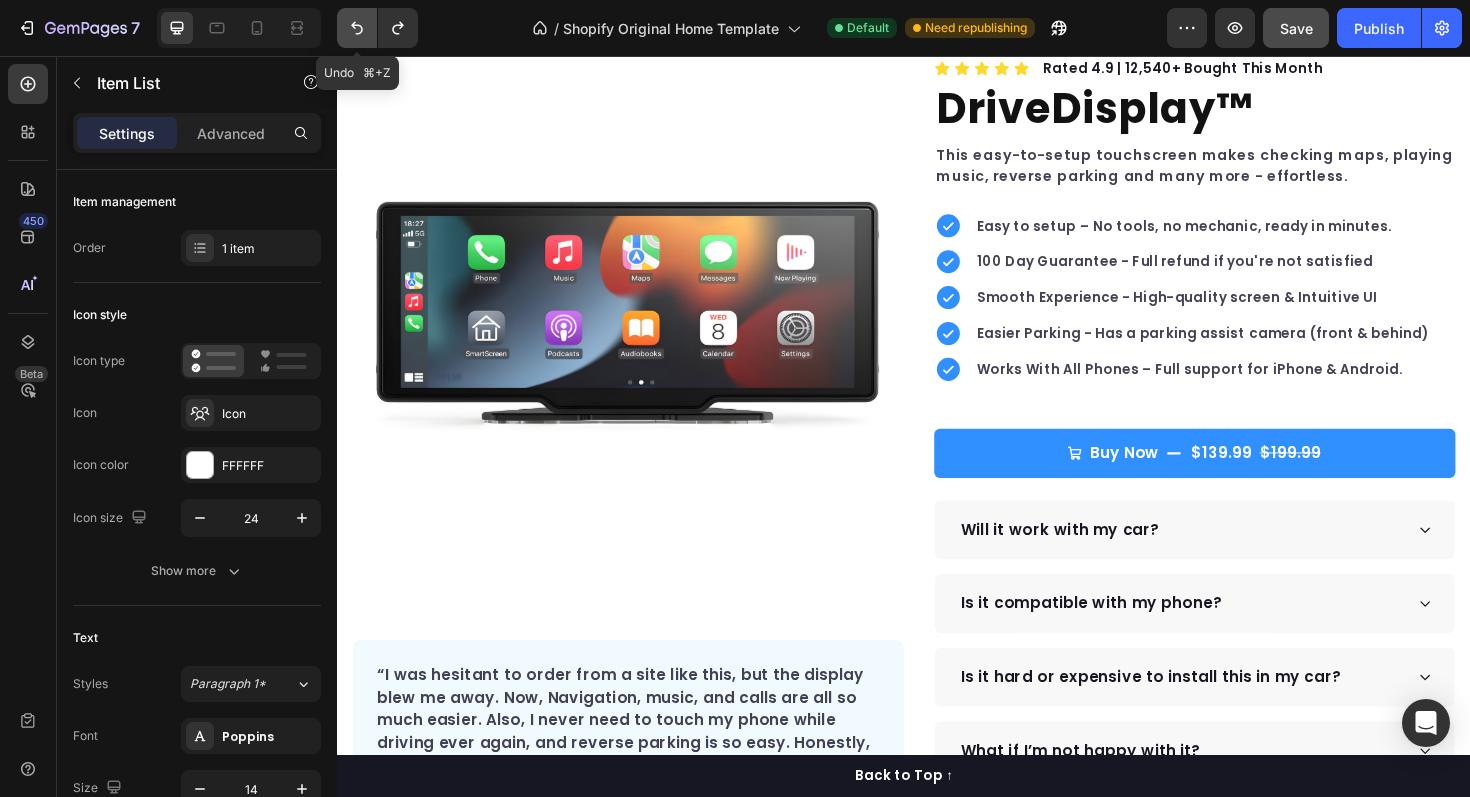 click 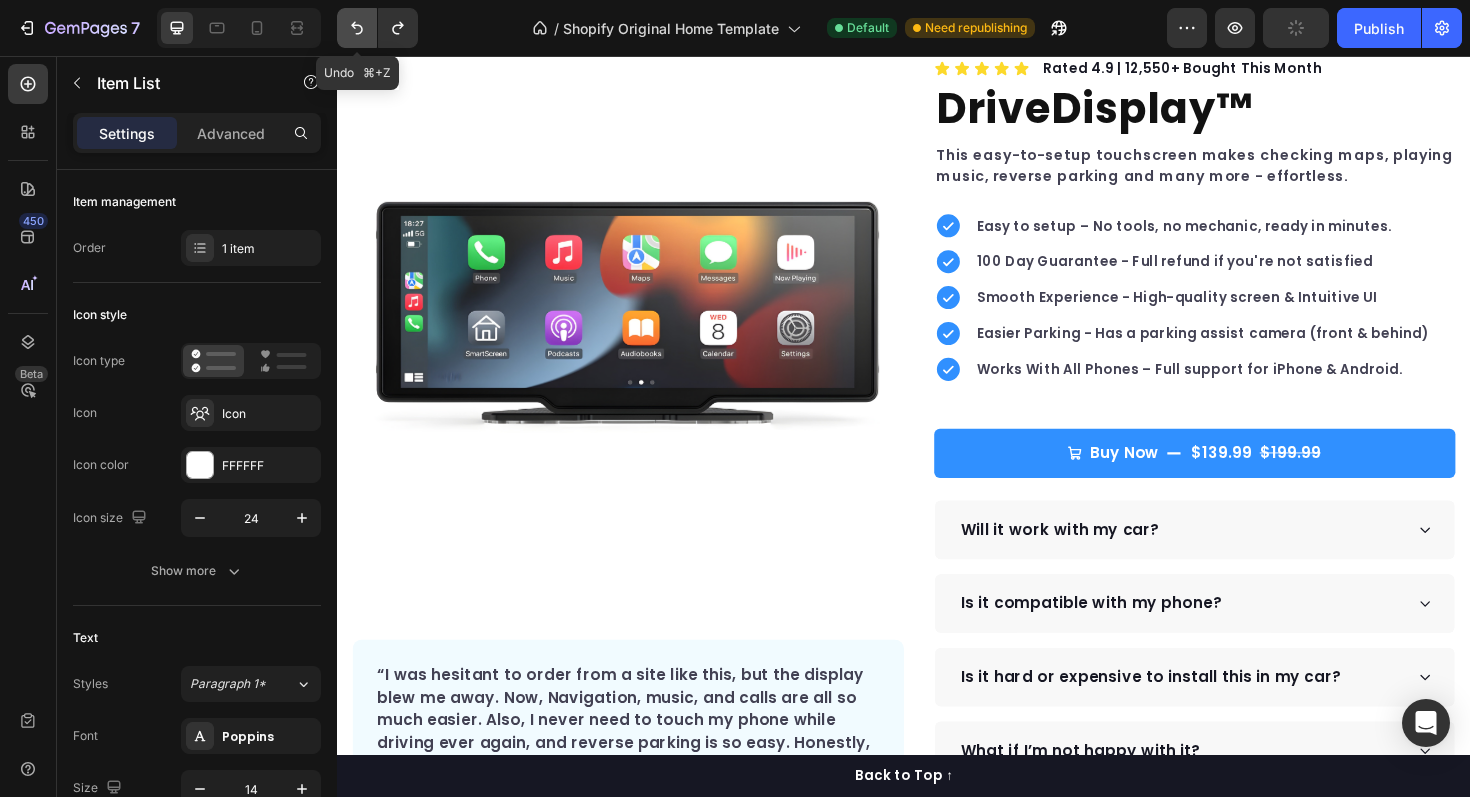 click 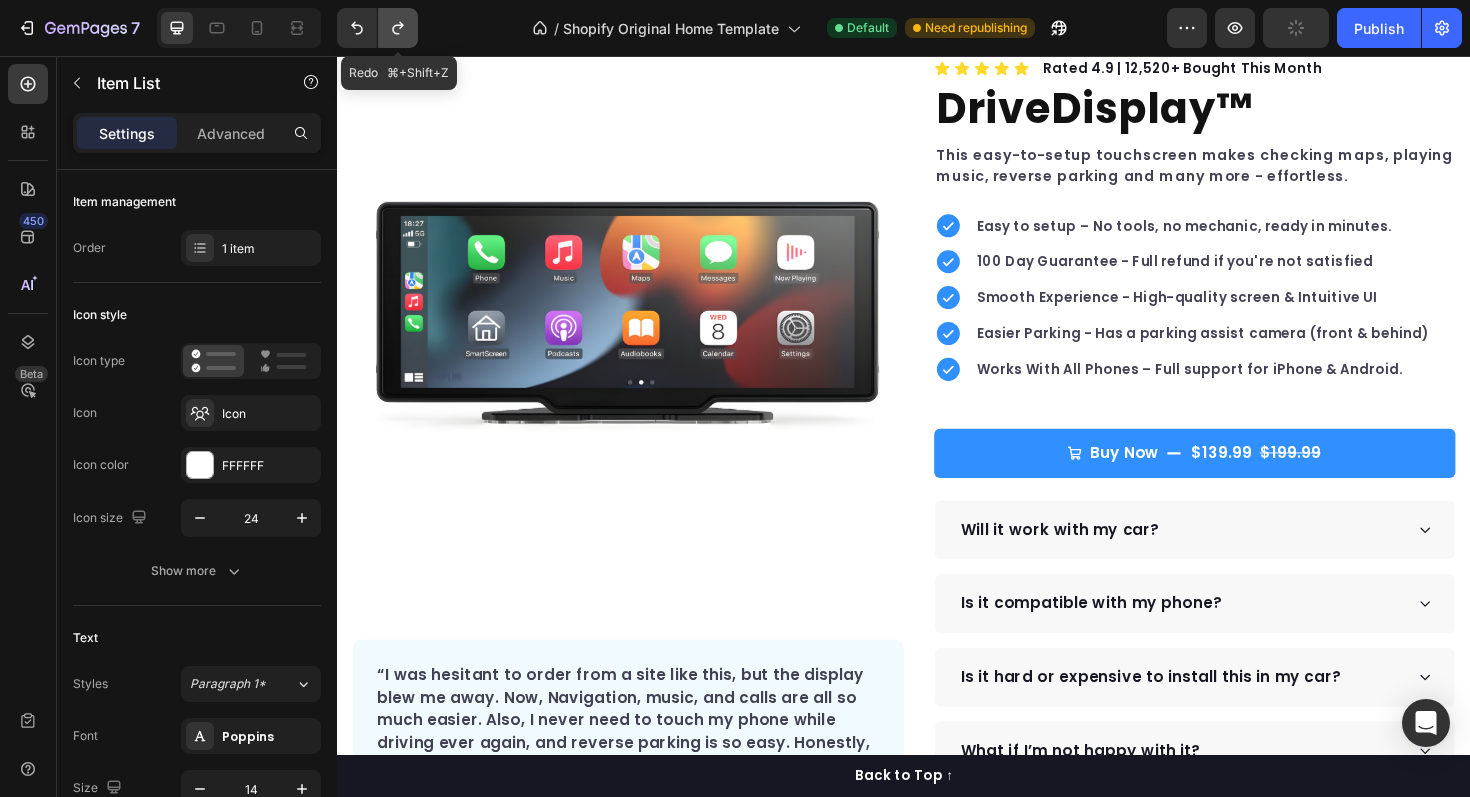 click 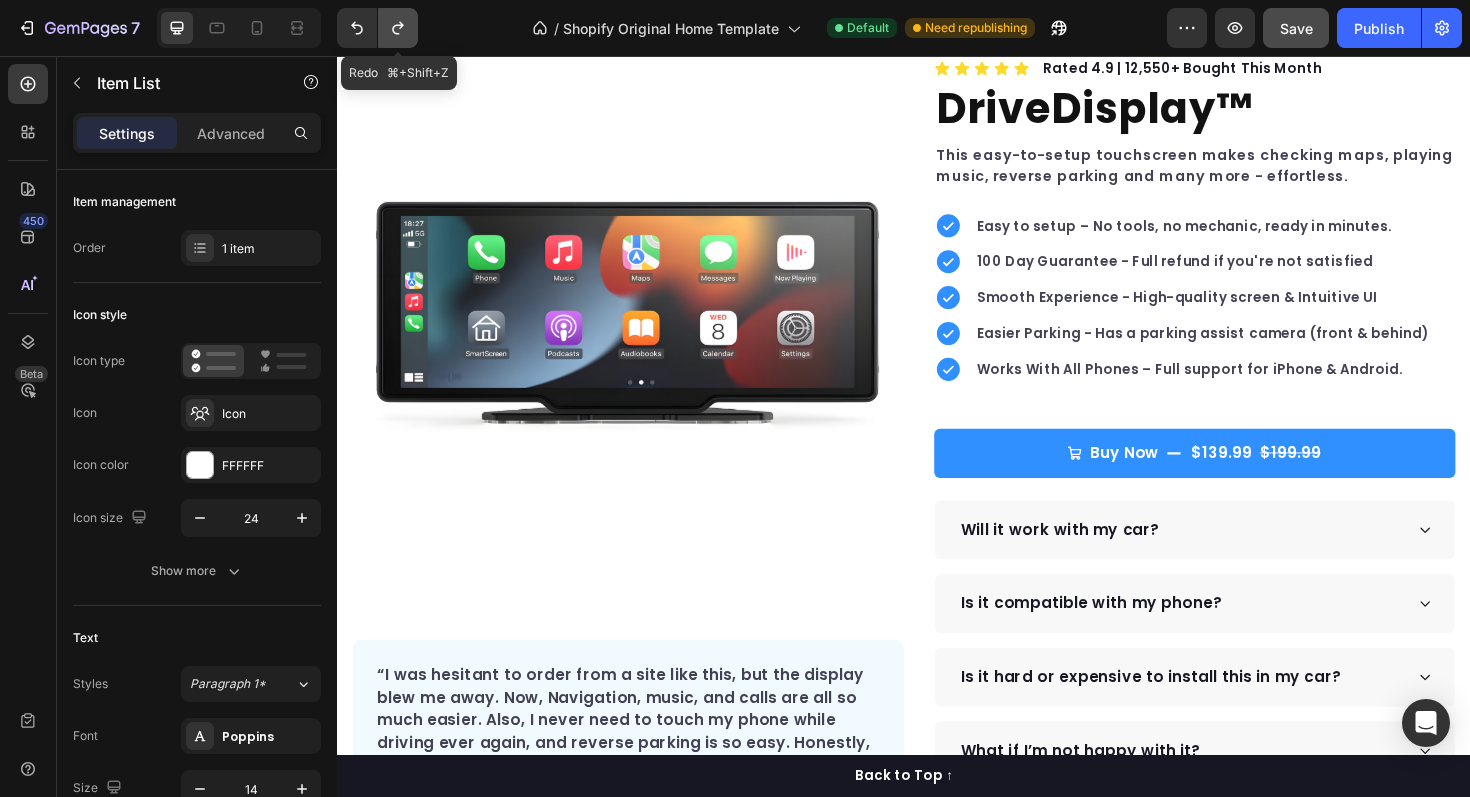 click 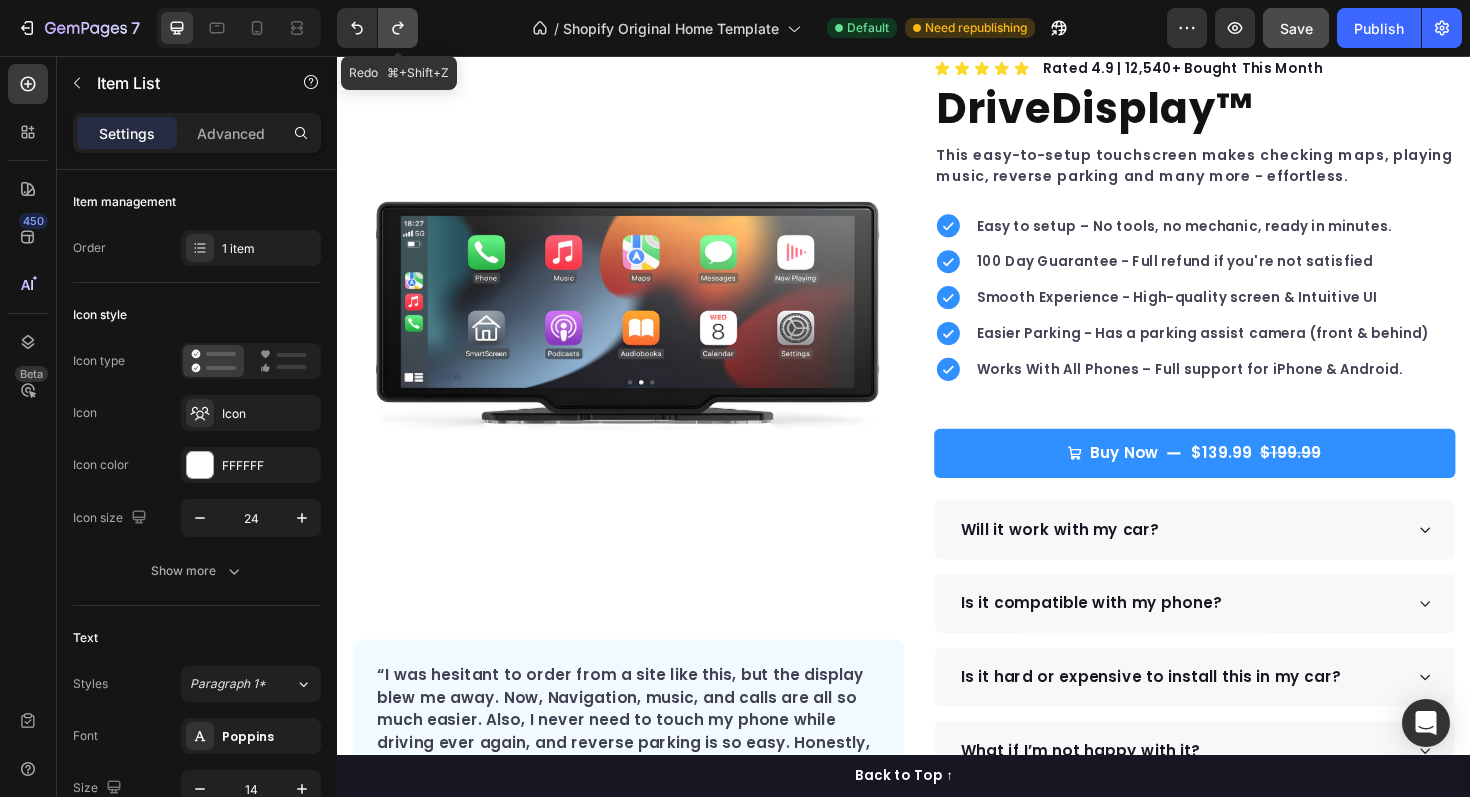 click 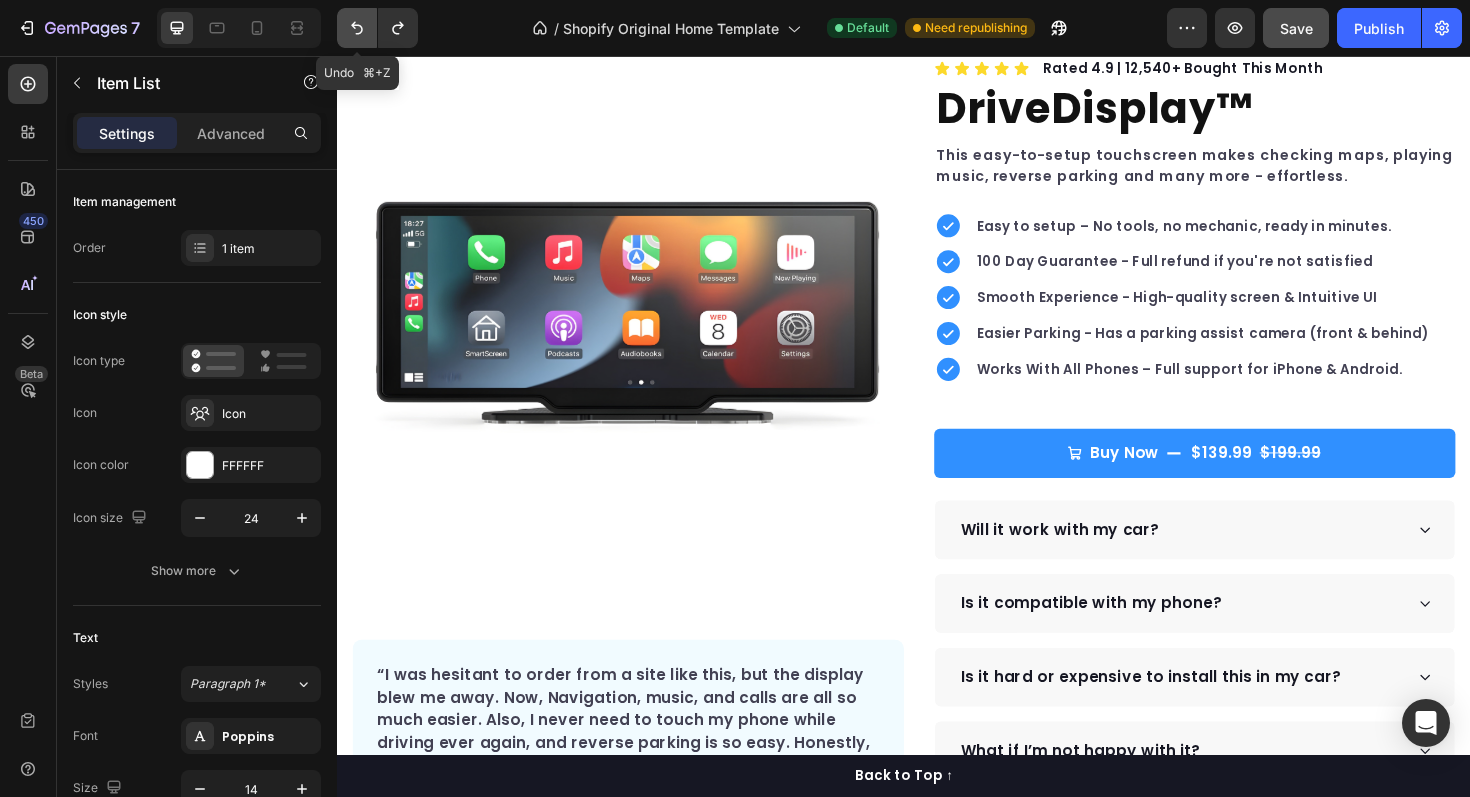 click 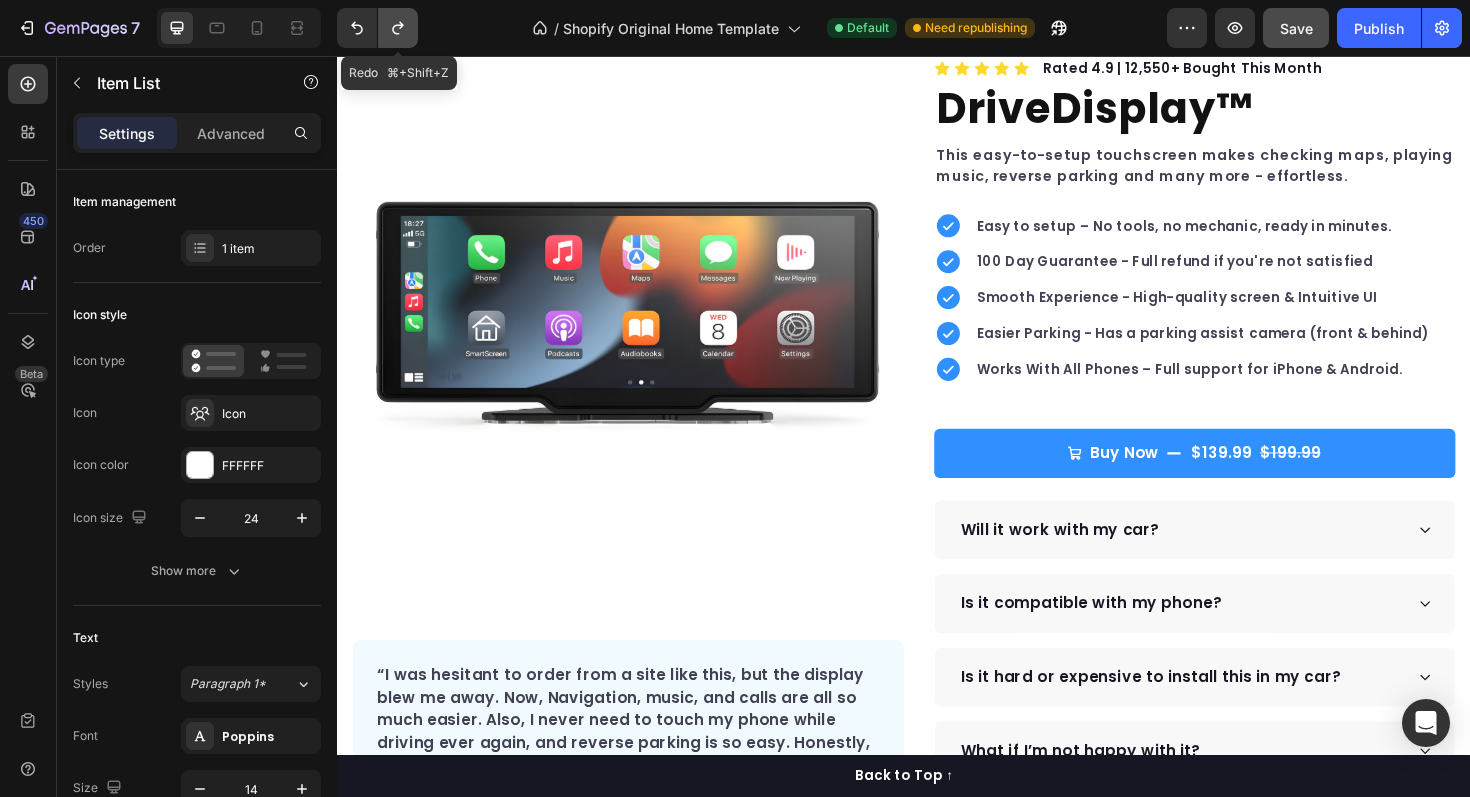 click 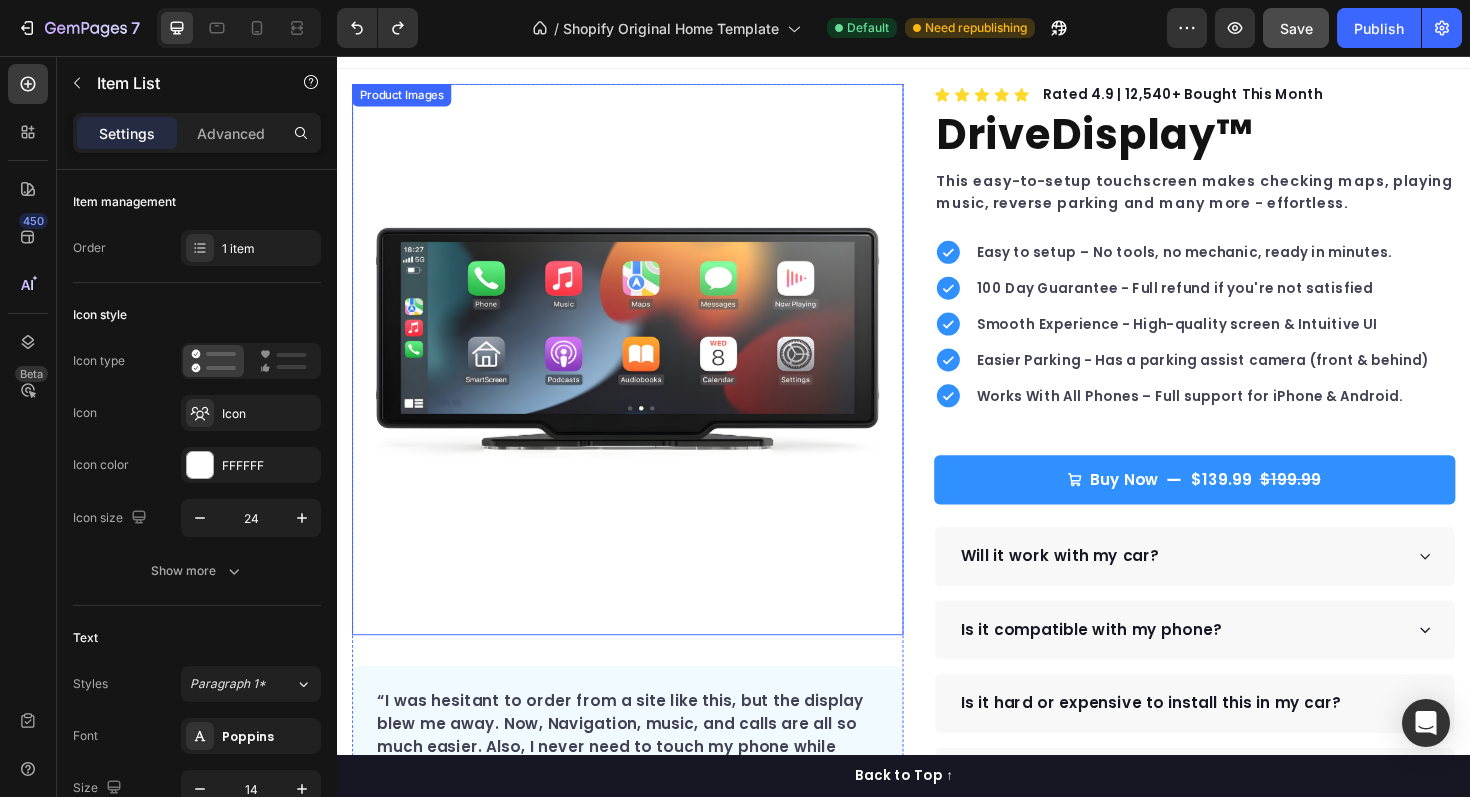 scroll, scrollTop: 0, scrollLeft: 0, axis: both 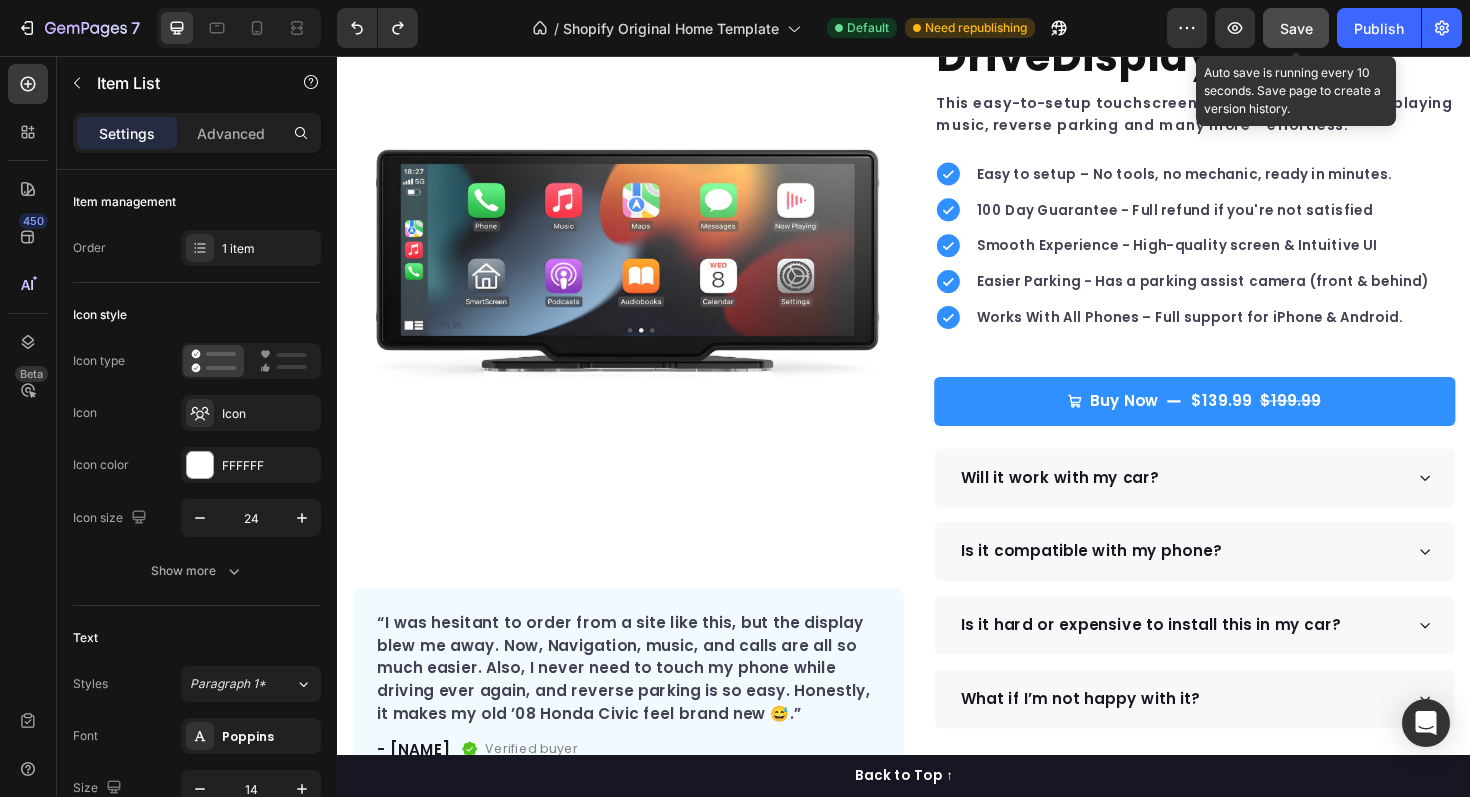 click on "Save" at bounding box center [1296, 28] 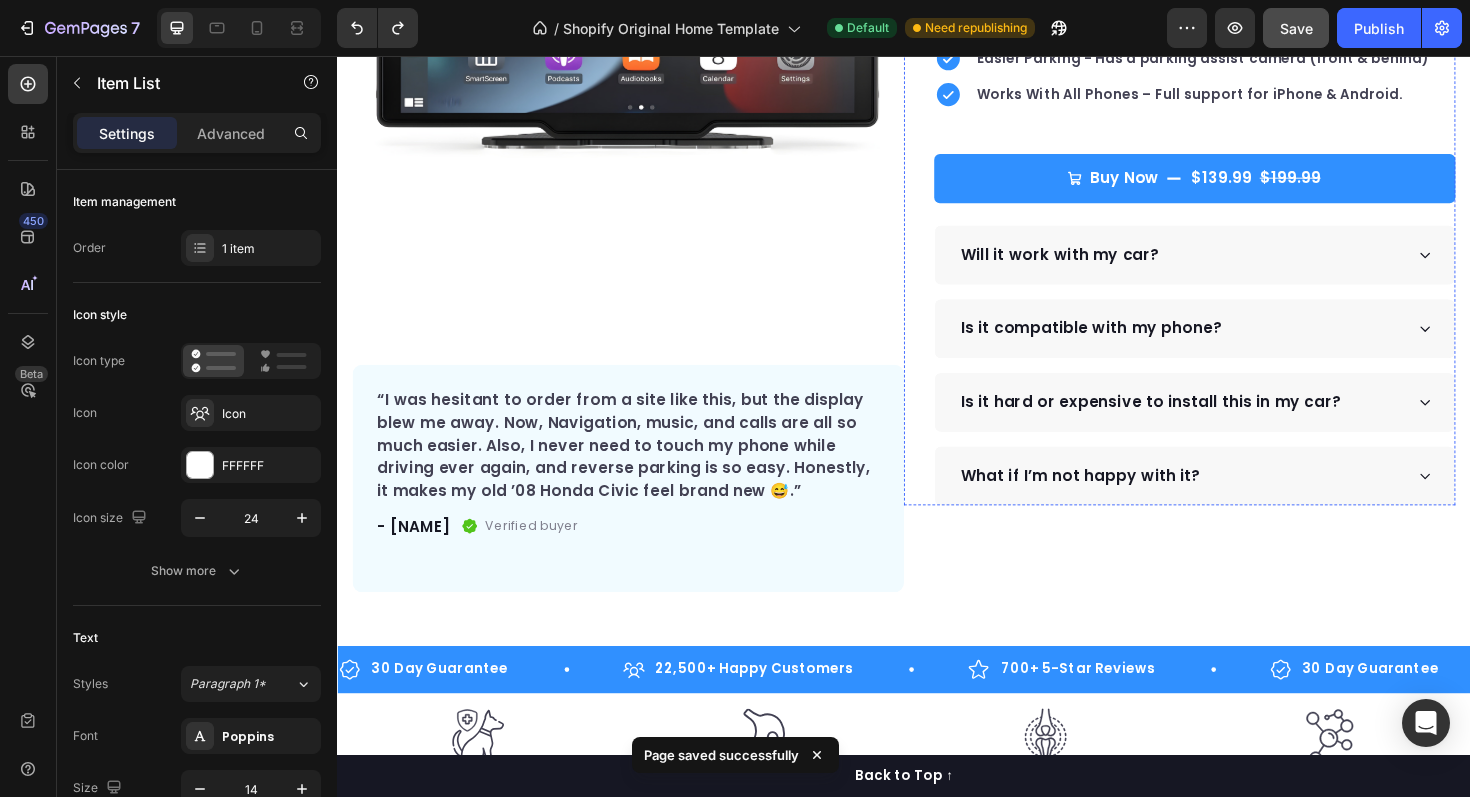 scroll, scrollTop: 176, scrollLeft: 0, axis: vertical 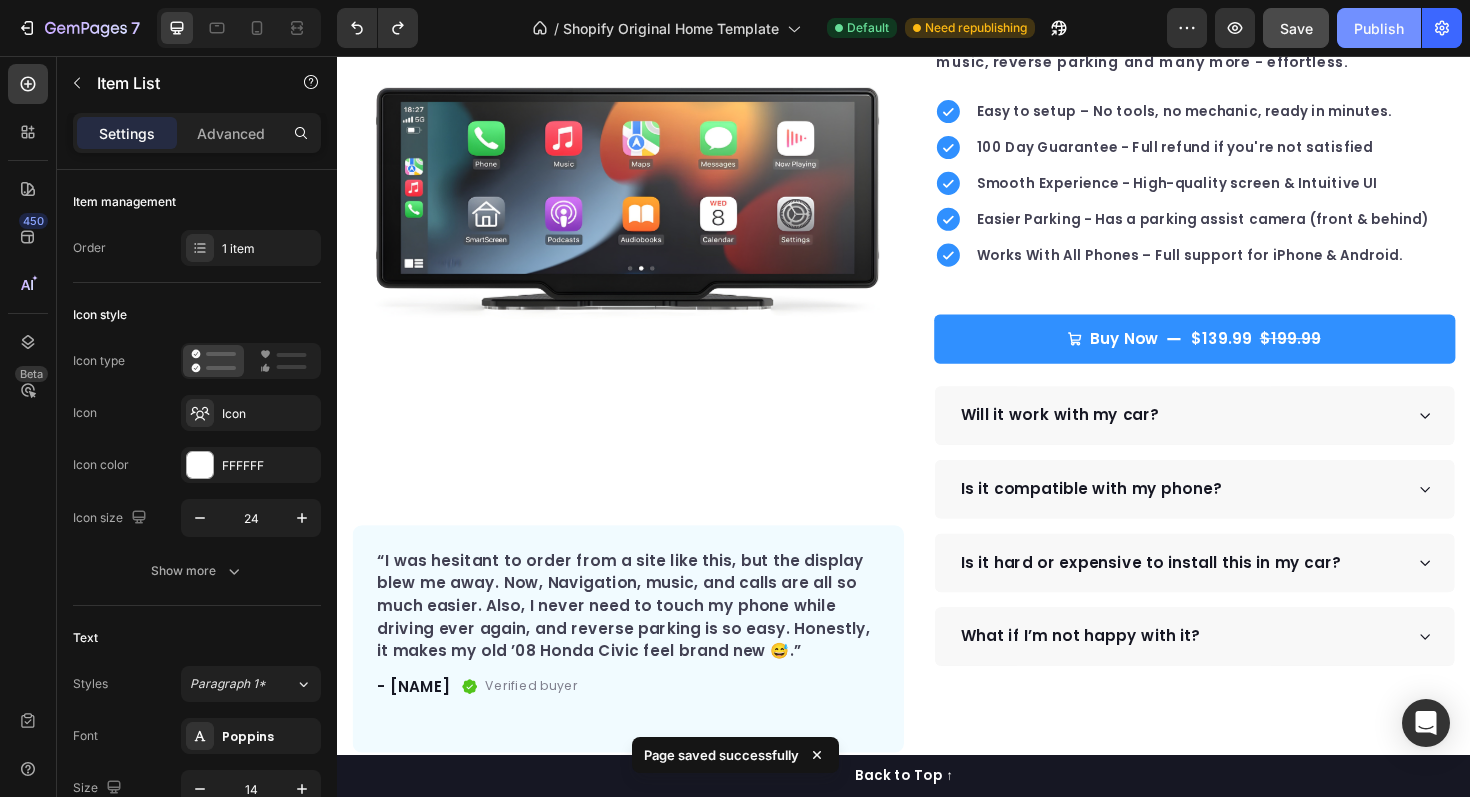 click on "Publish" at bounding box center (1379, 28) 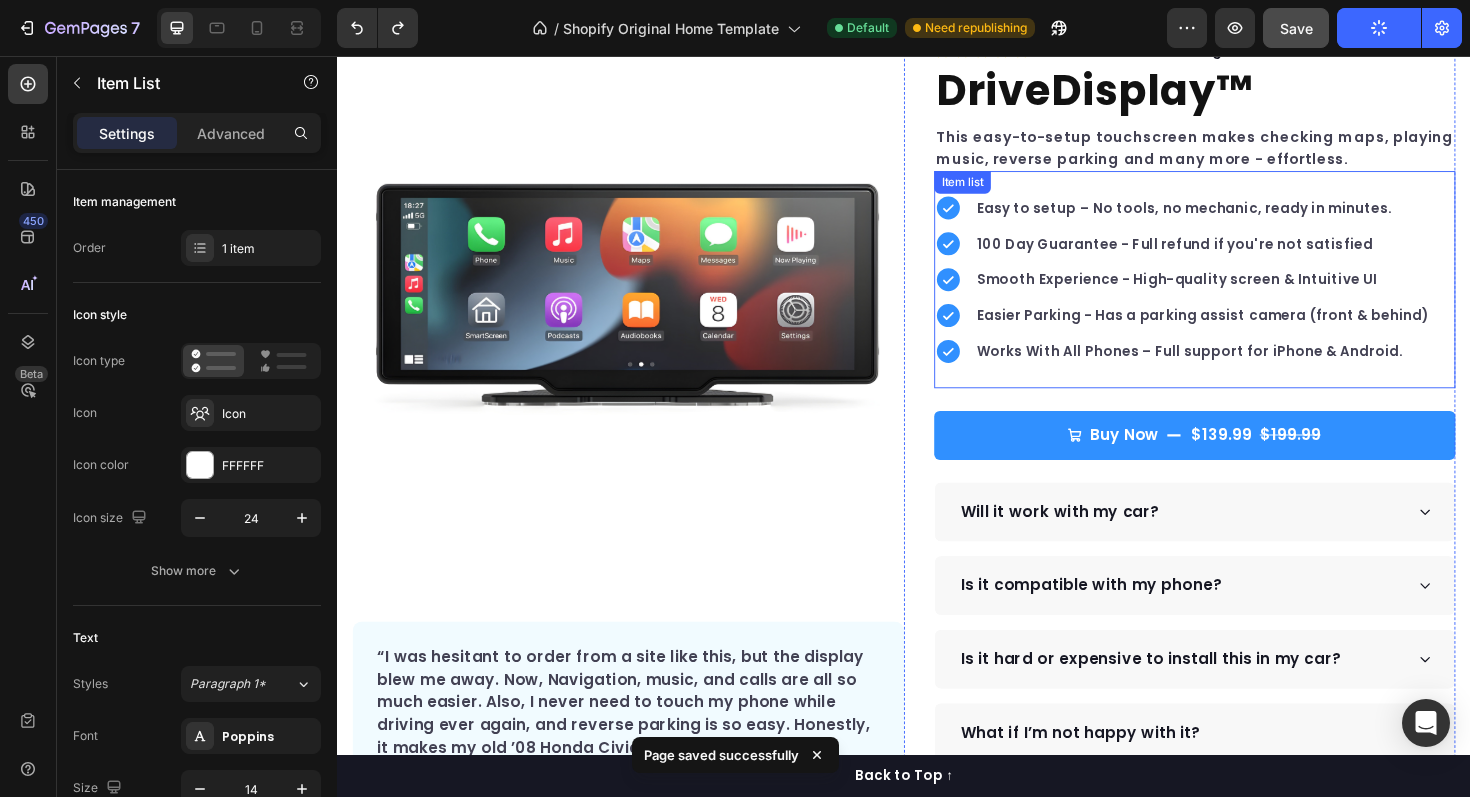 scroll, scrollTop: 0, scrollLeft: 0, axis: both 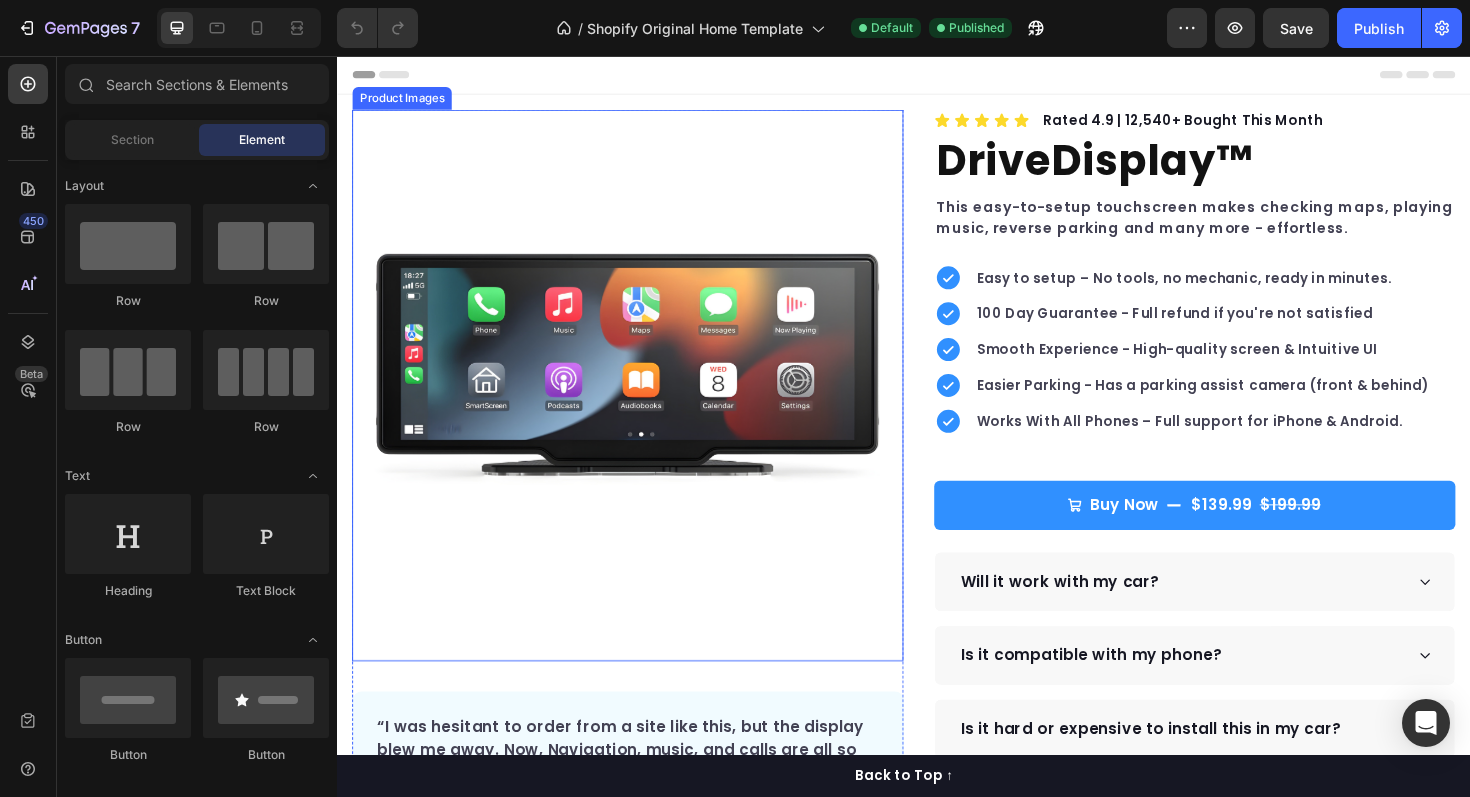 click at bounding box center [645, 405] 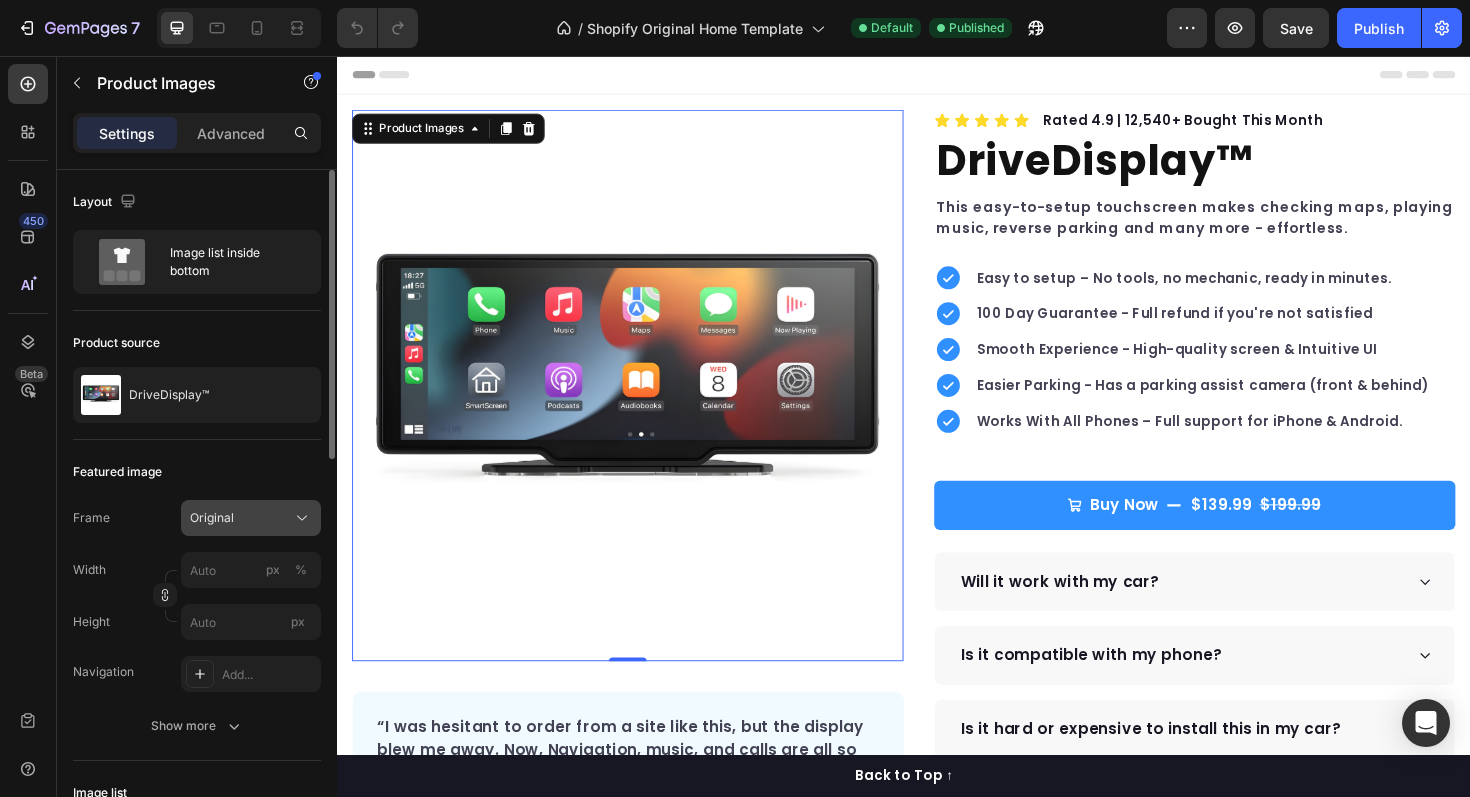 click on "Original" at bounding box center [212, 518] 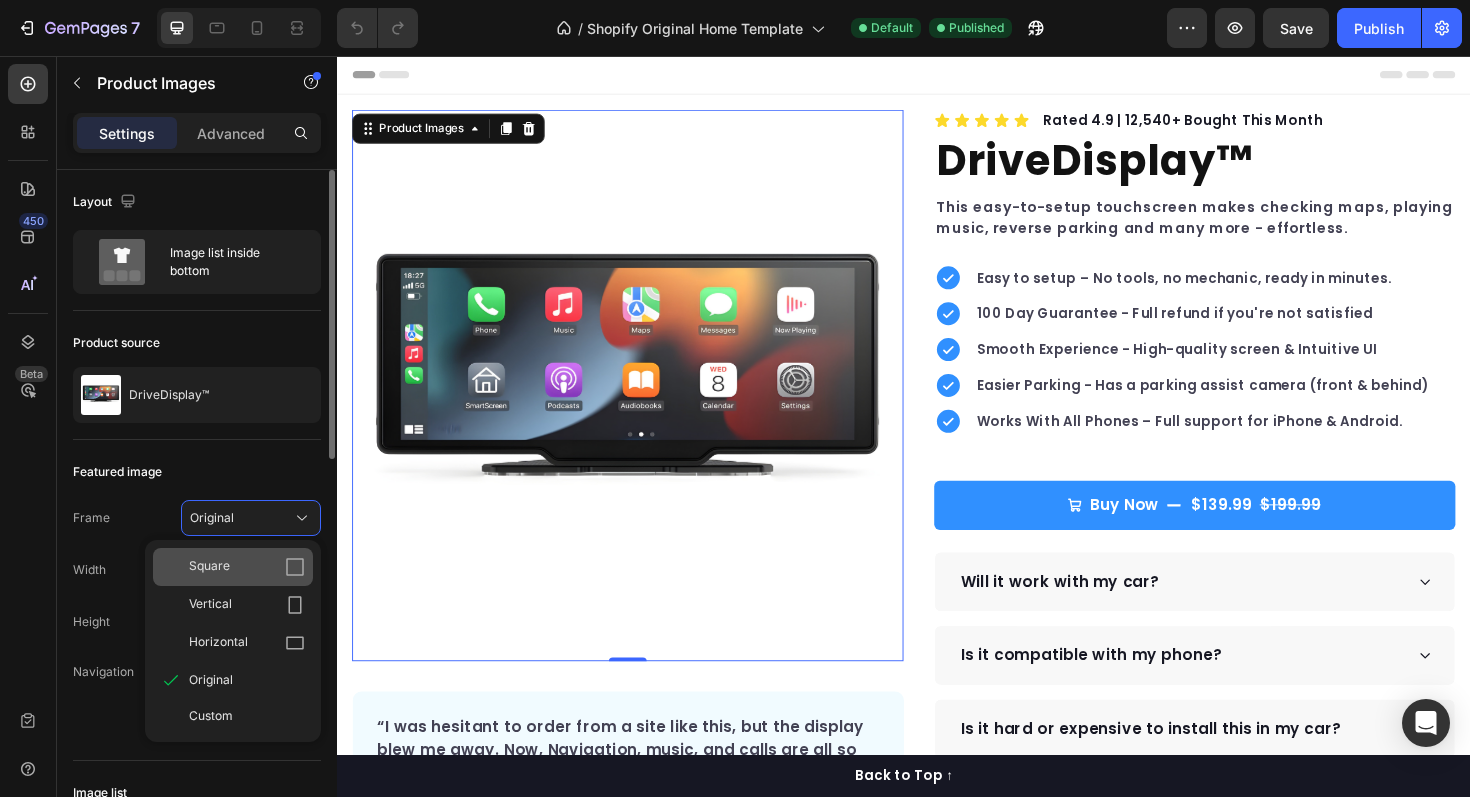 click on "Square" at bounding box center (247, 567) 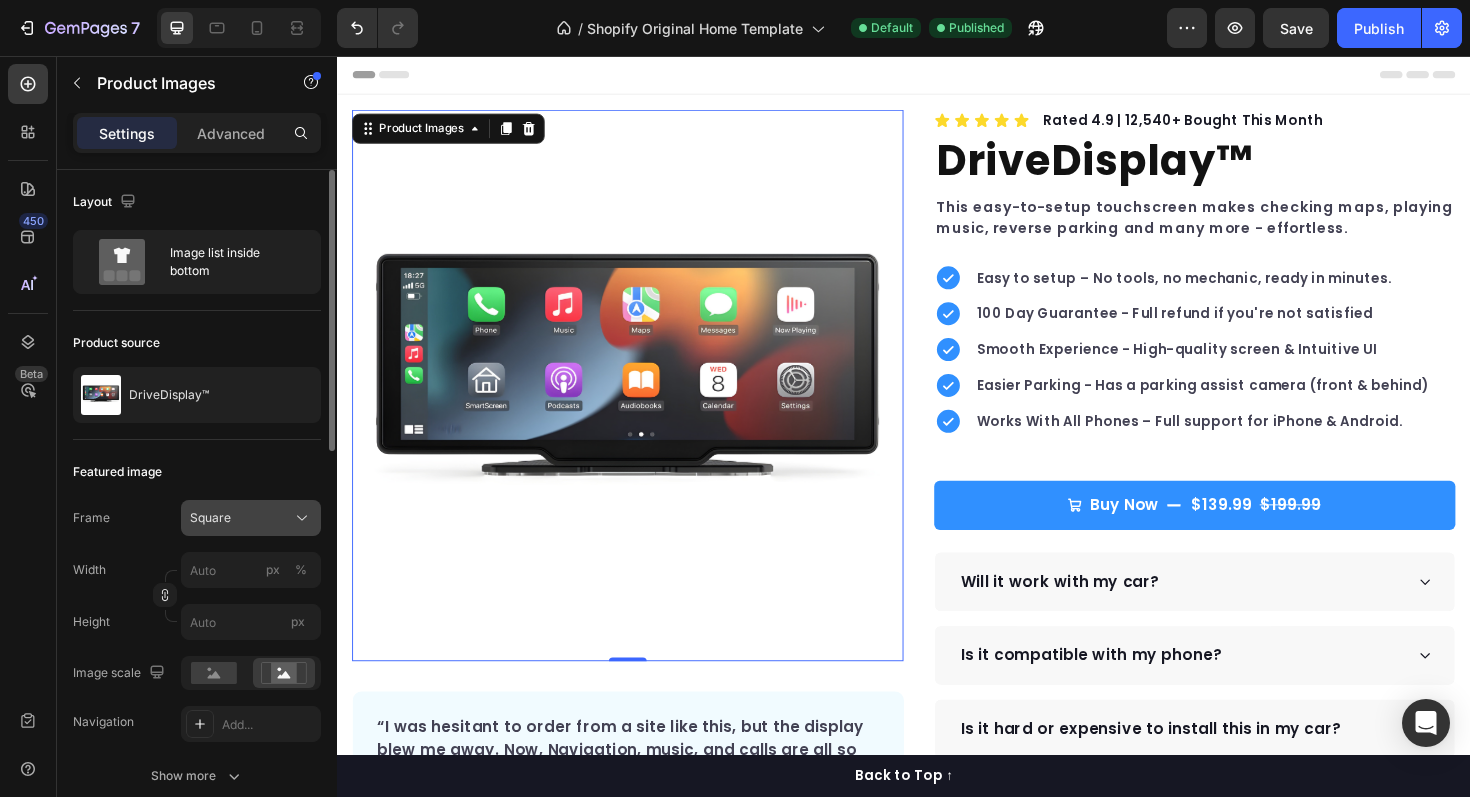 click on "Square" 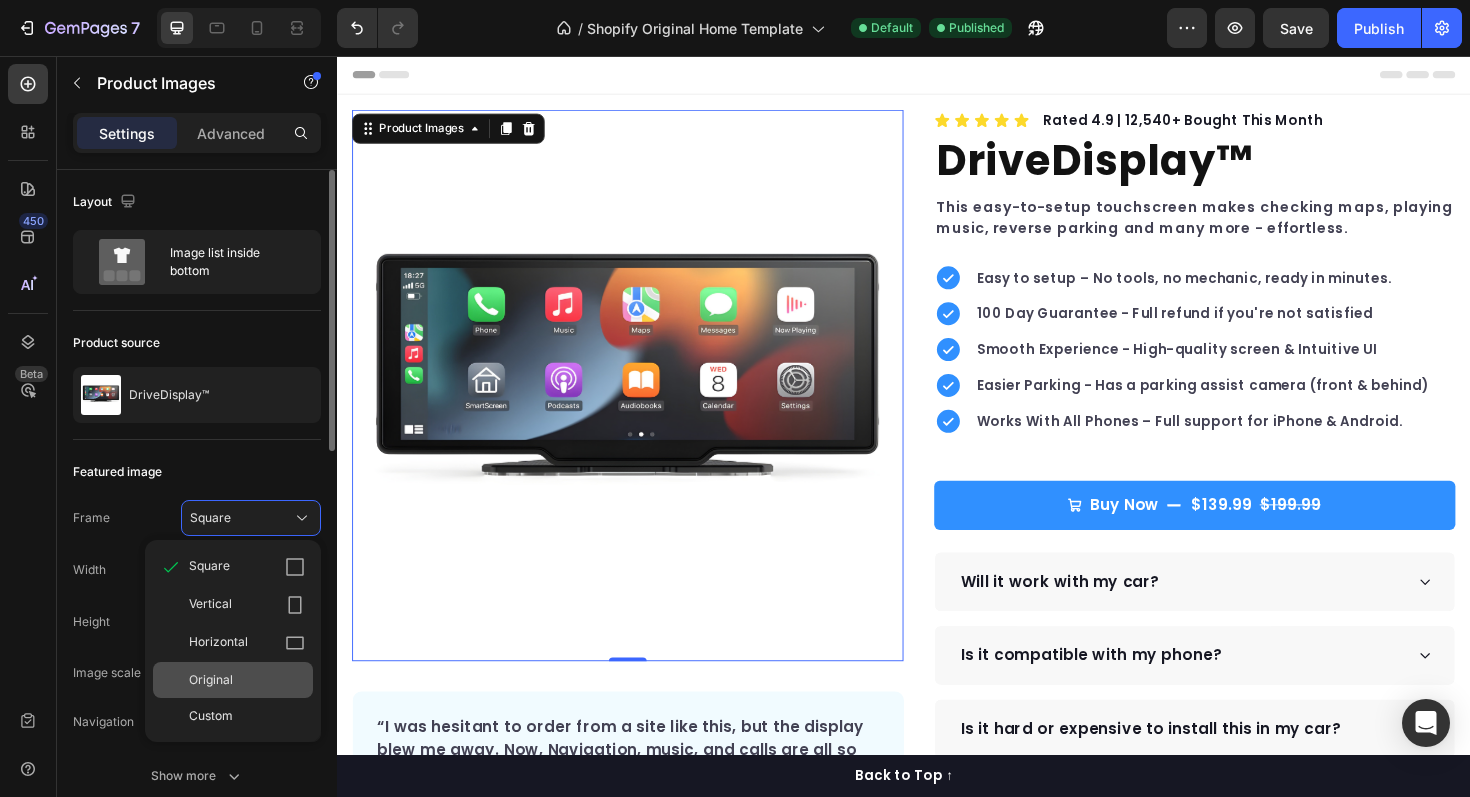 click on "Original" at bounding box center (247, 680) 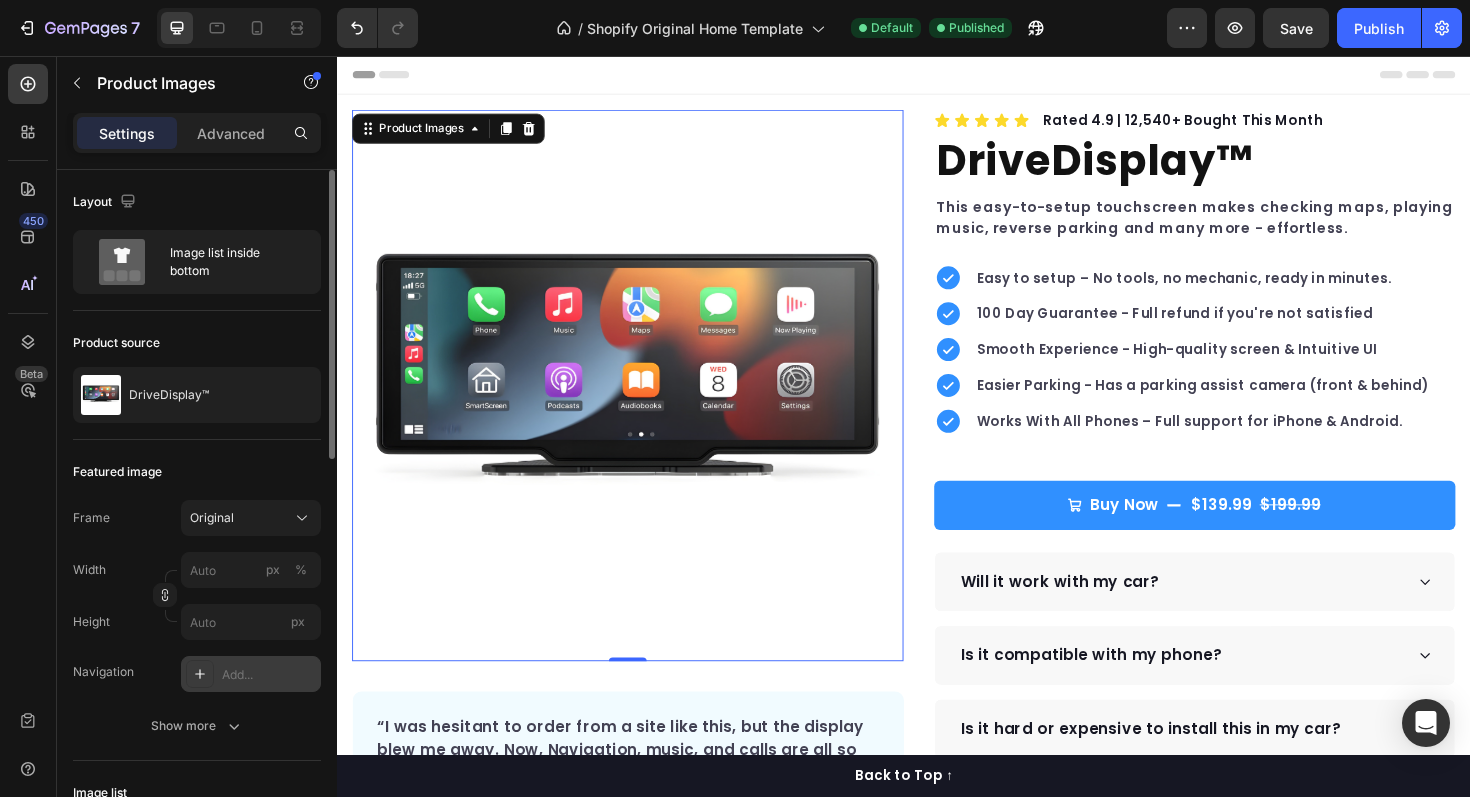 click on "Add..." at bounding box center [269, 675] 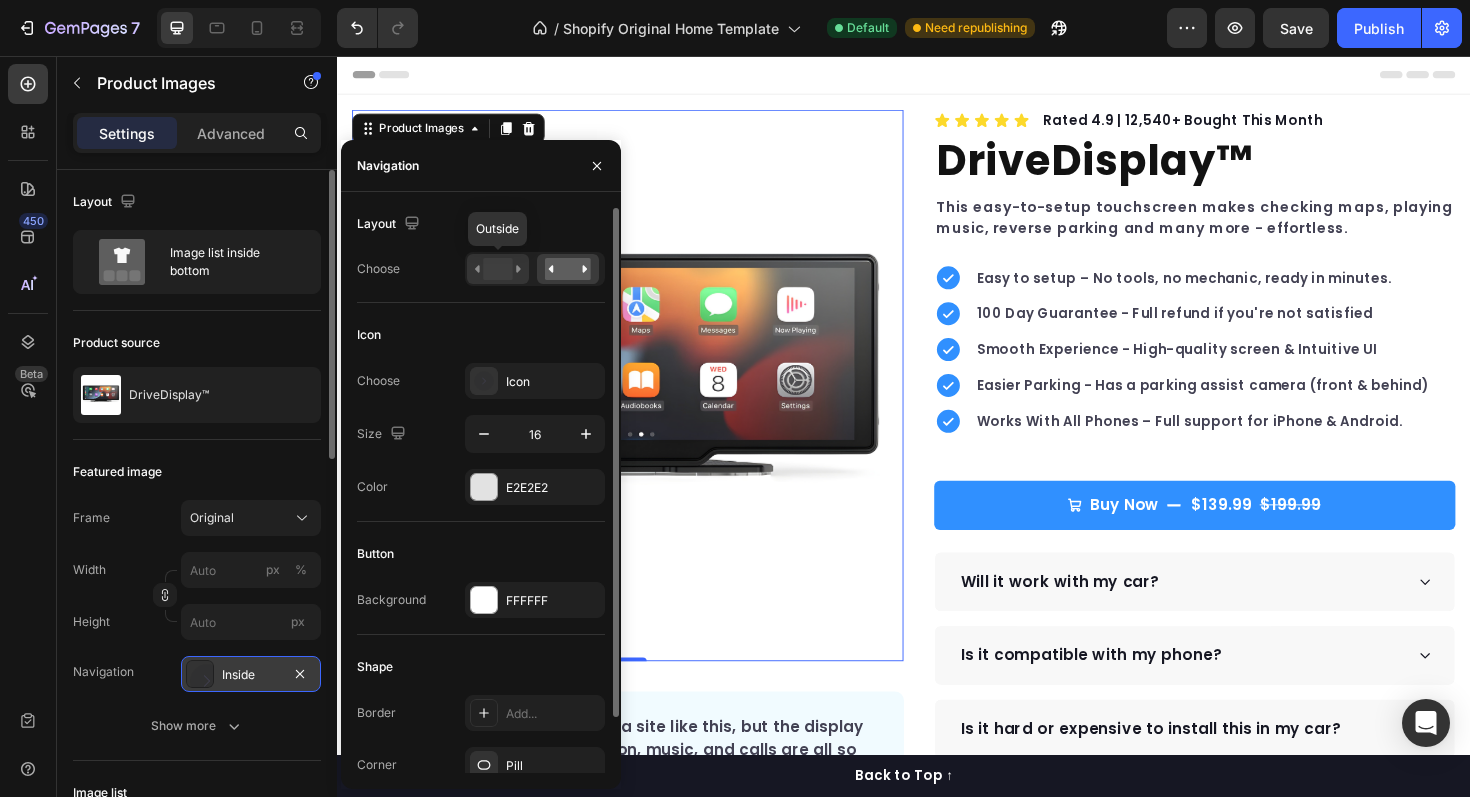 click 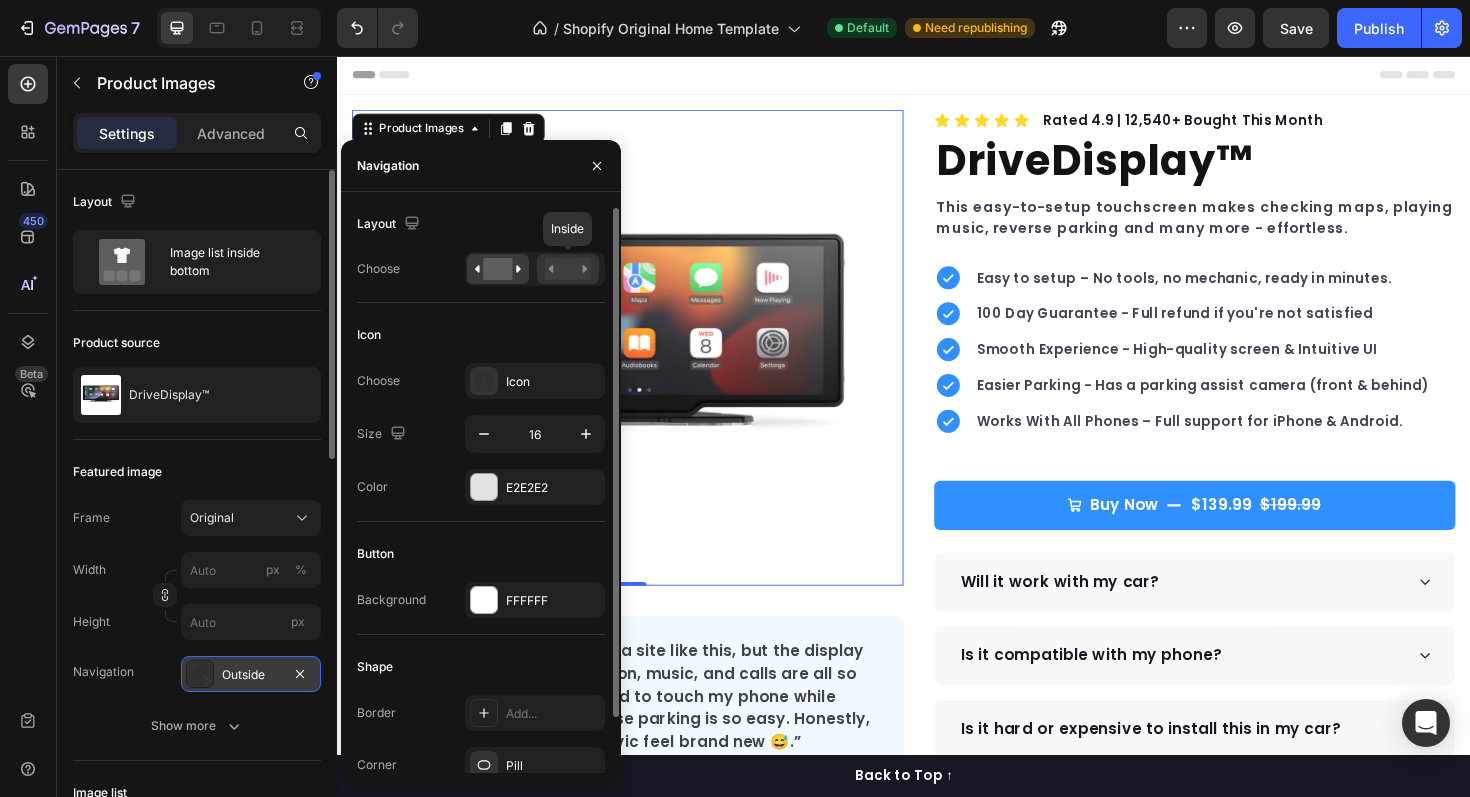 click 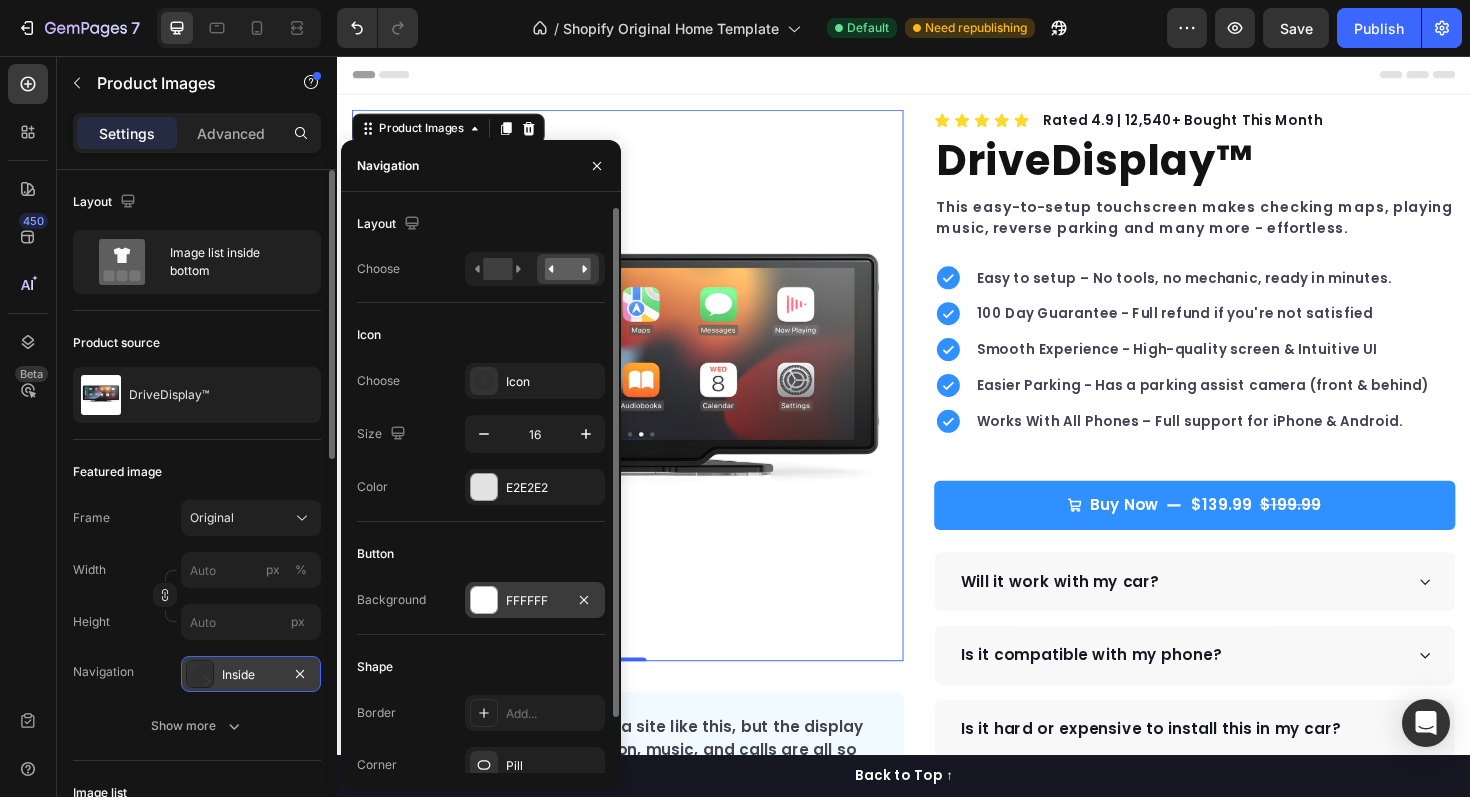 scroll, scrollTop: 62, scrollLeft: 0, axis: vertical 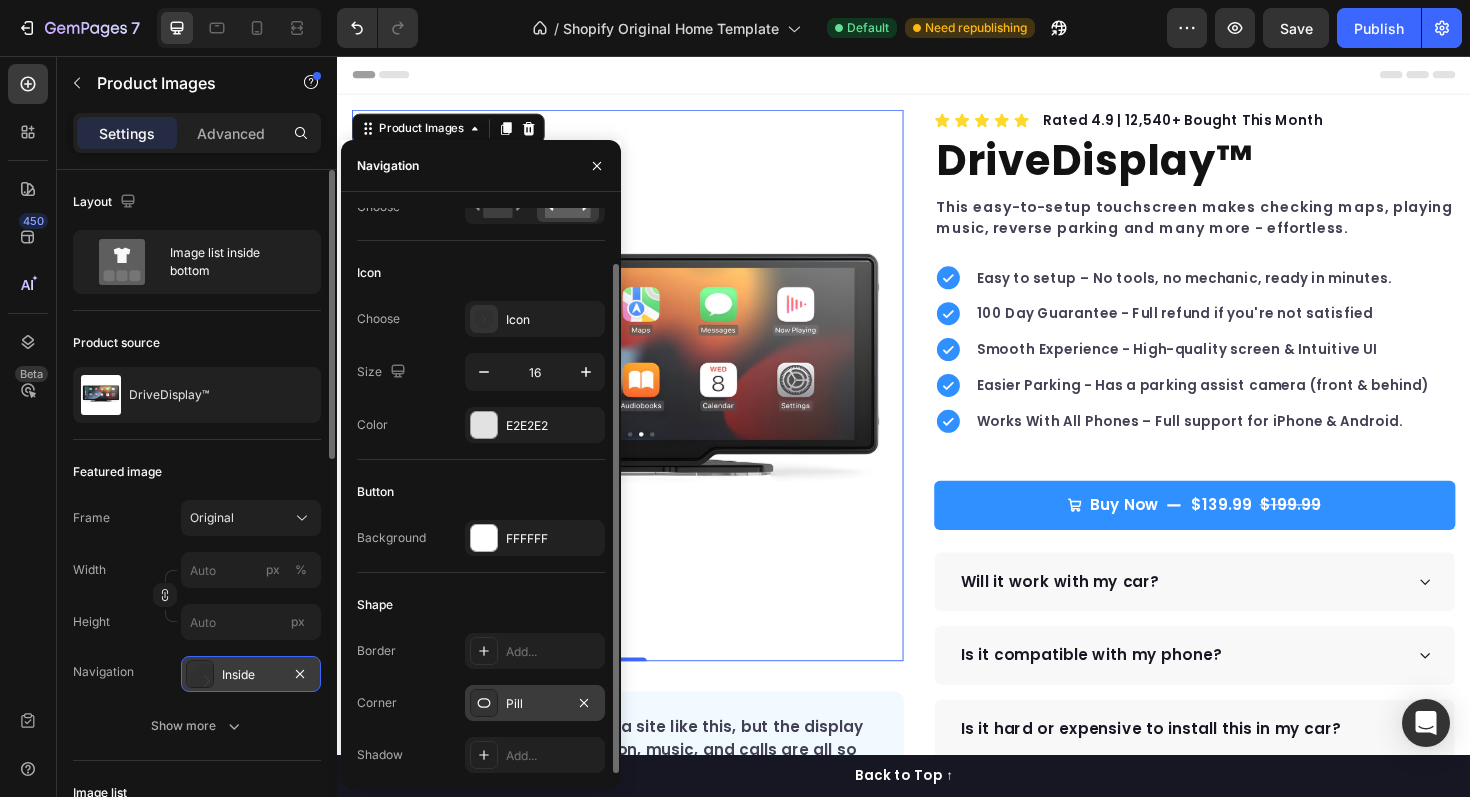 click on "Pill" at bounding box center [535, 703] 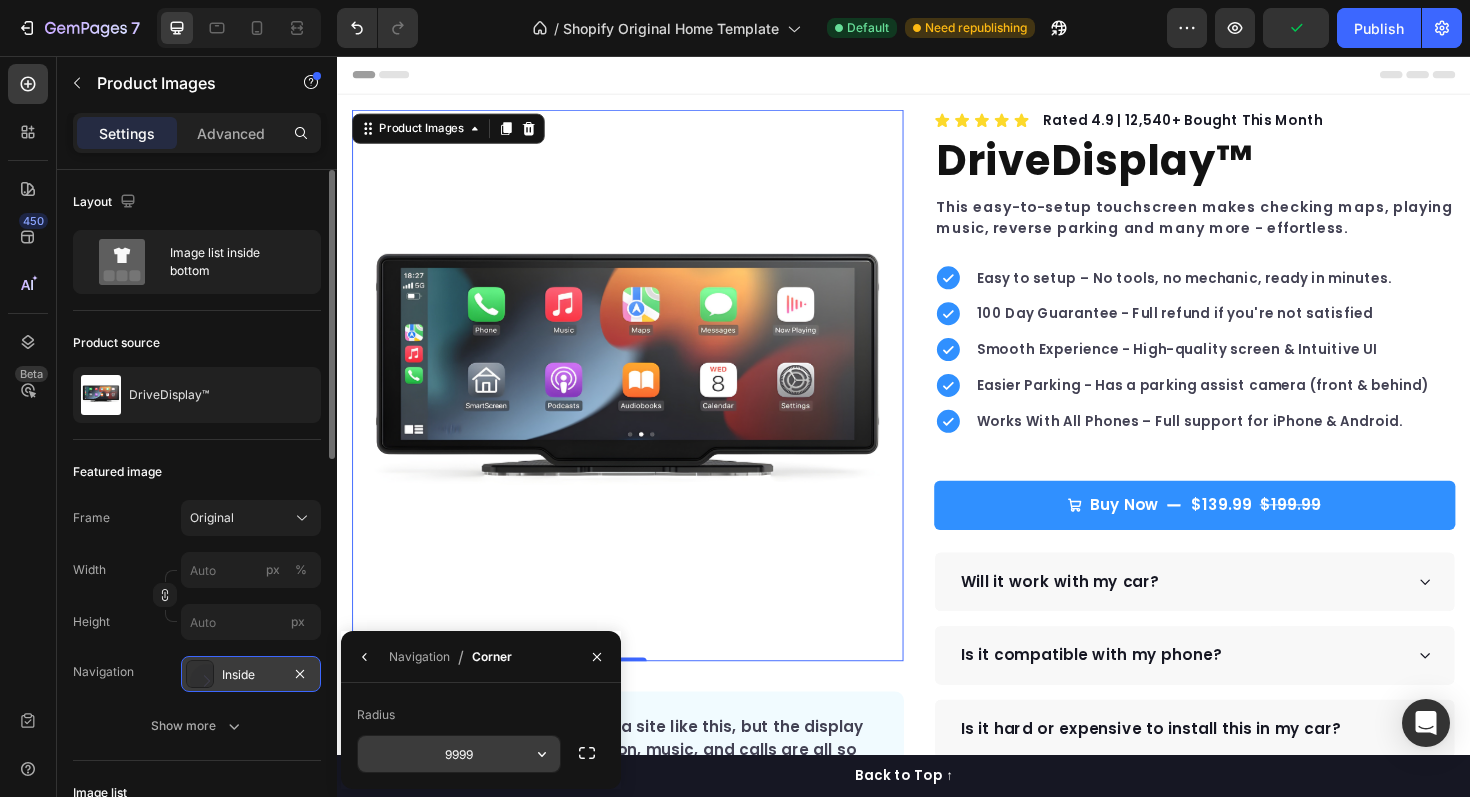 click on "9999" at bounding box center [459, 754] 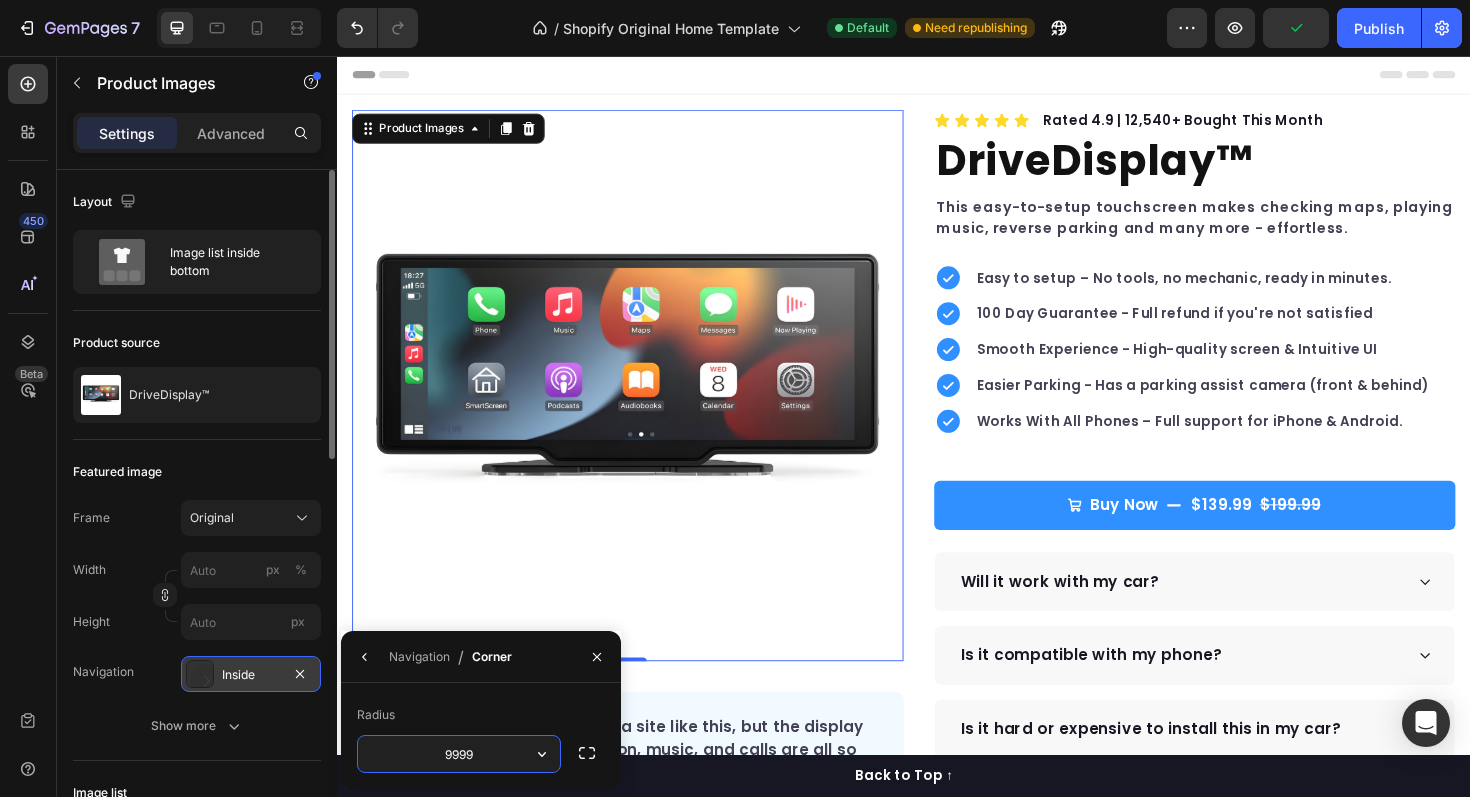 click on "9999" at bounding box center (459, 754) 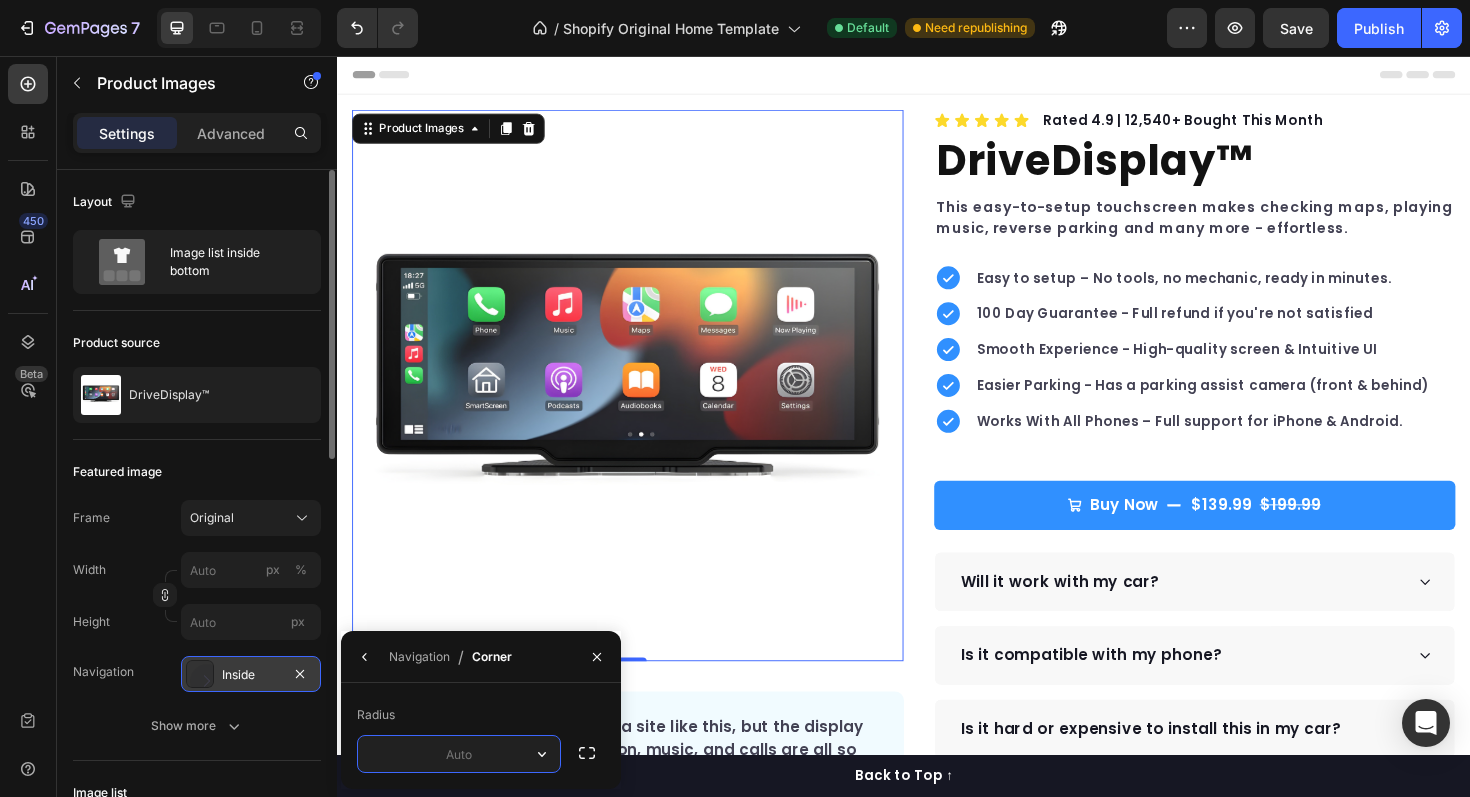 type on "1" 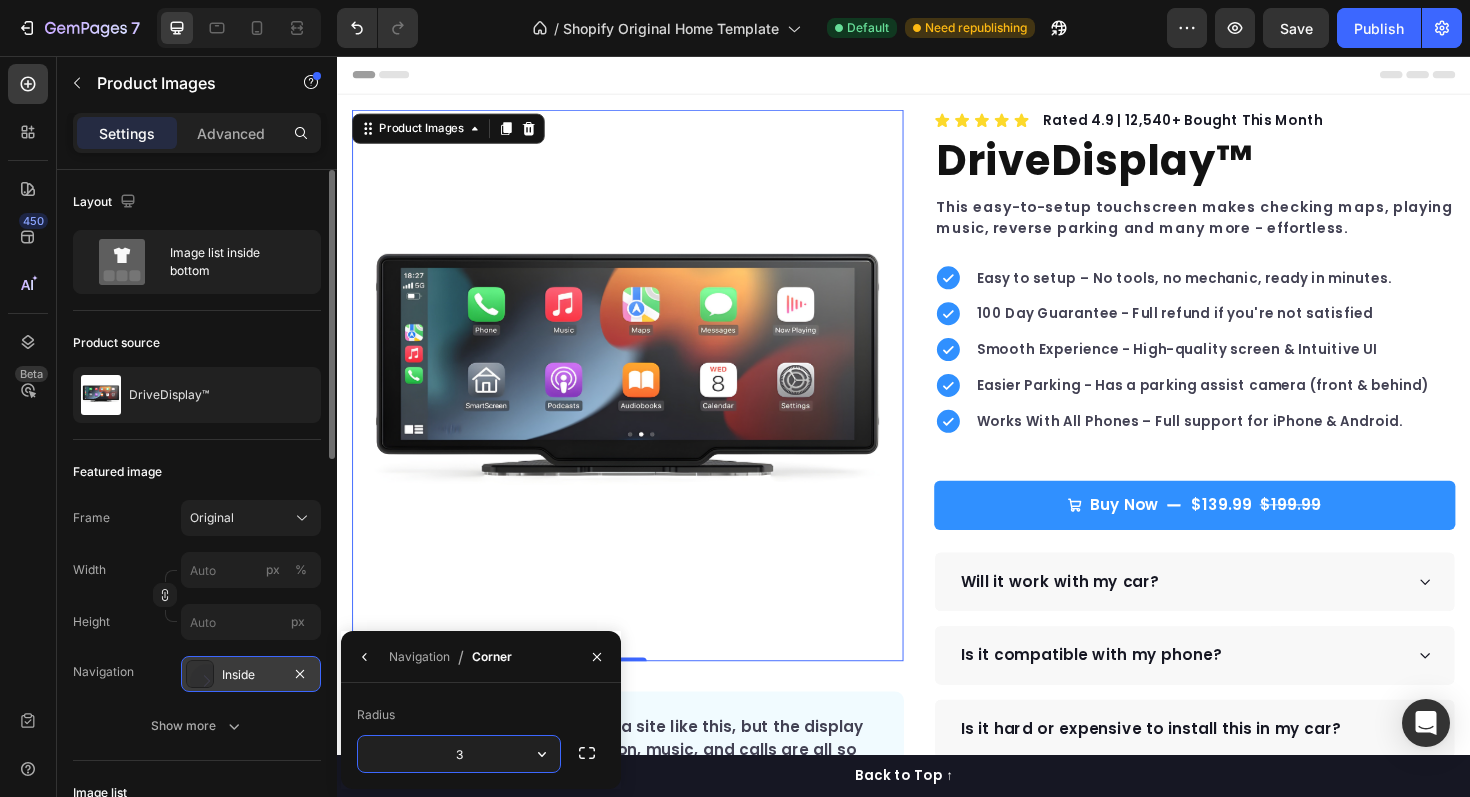 type on "3" 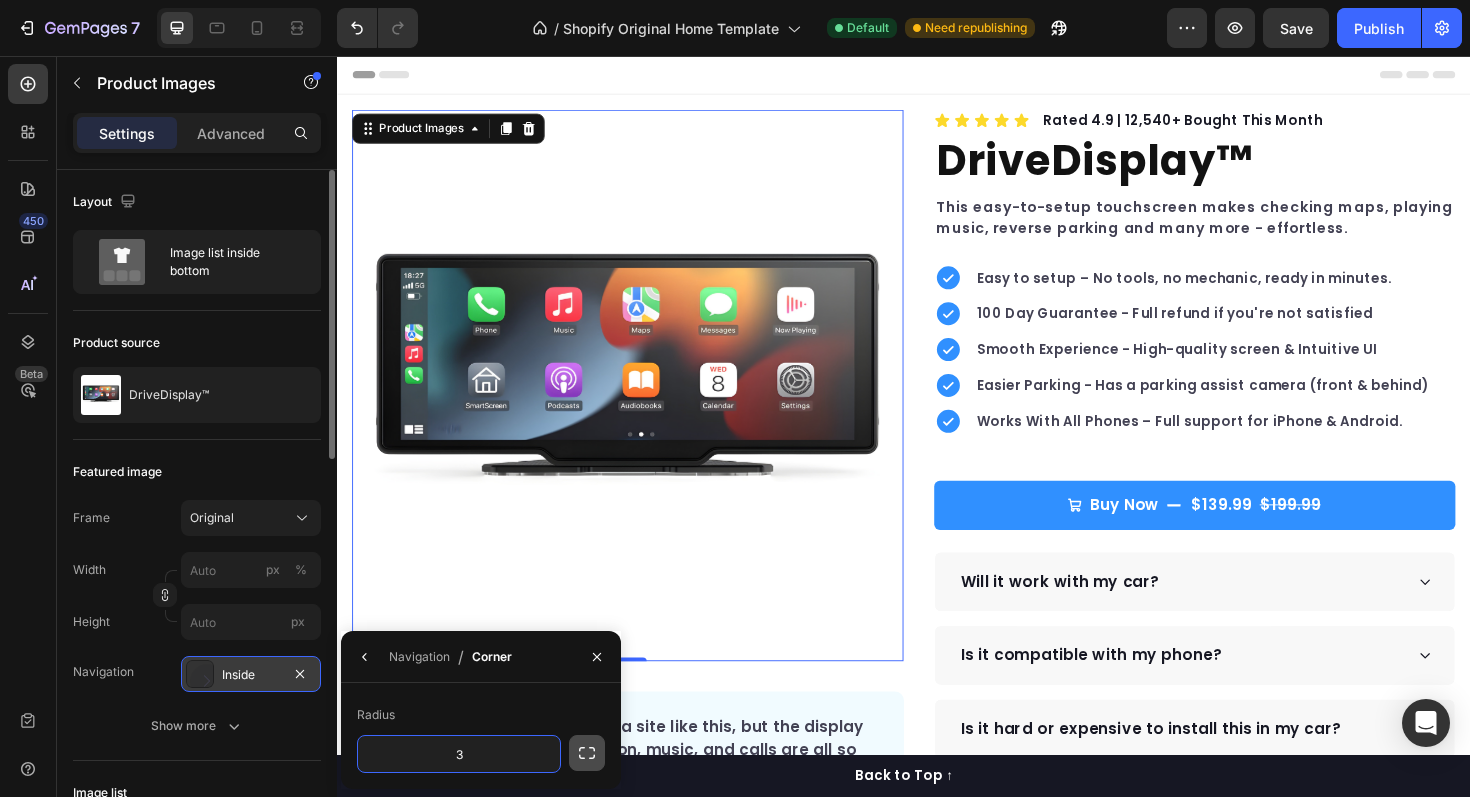 click 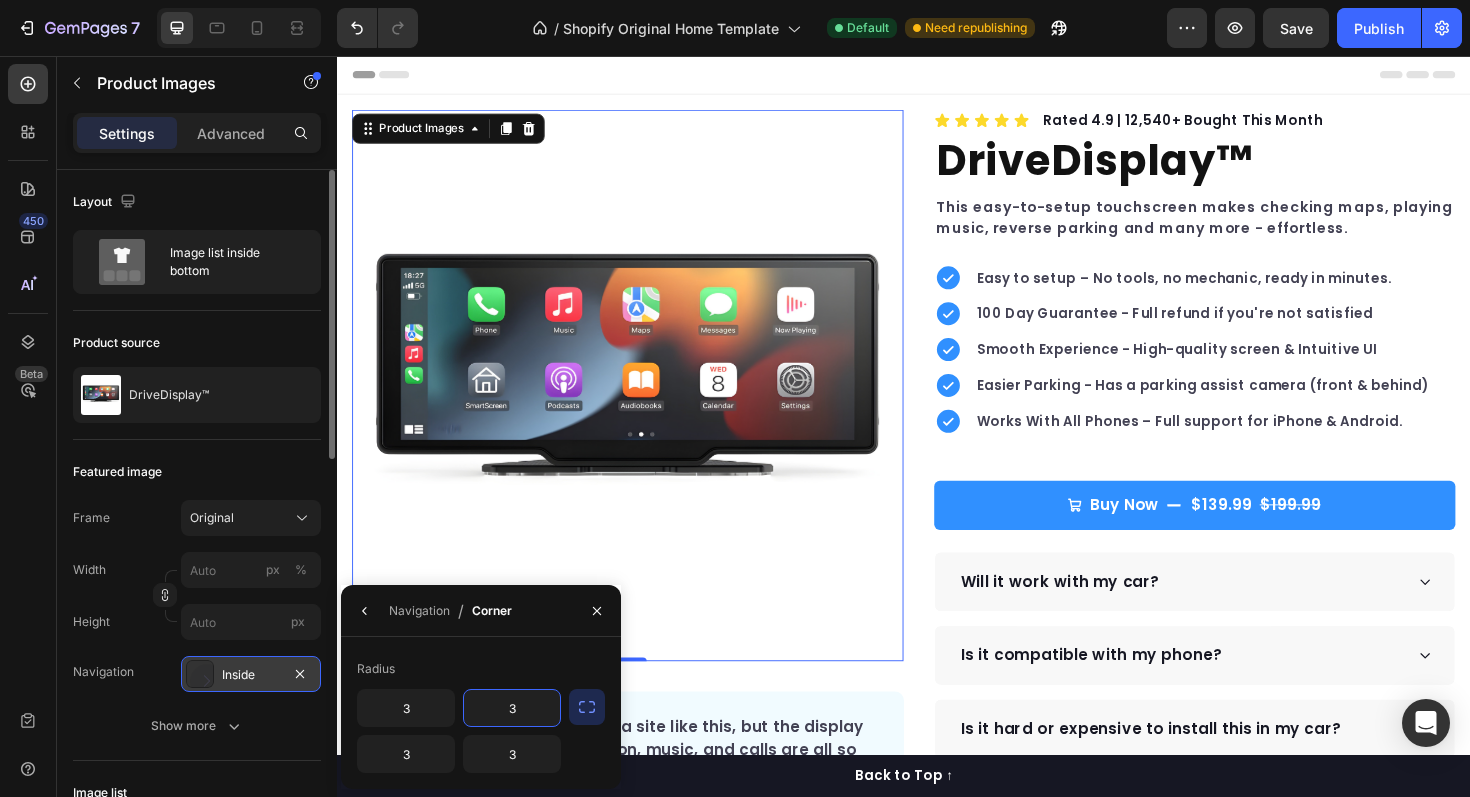 click on "3" at bounding box center (512, 708) 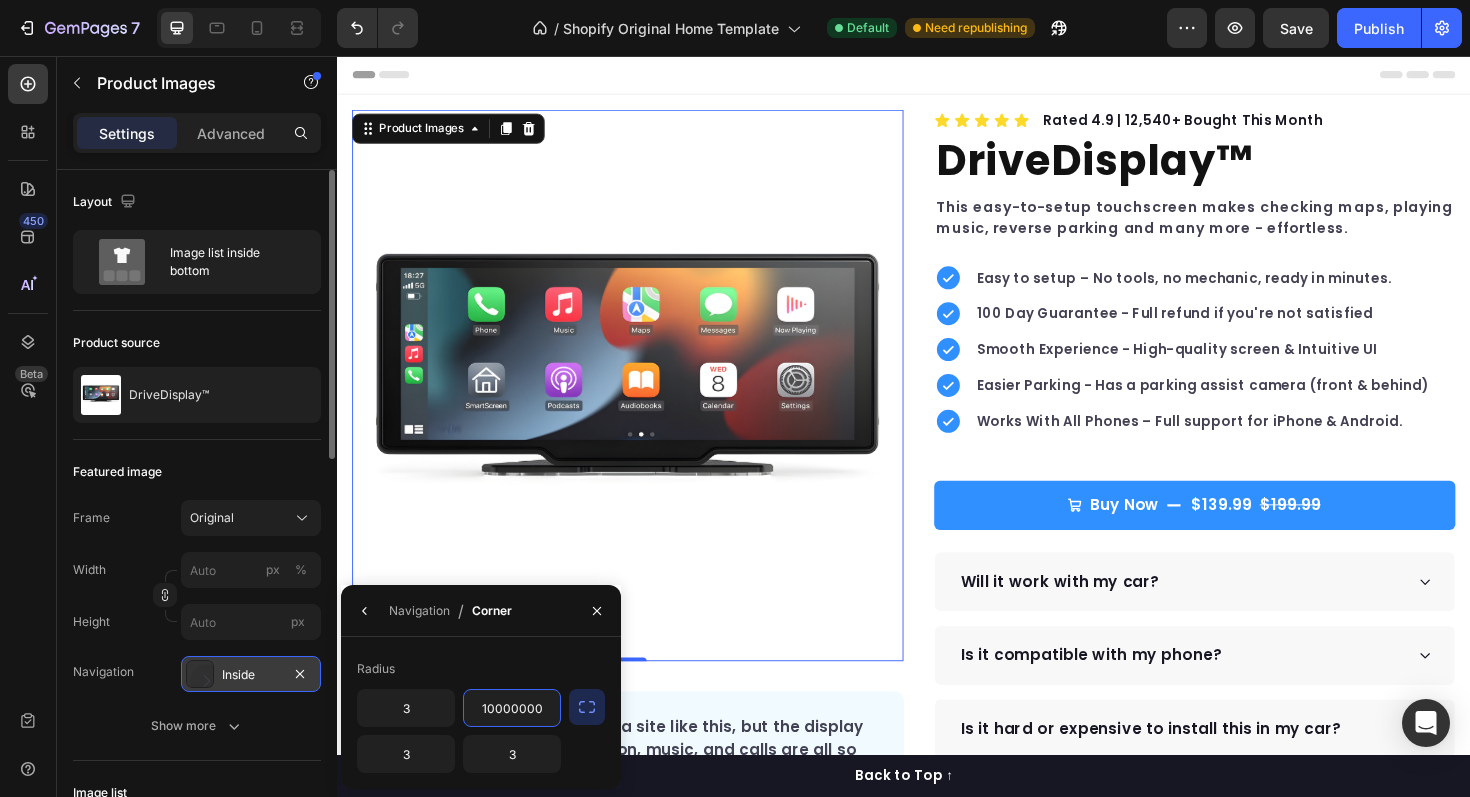 type on "10000000" 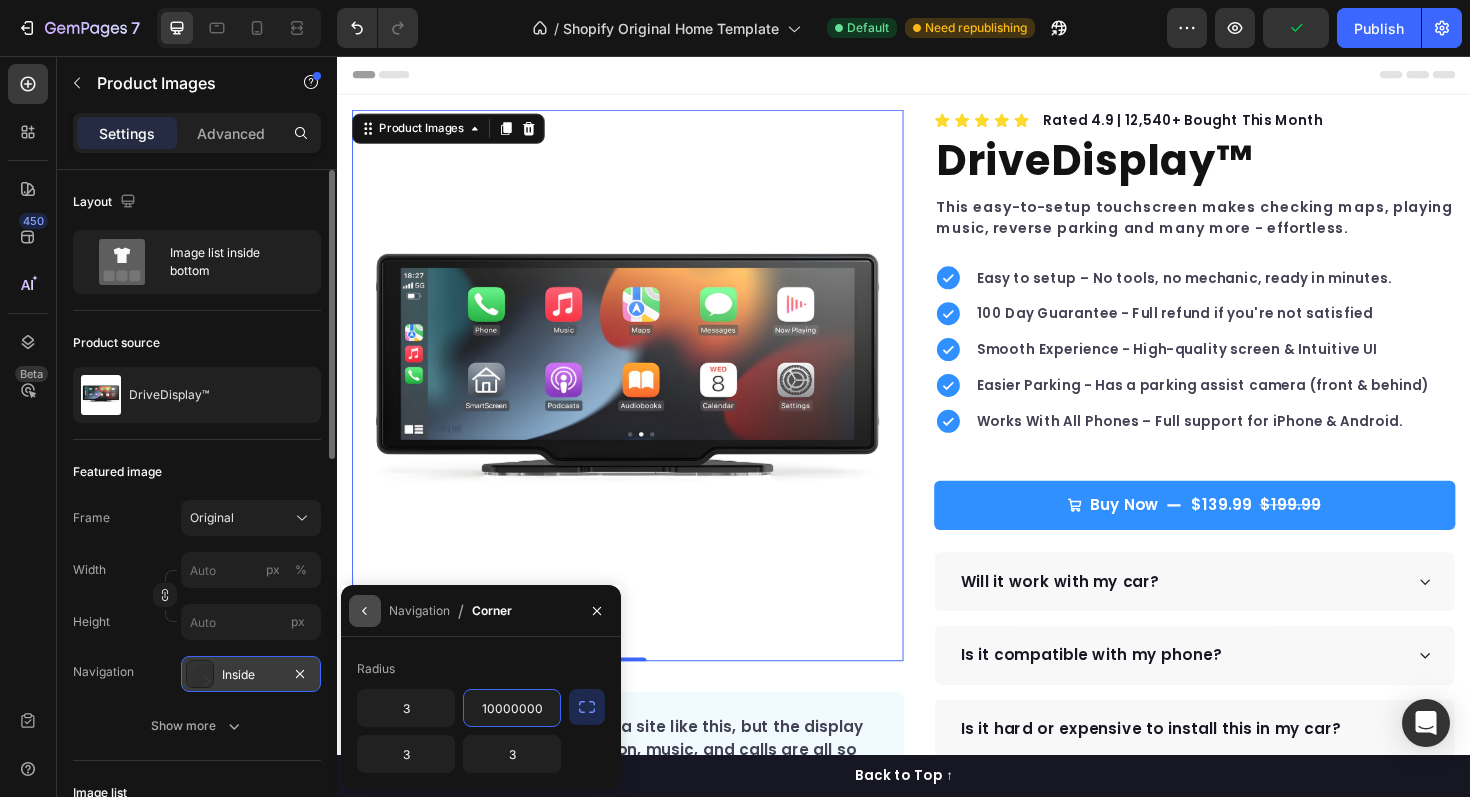 click 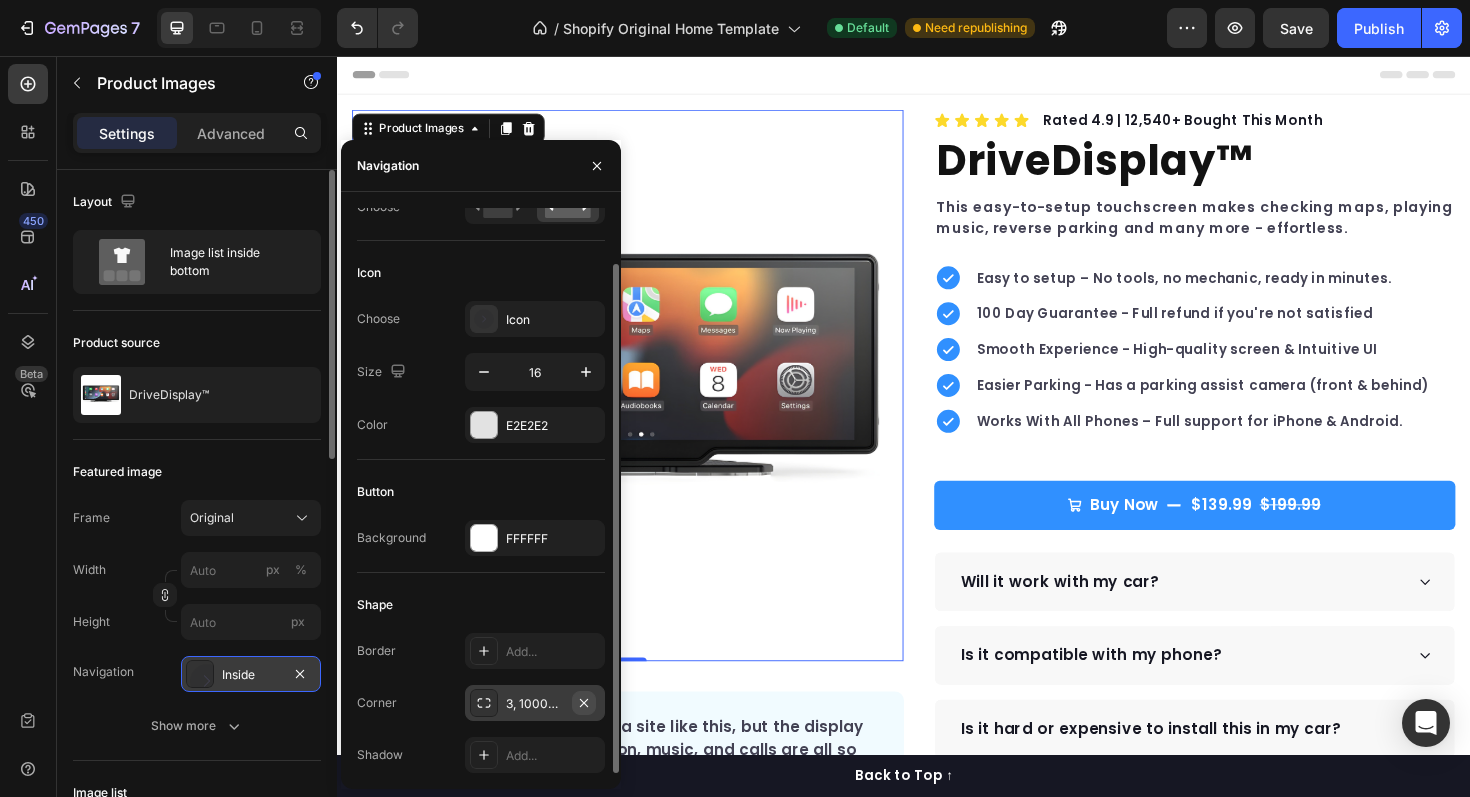 click 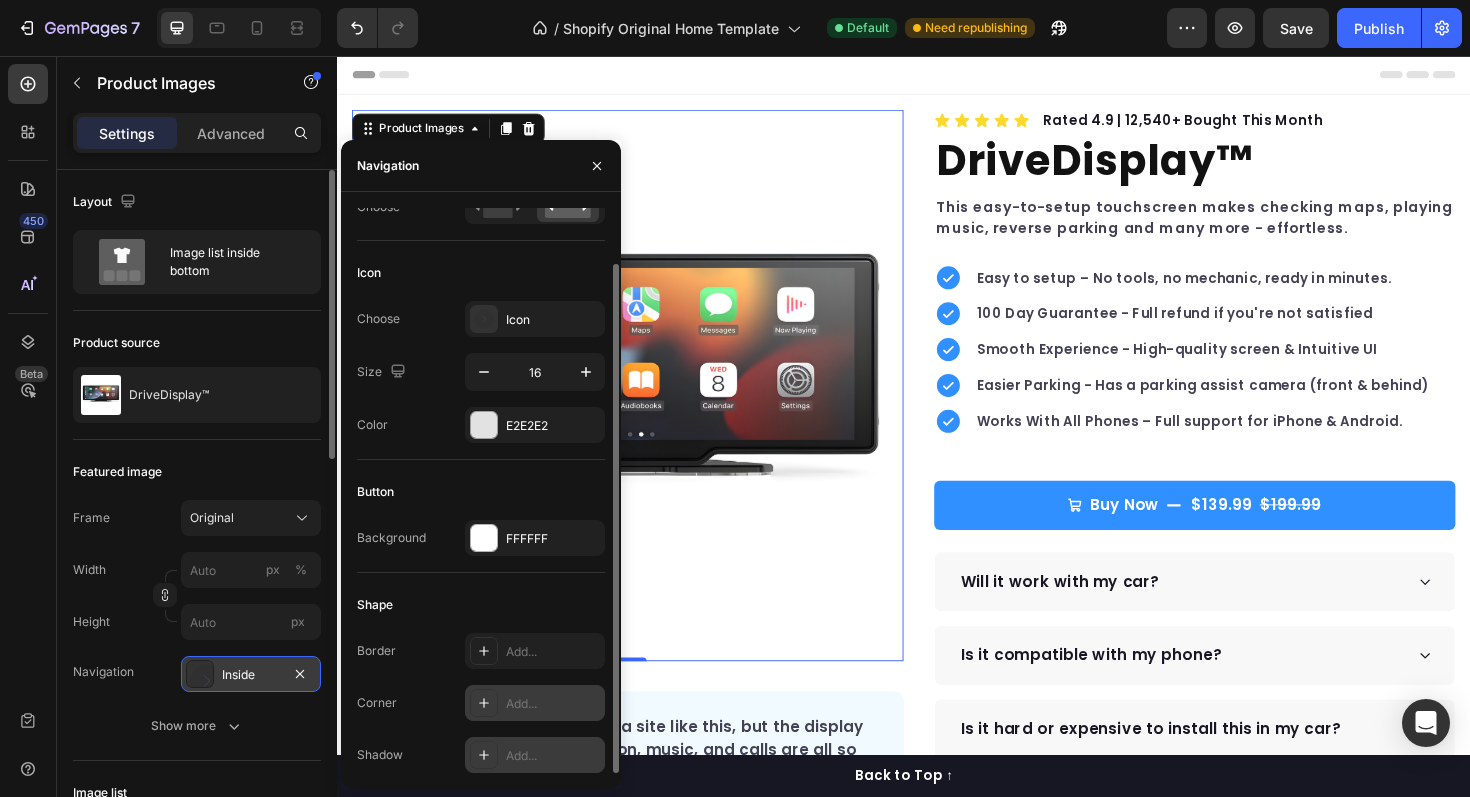 click on "Add..." at bounding box center [553, 756] 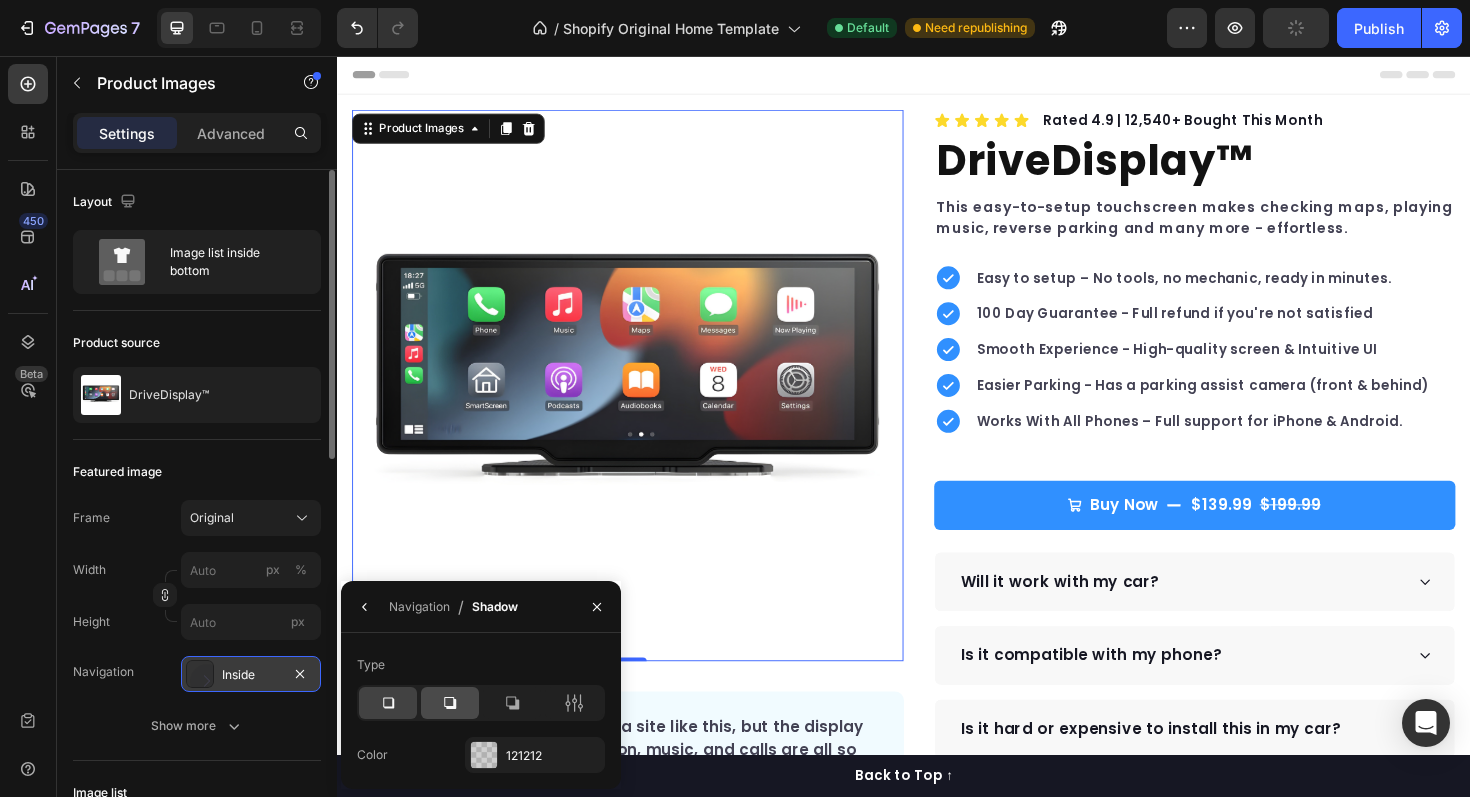 click 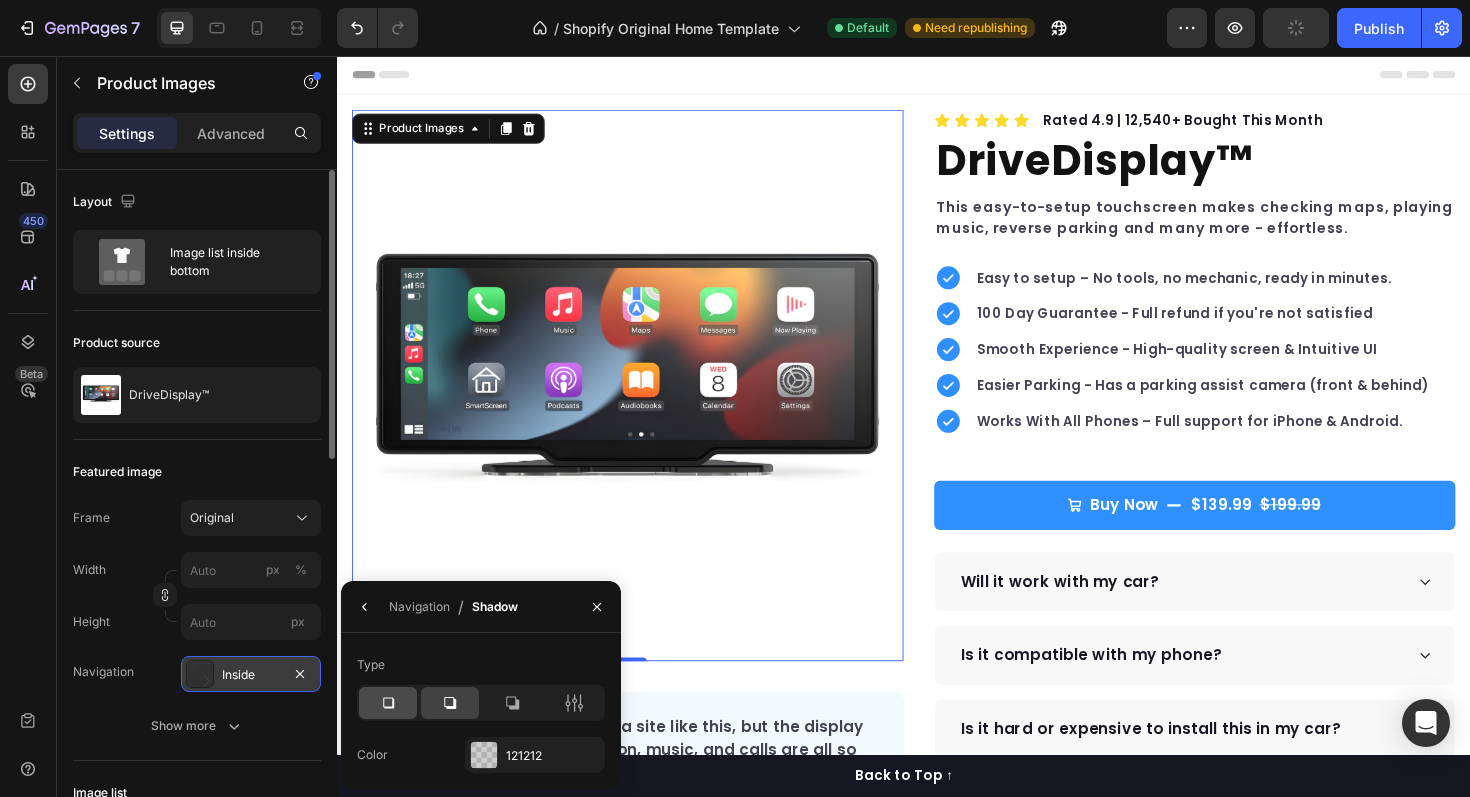 click 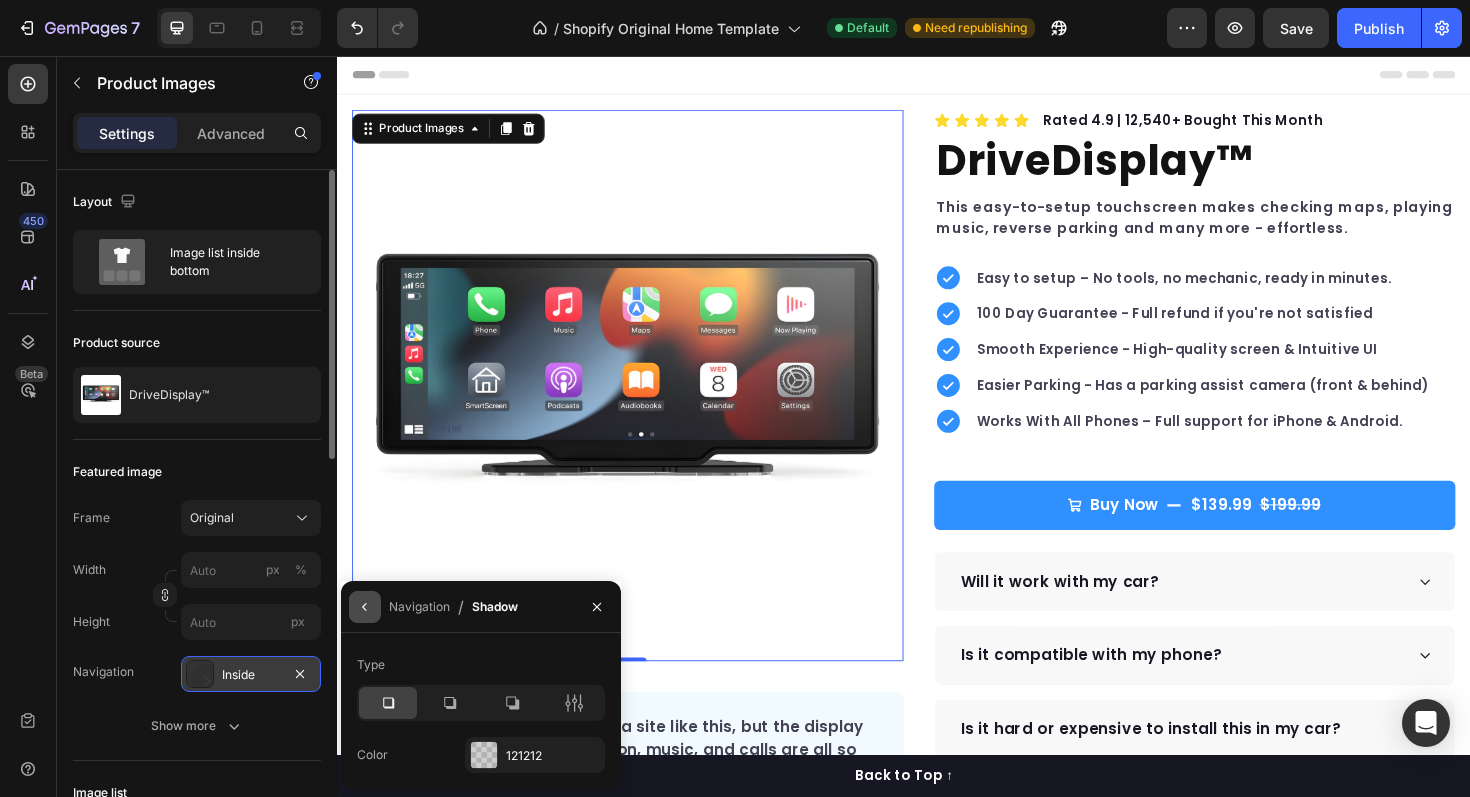 click 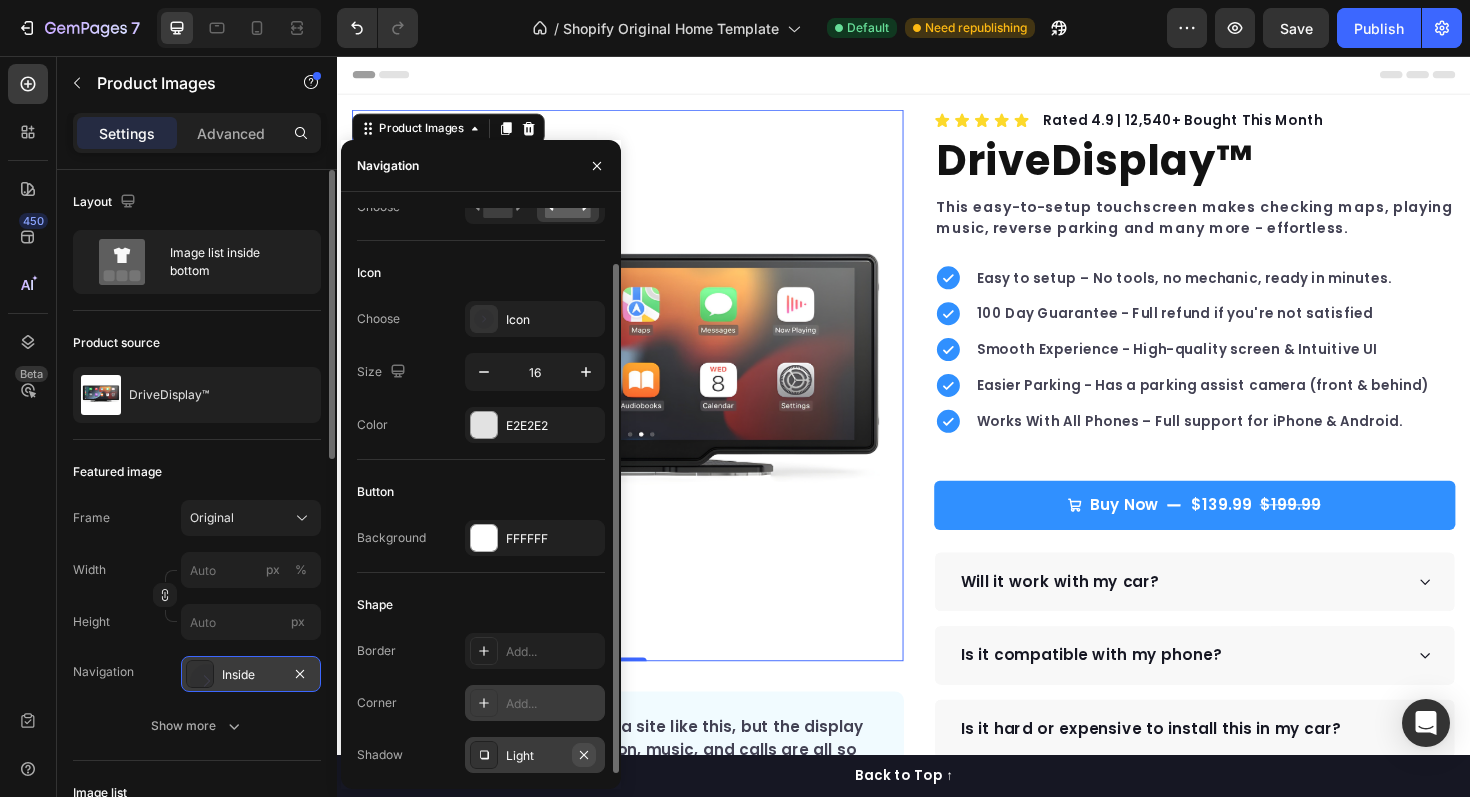 click 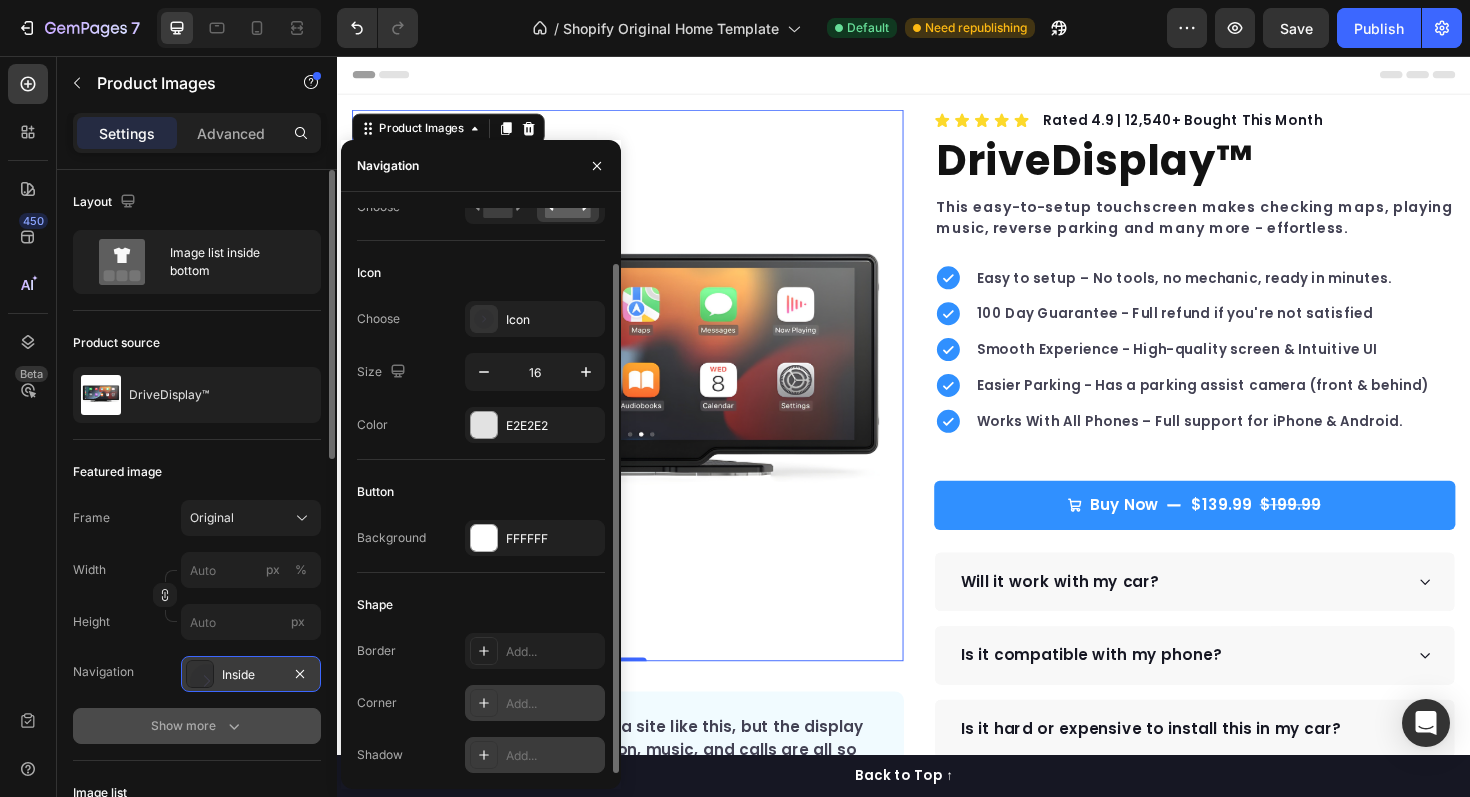 click on "Show more" at bounding box center (197, 726) 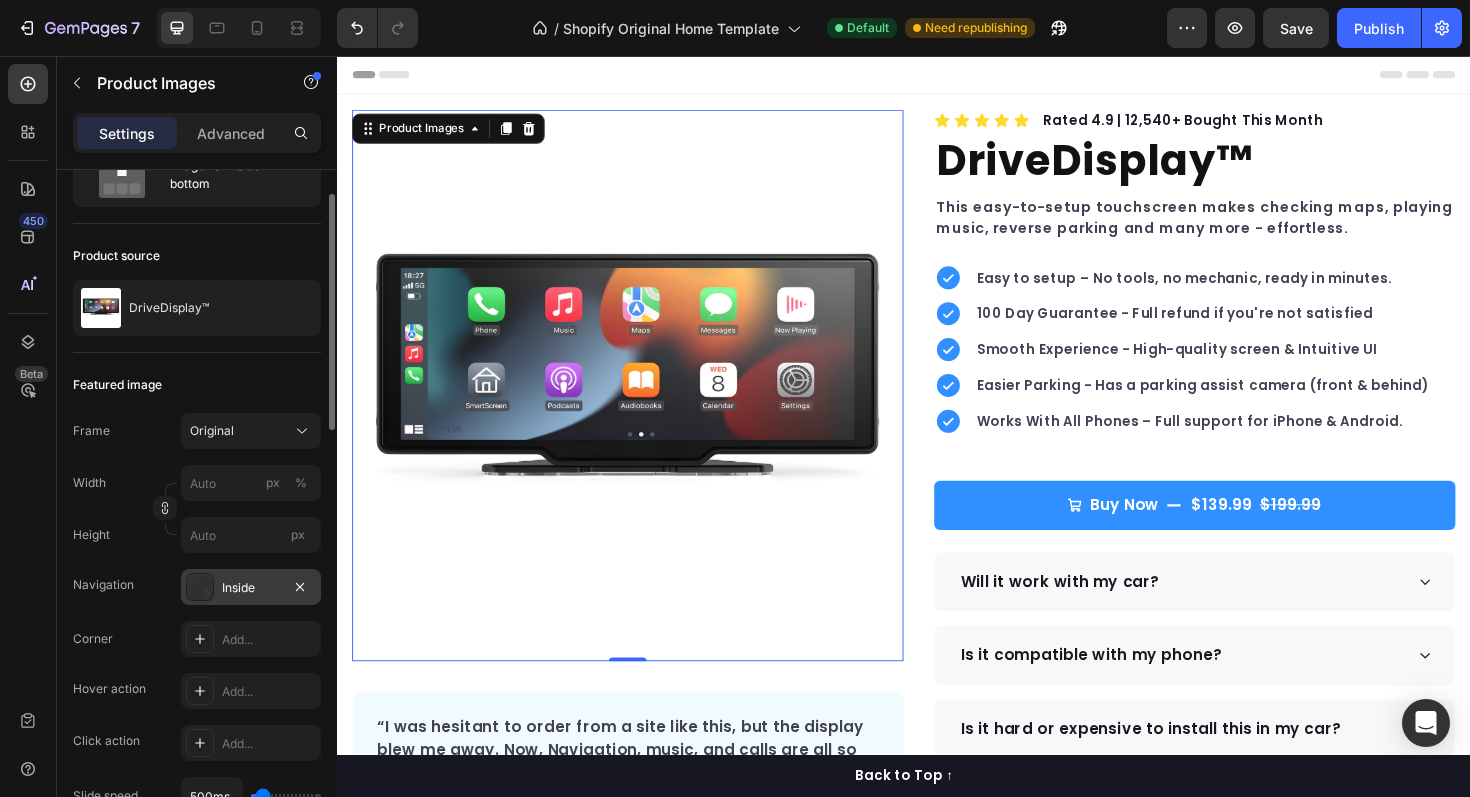 scroll, scrollTop: 95, scrollLeft: 0, axis: vertical 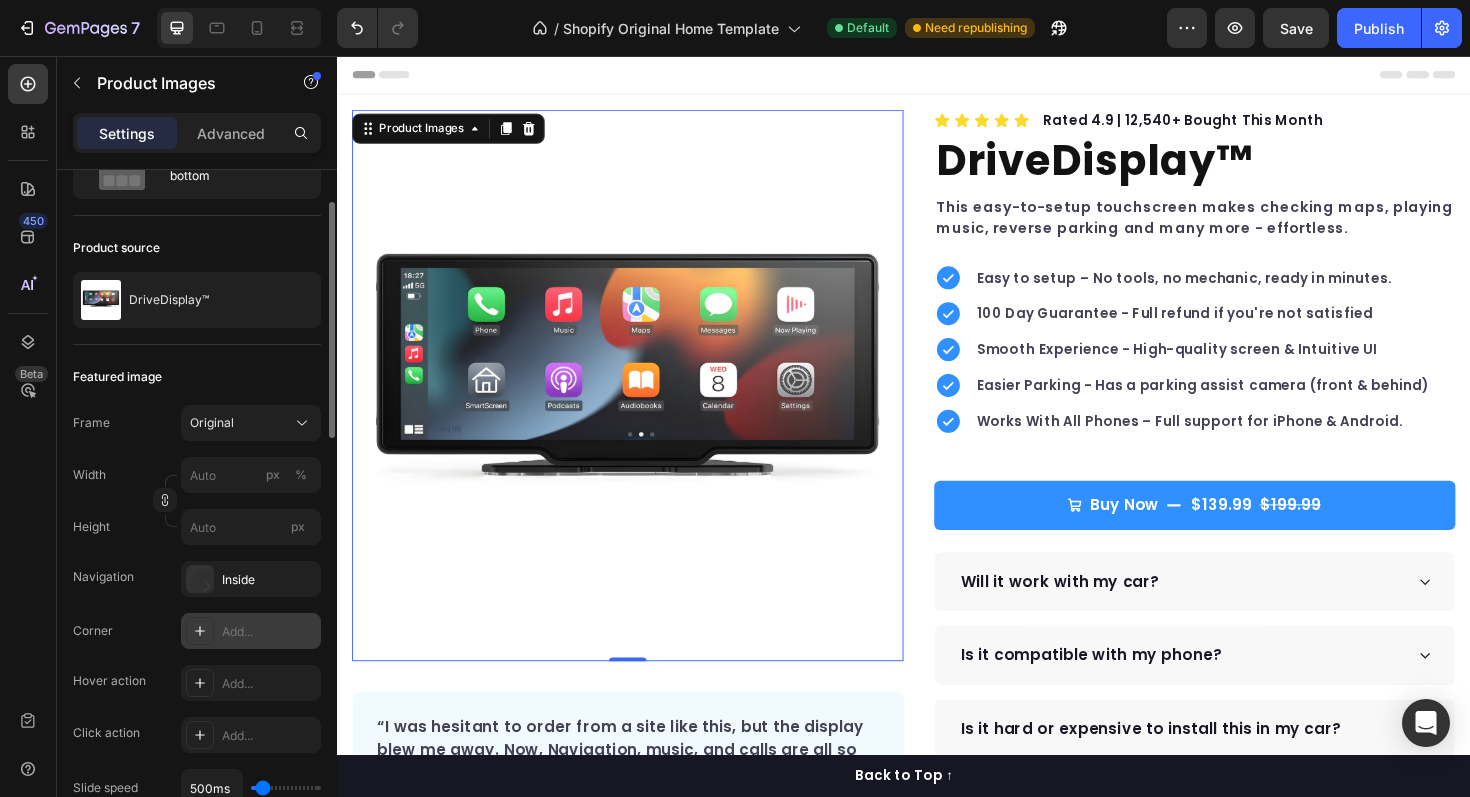 click on "Add..." at bounding box center [269, 632] 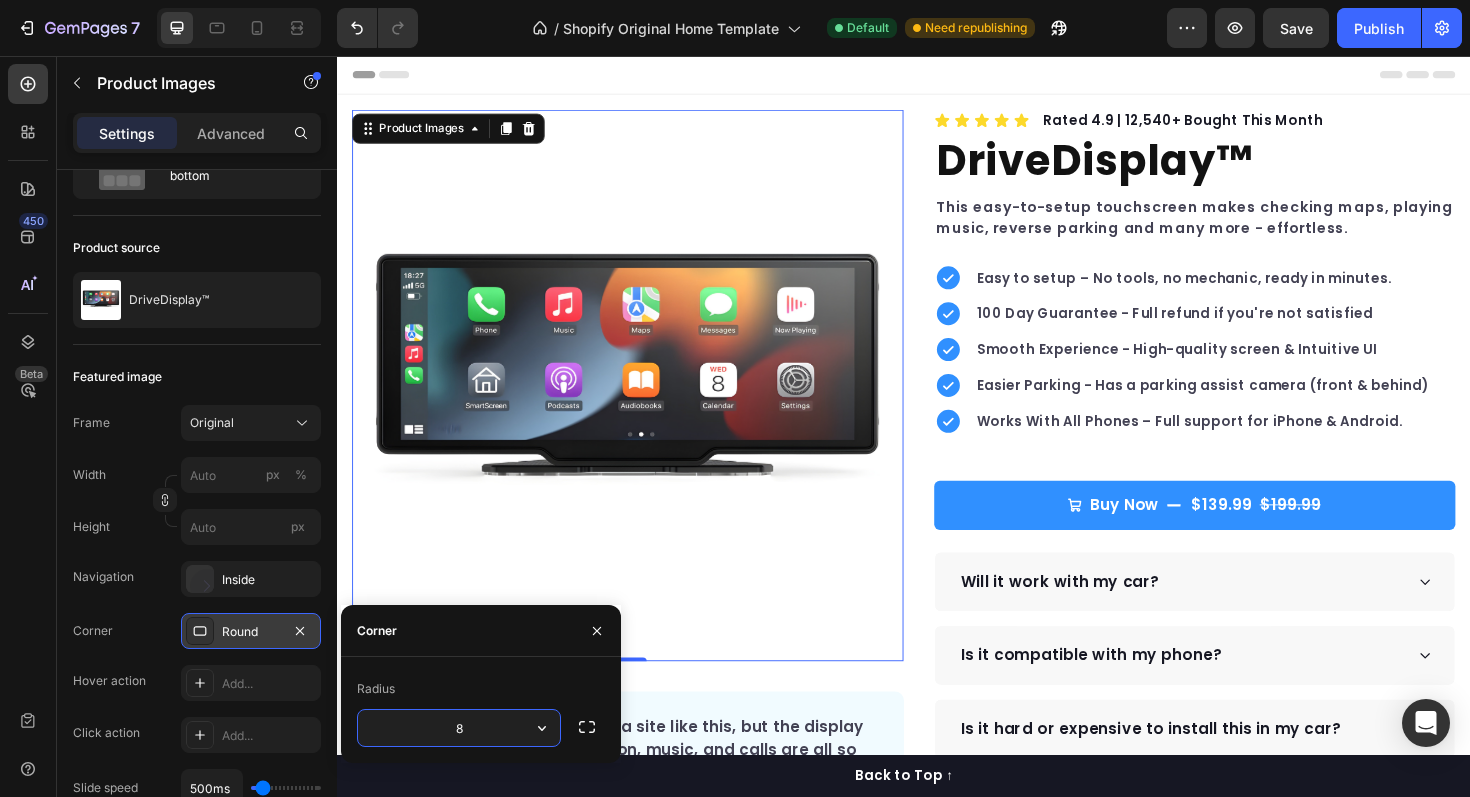click on "8" at bounding box center (459, 728) 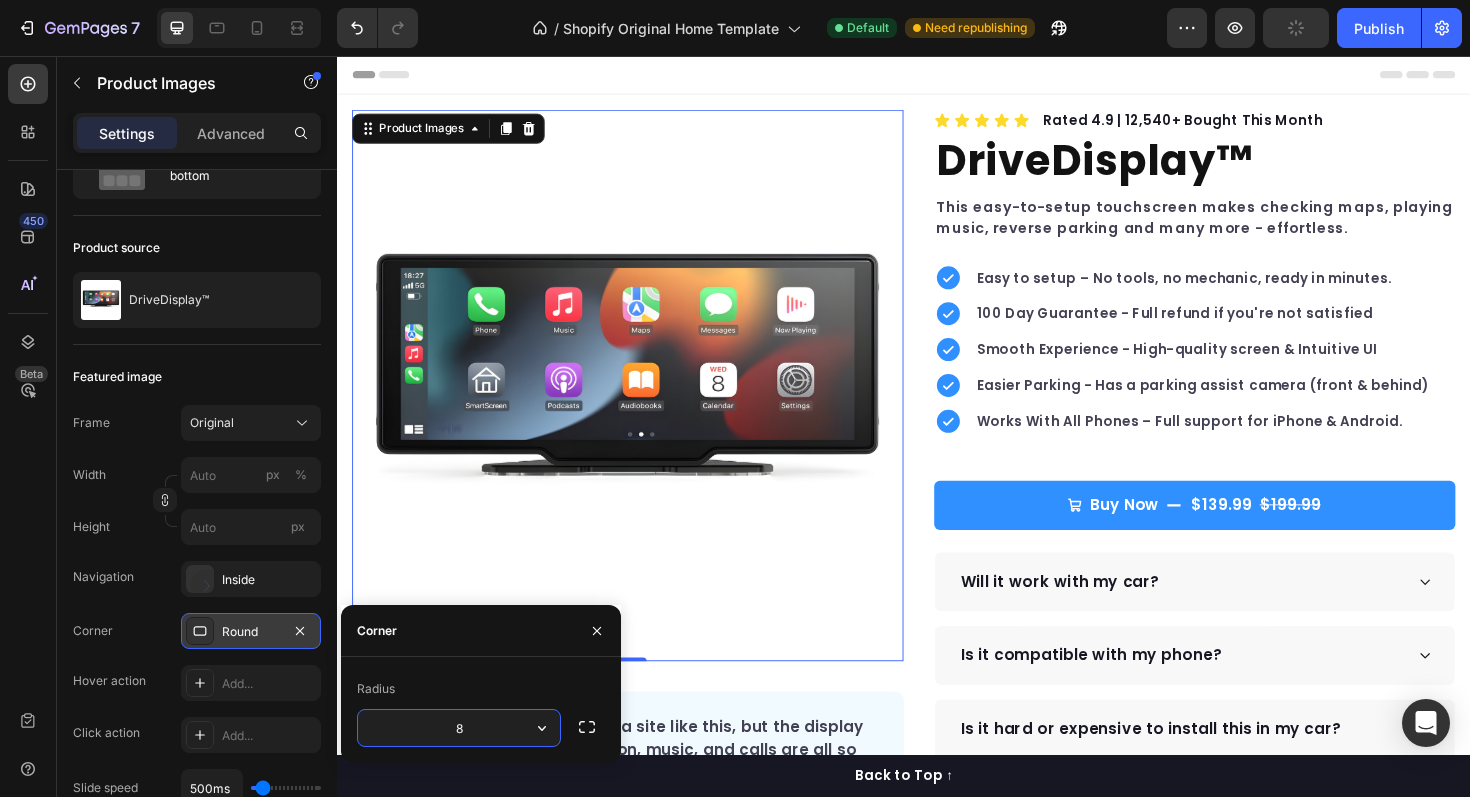 click on "8" at bounding box center [459, 728] 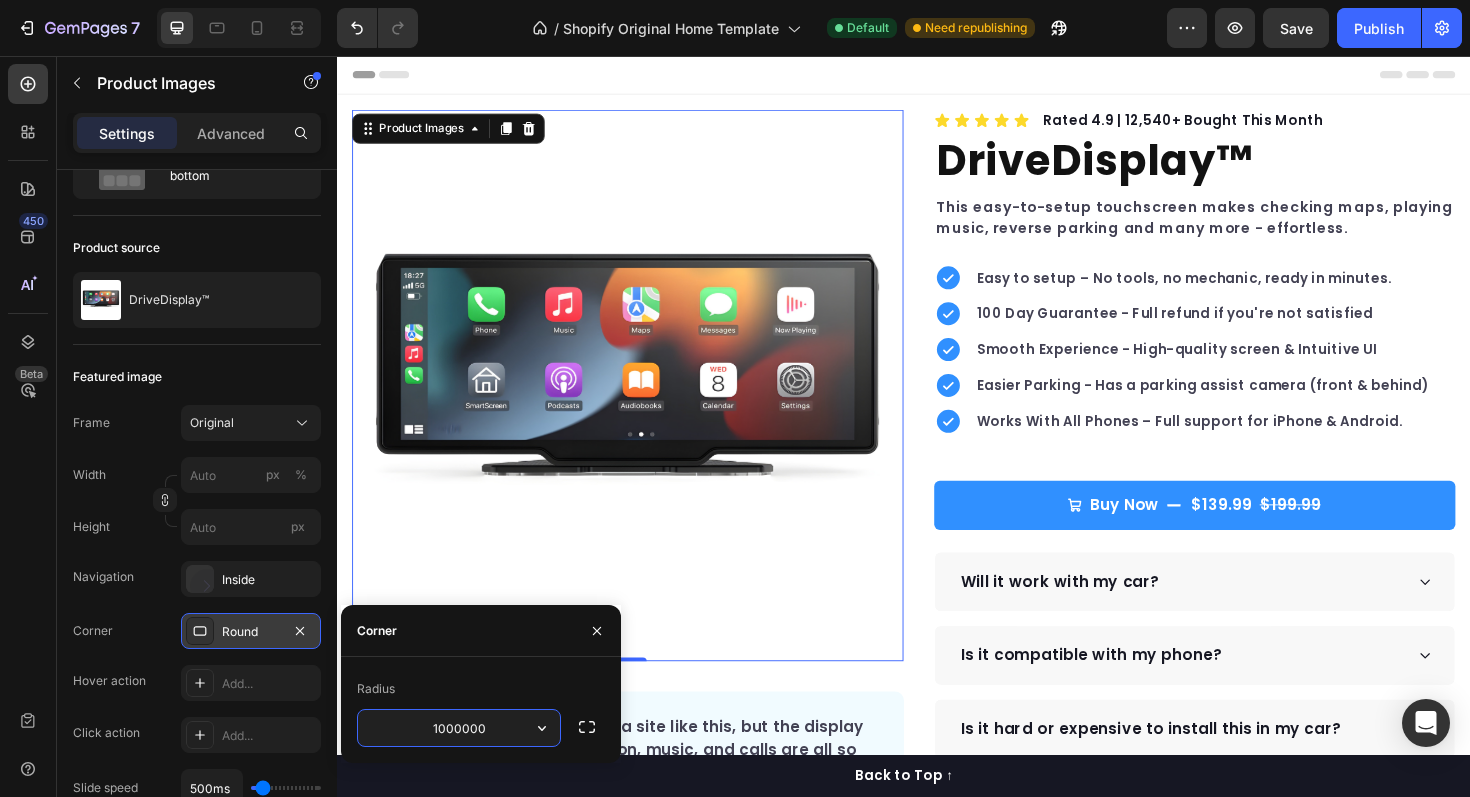 type on "1000000" 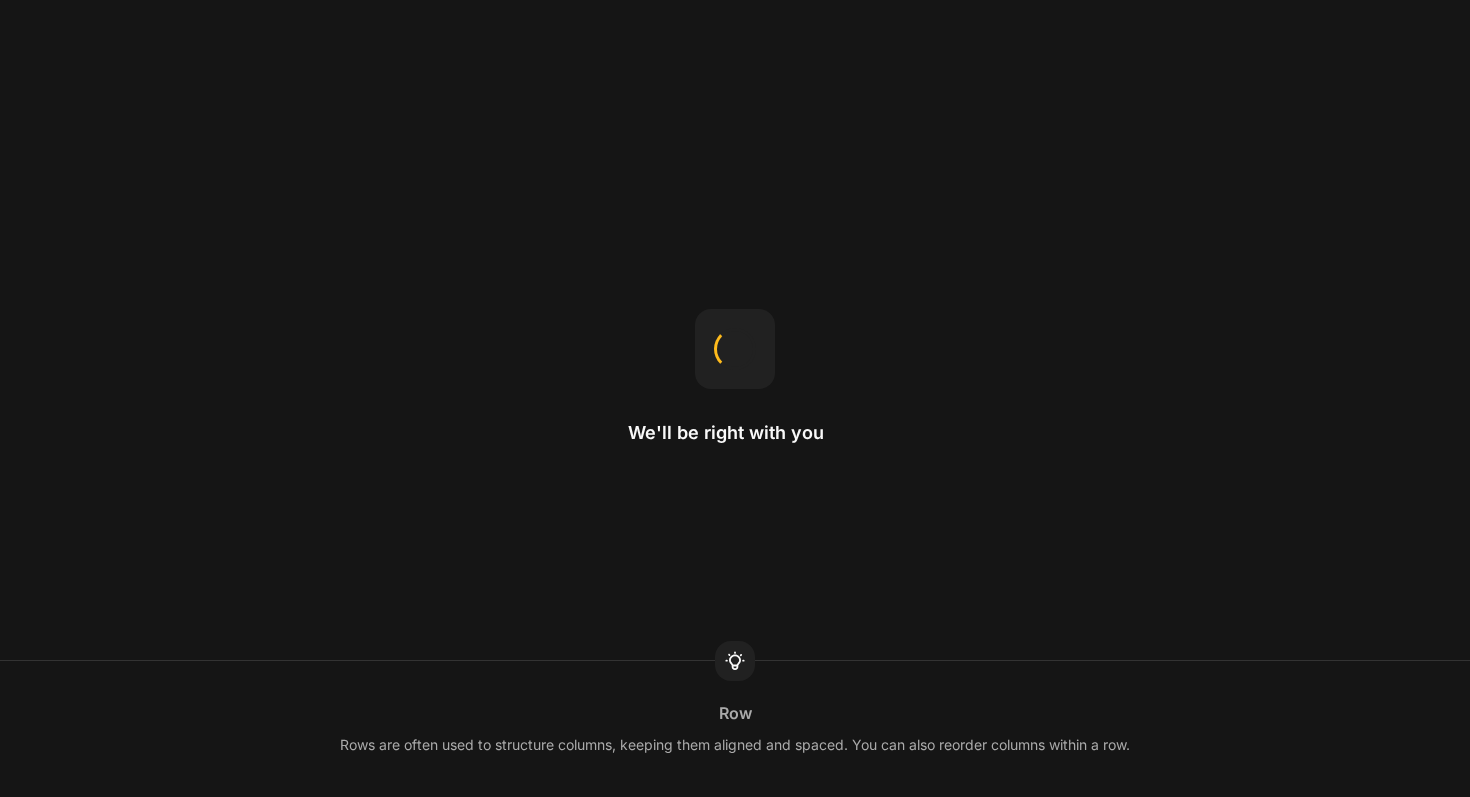 scroll, scrollTop: 0, scrollLeft: 0, axis: both 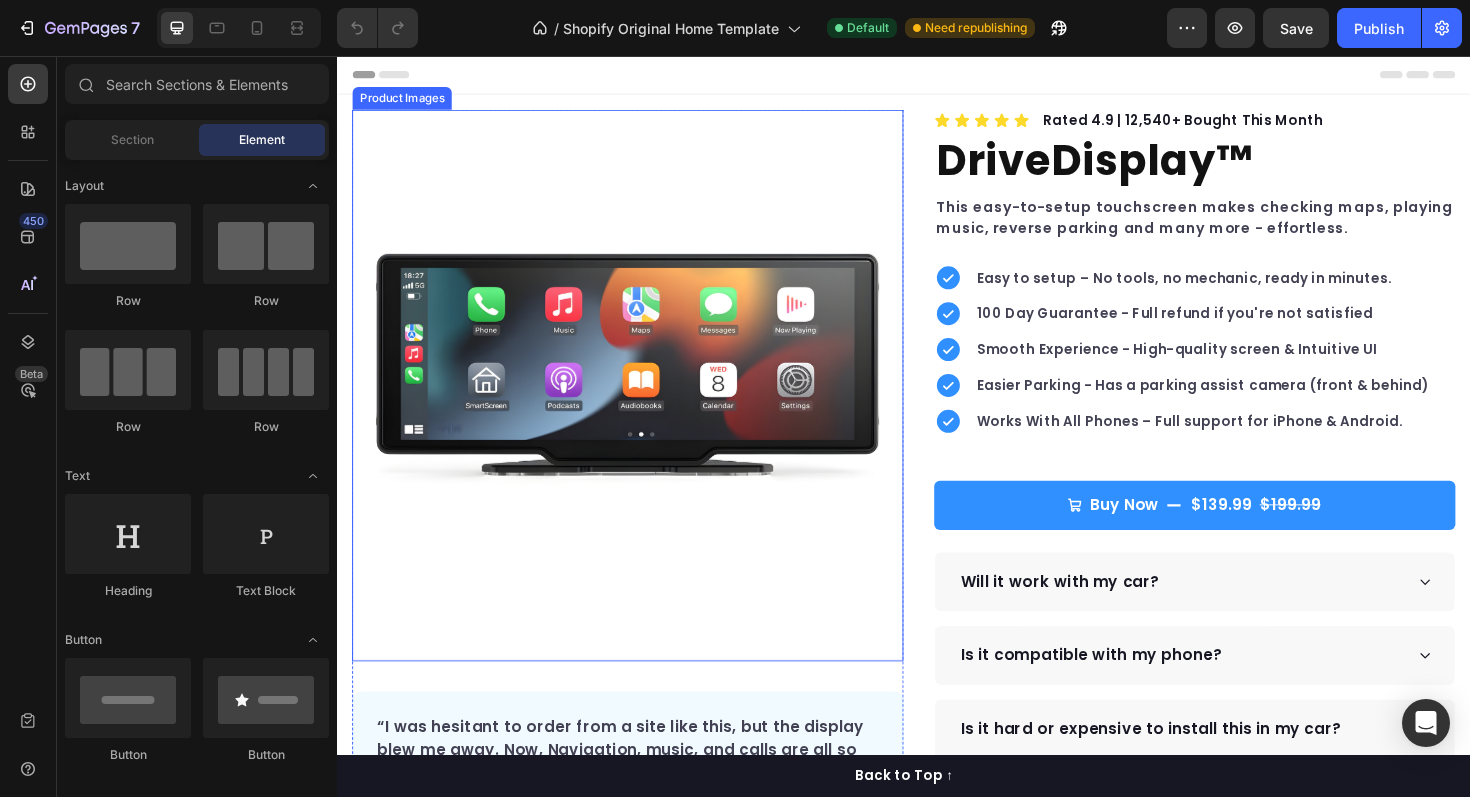 click at bounding box center [645, 405] 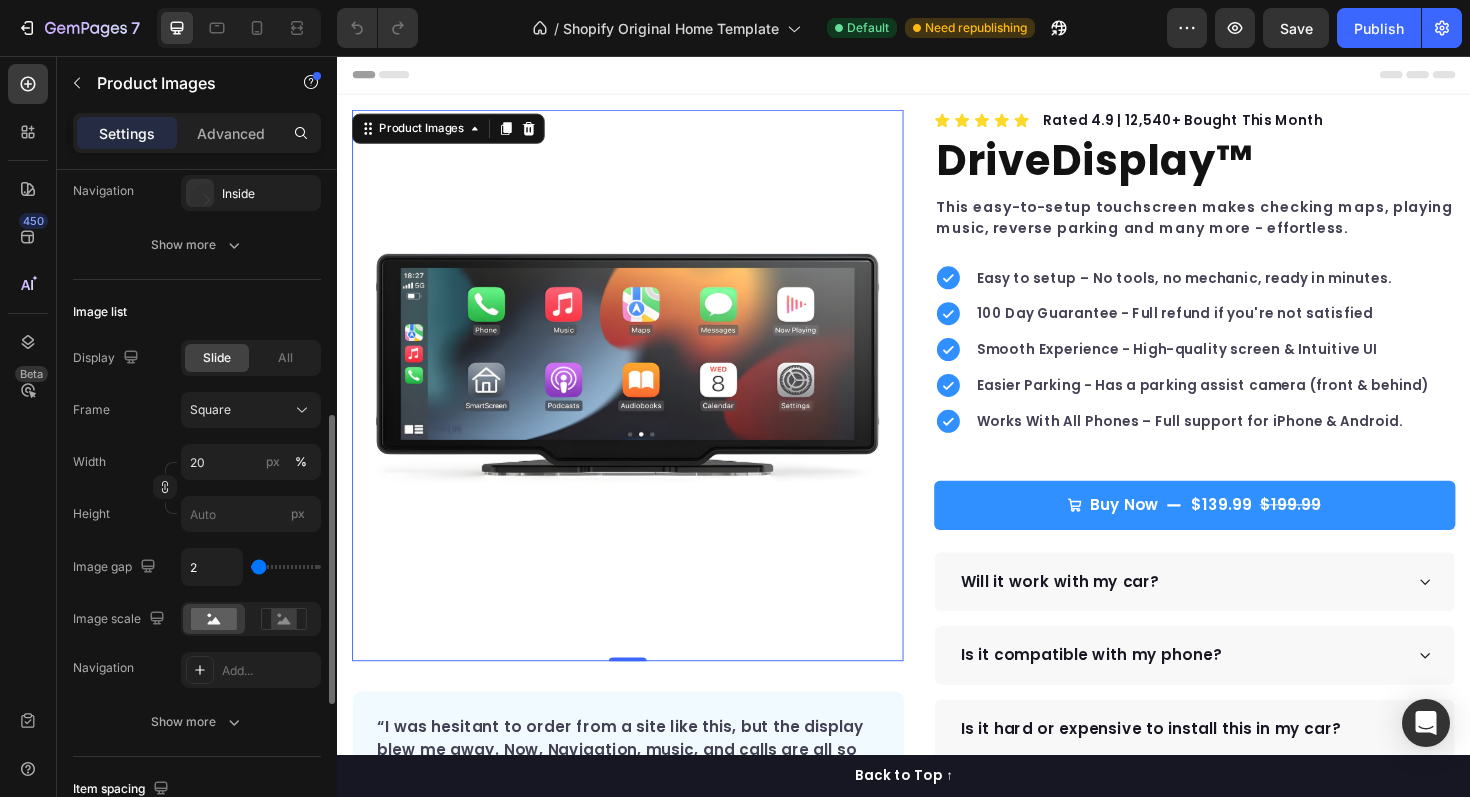 scroll, scrollTop: 467, scrollLeft: 0, axis: vertical 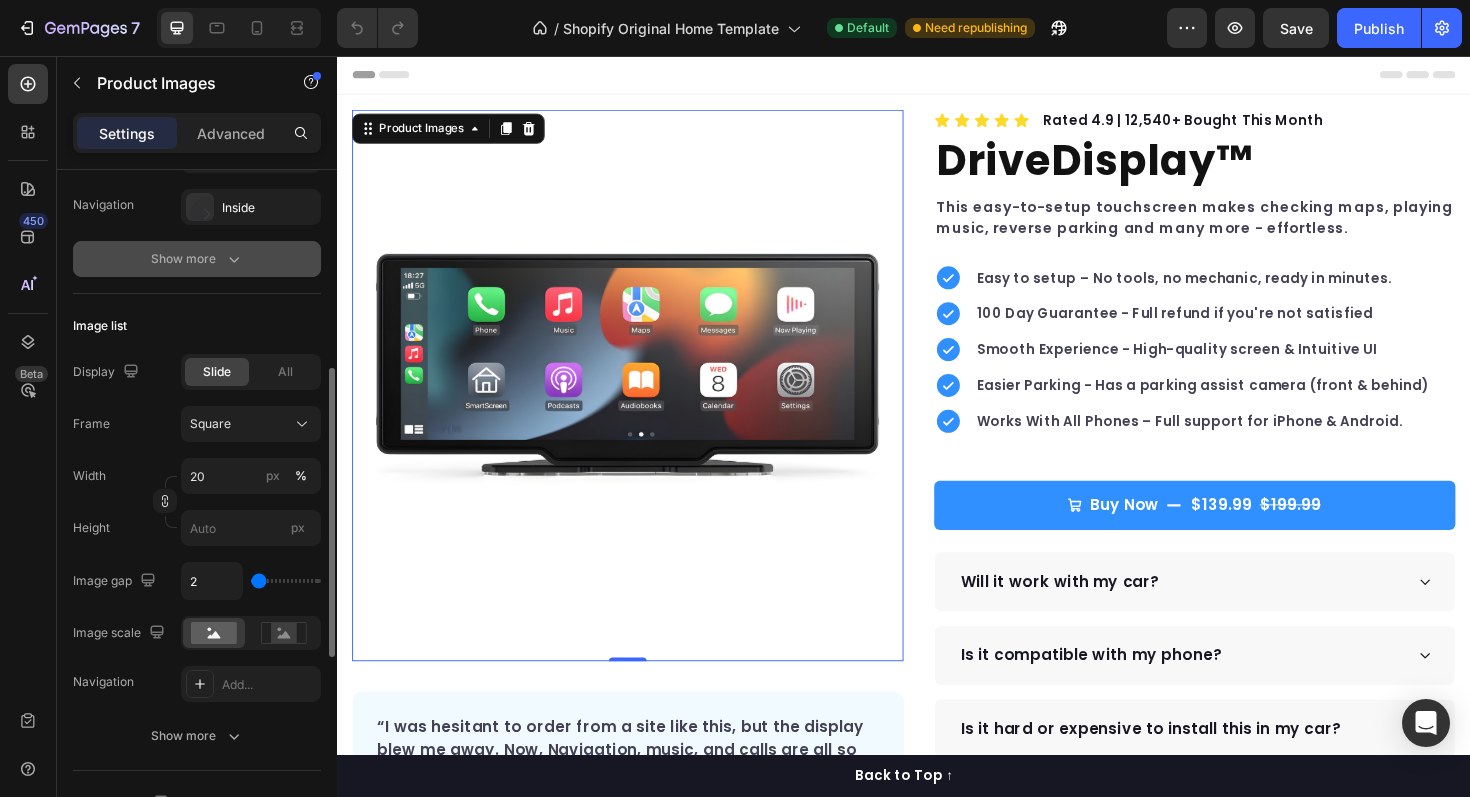 click on "Show more" at bounding box center (197, 259) 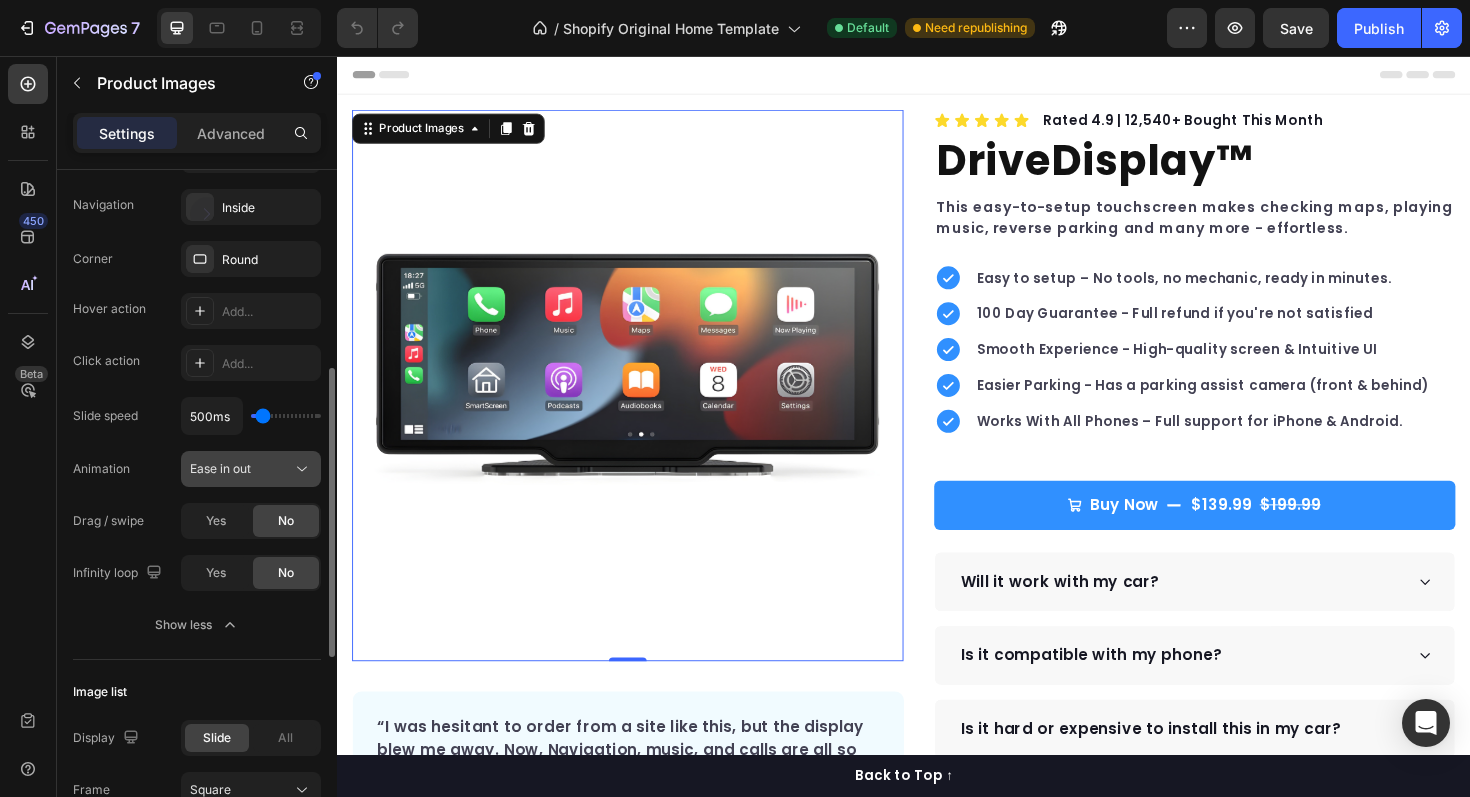 click on "Ease in out" at bounding box center [251, 469] 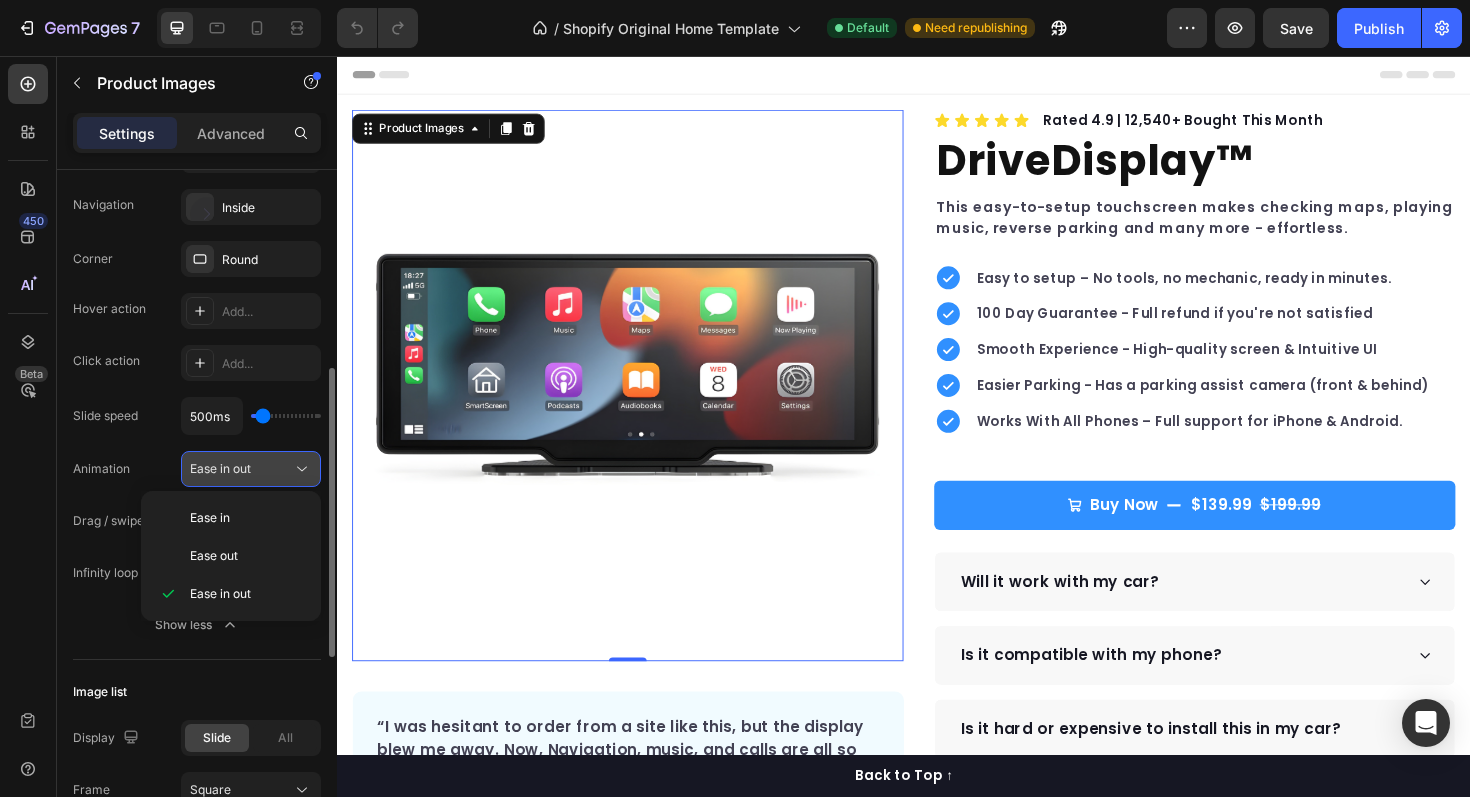 click on "Ease in out" at bounding box center [220, 469] 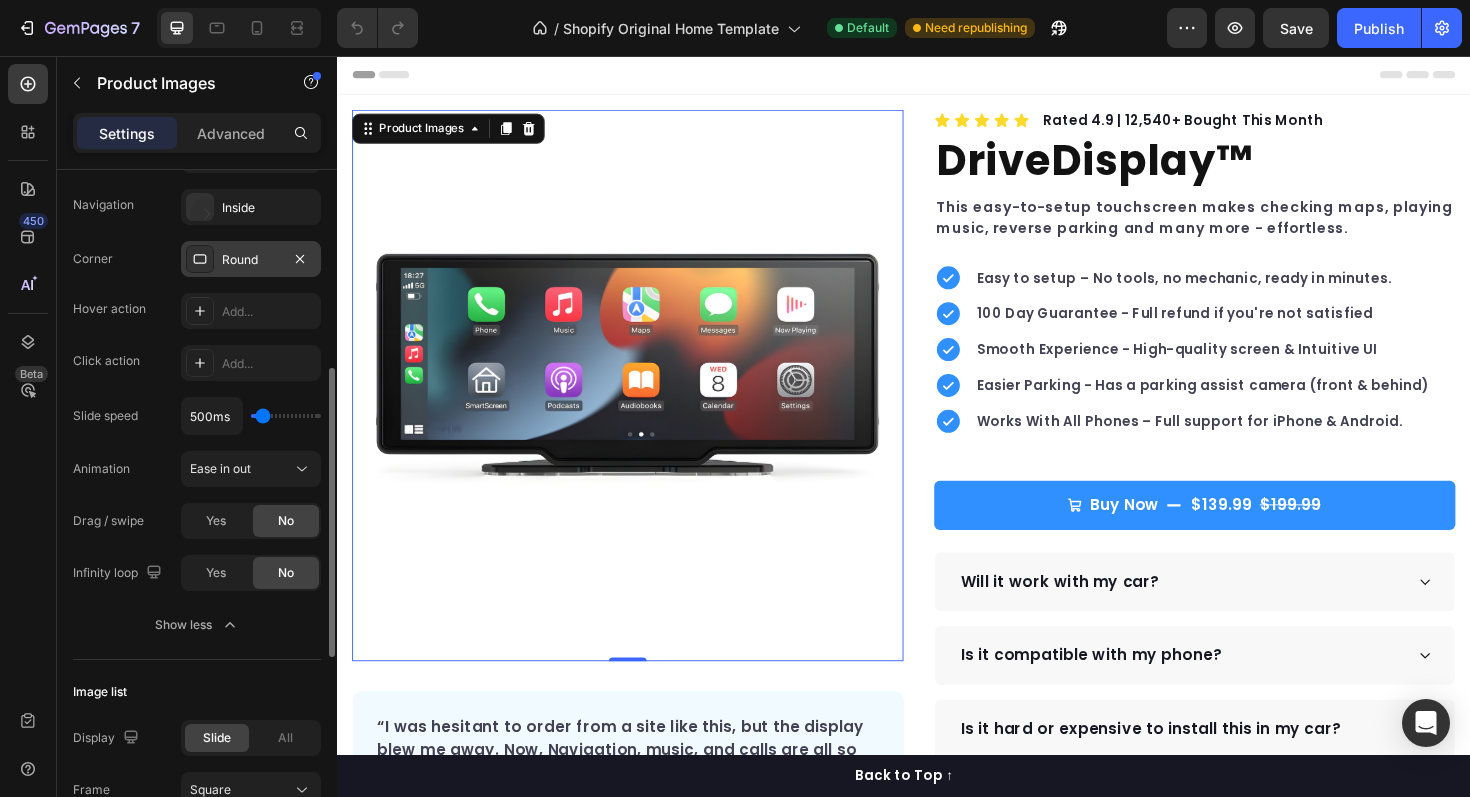 click on "Round" at bounding box center [251, 260] 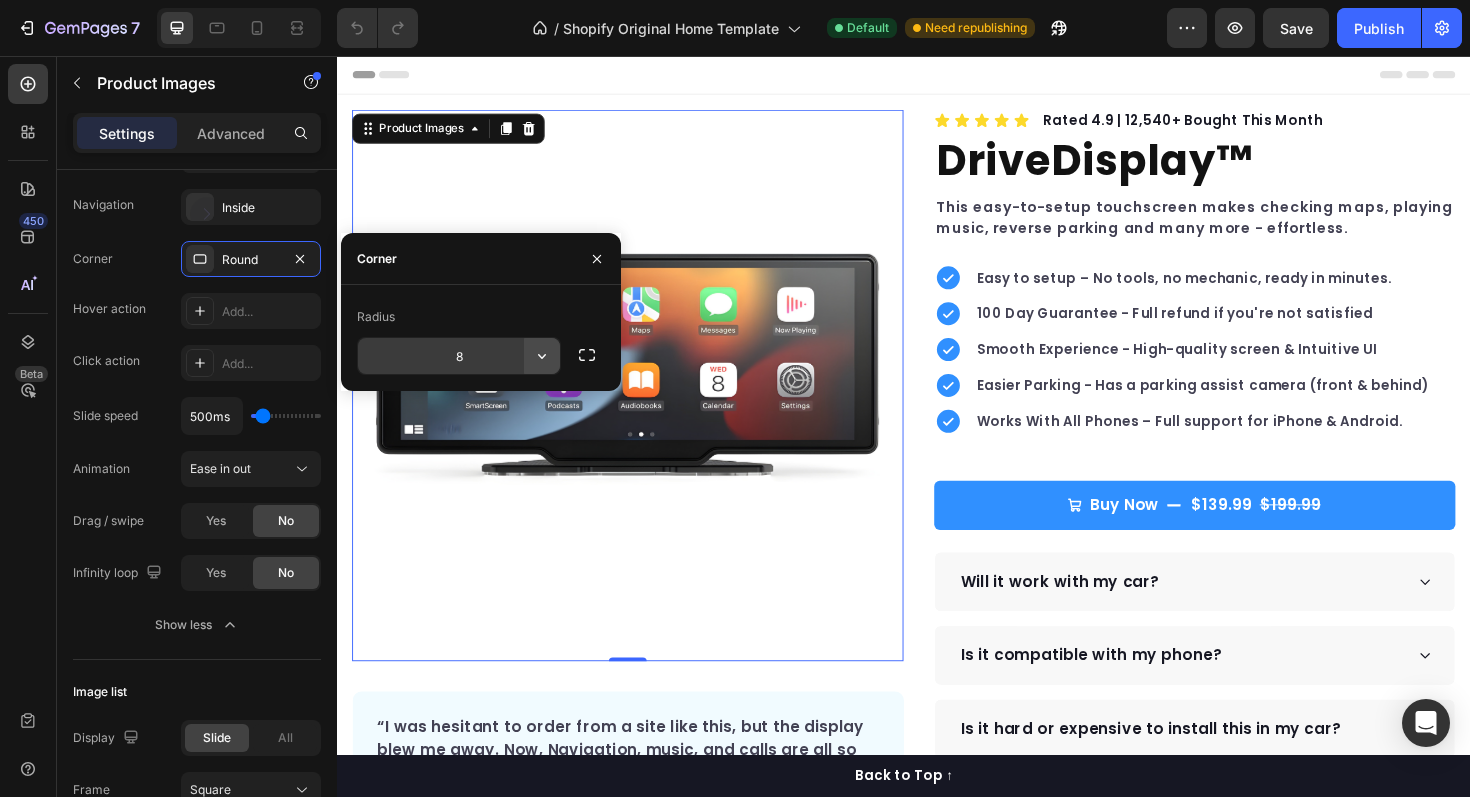 click 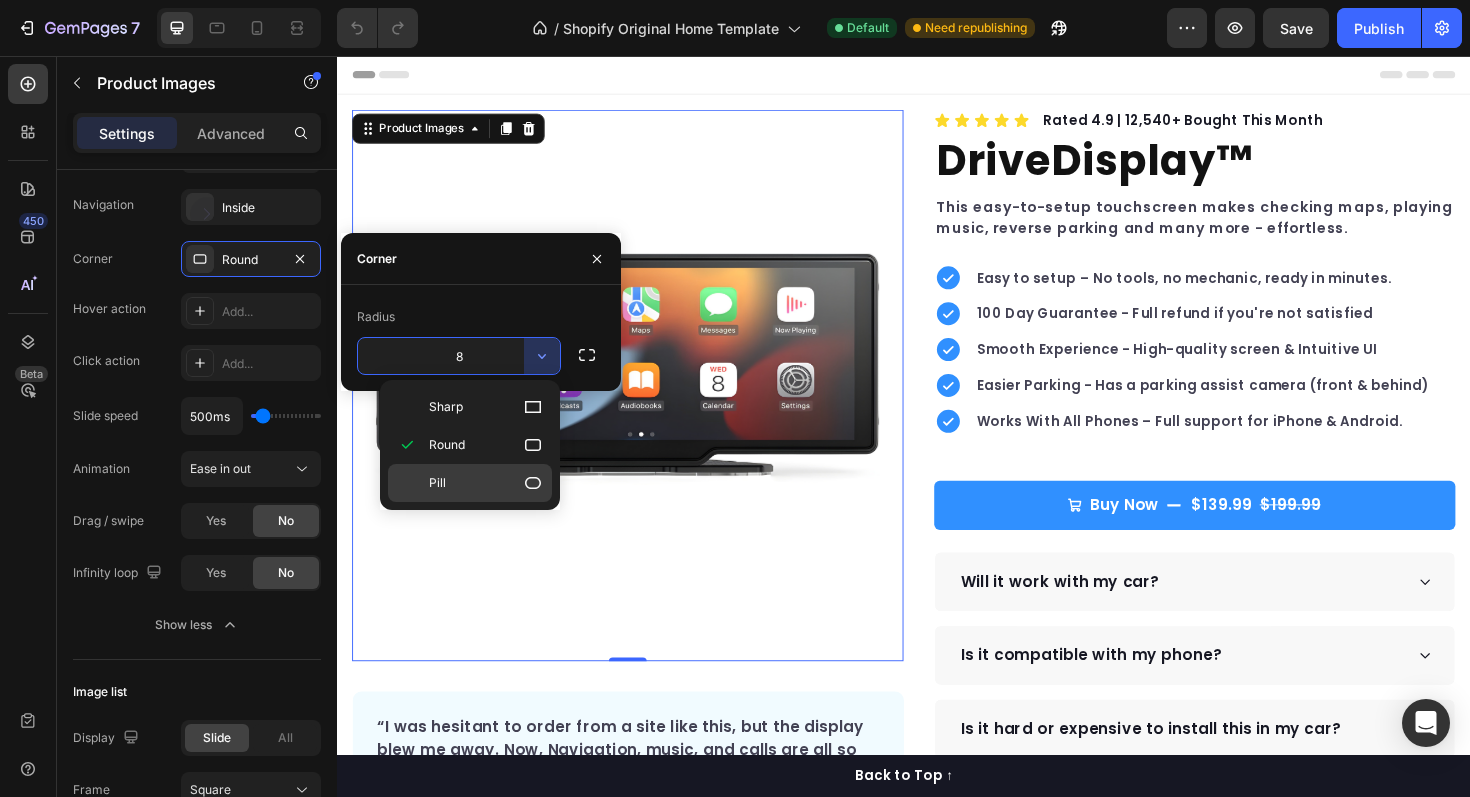 click on "Pill" at bounding box center (486, 483) 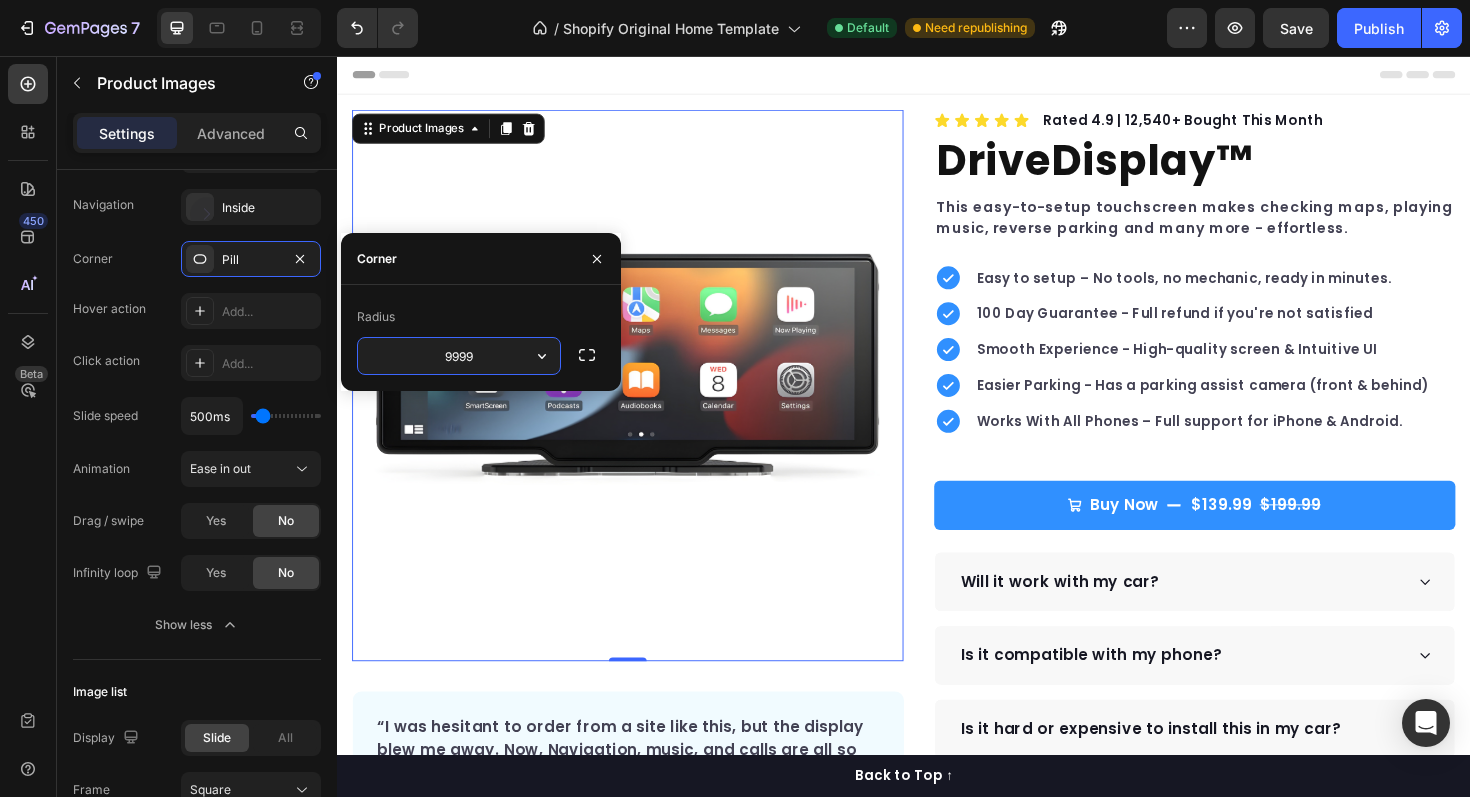click on "9999" at bounding box center [459, 356] 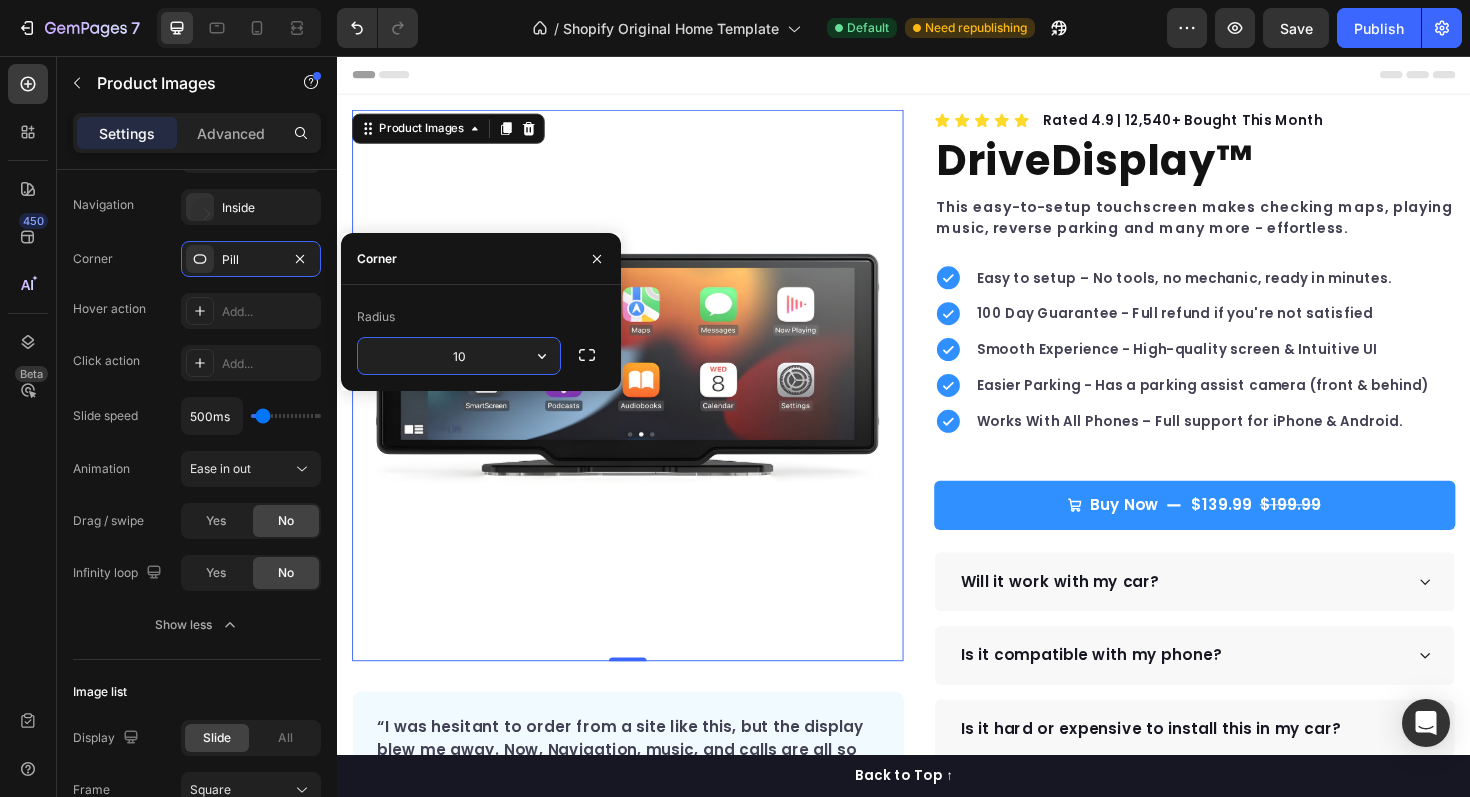 type on "1" 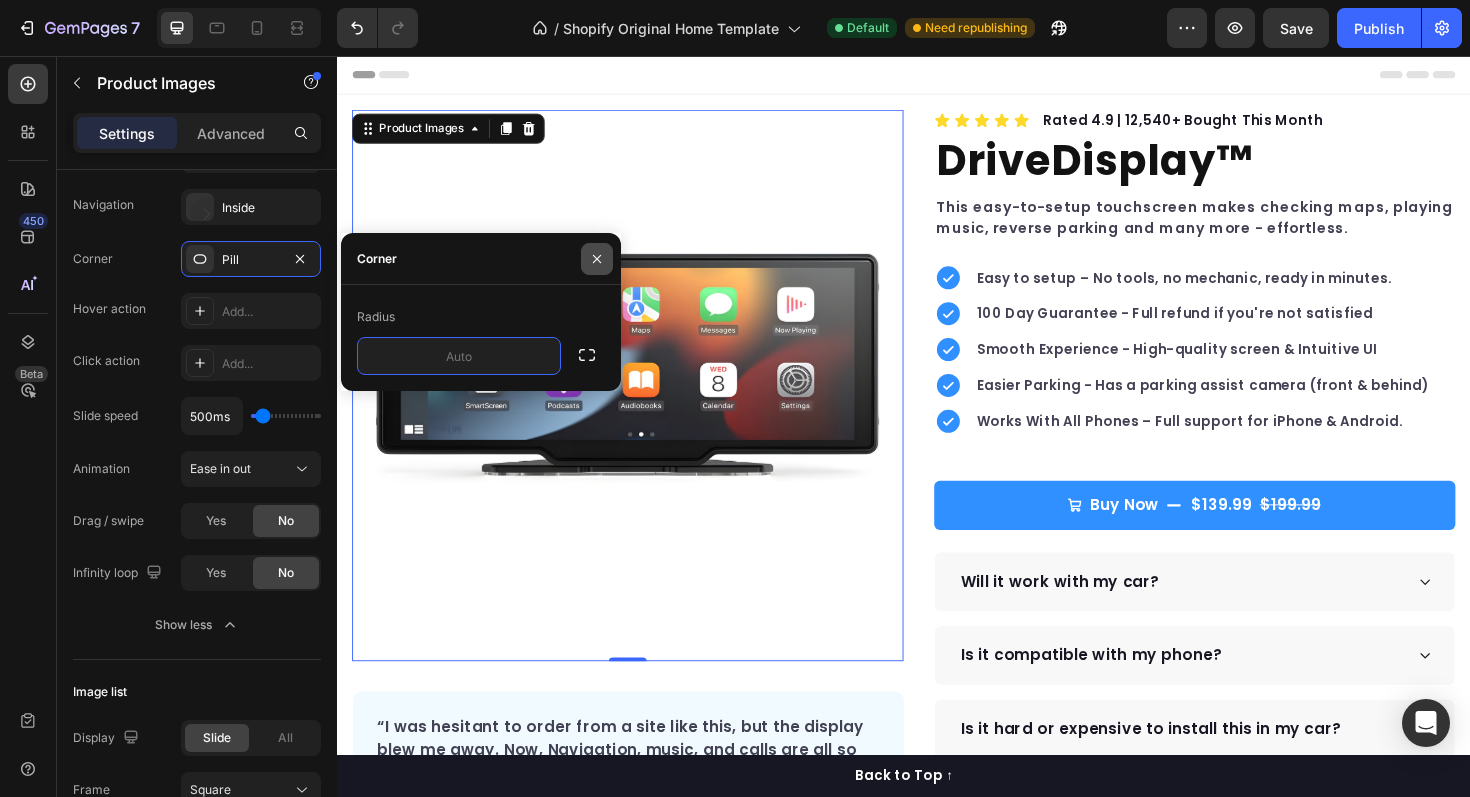 click at bounding box center (597, 259) 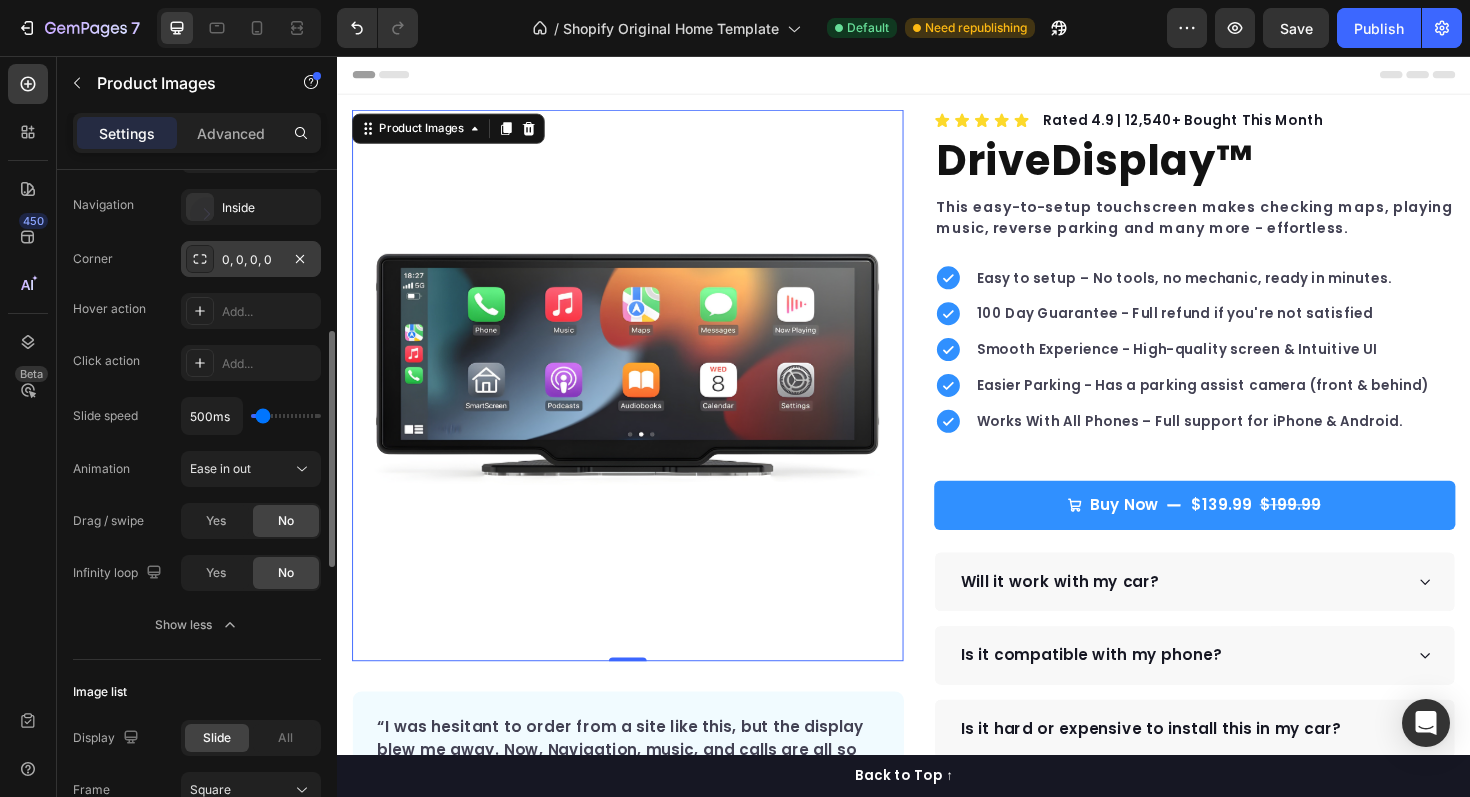 click on "0, 0, 0, 0" at bounding box center (251, 259) 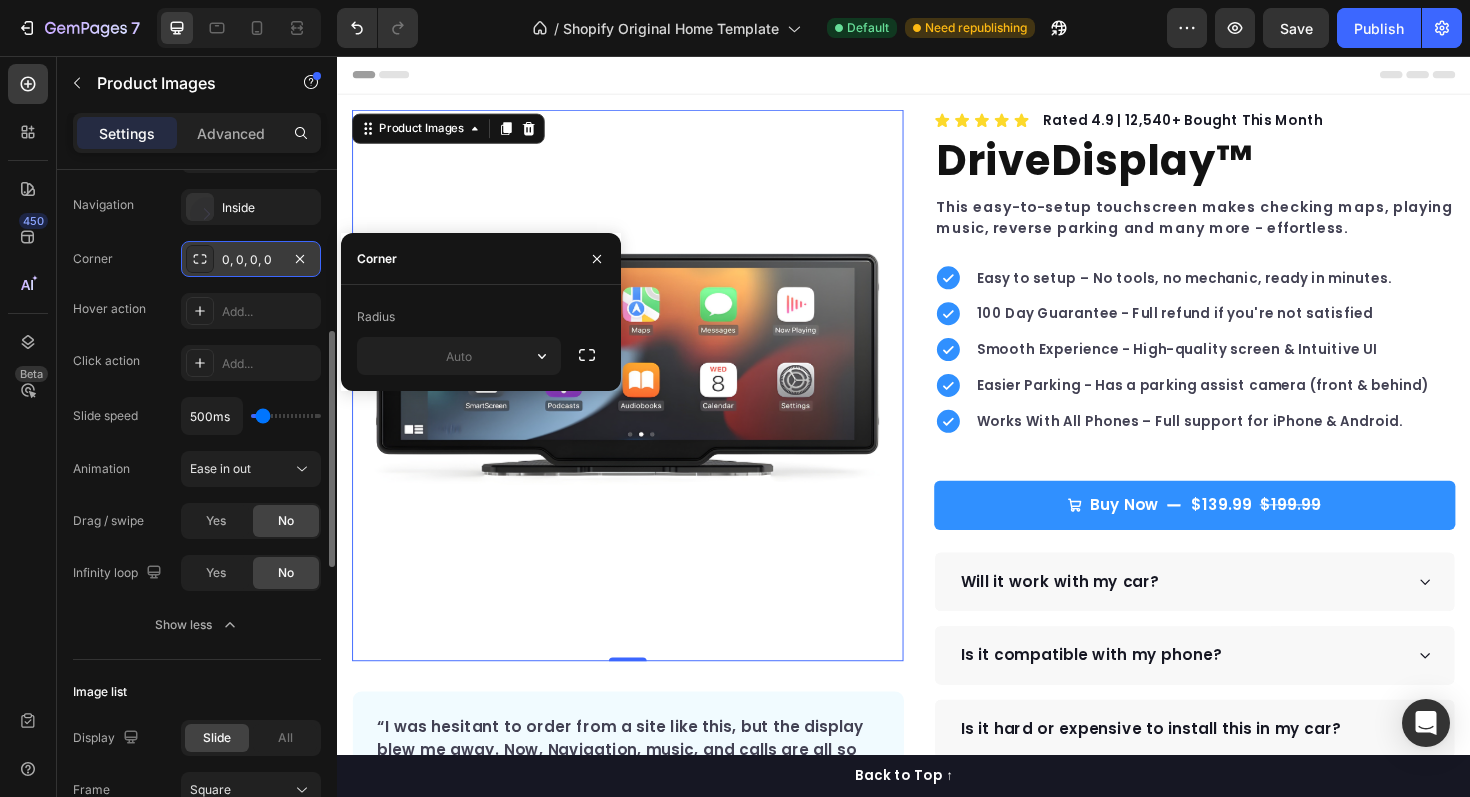 click on "0, 0, 0, 0" at bounding box center (251, 259) 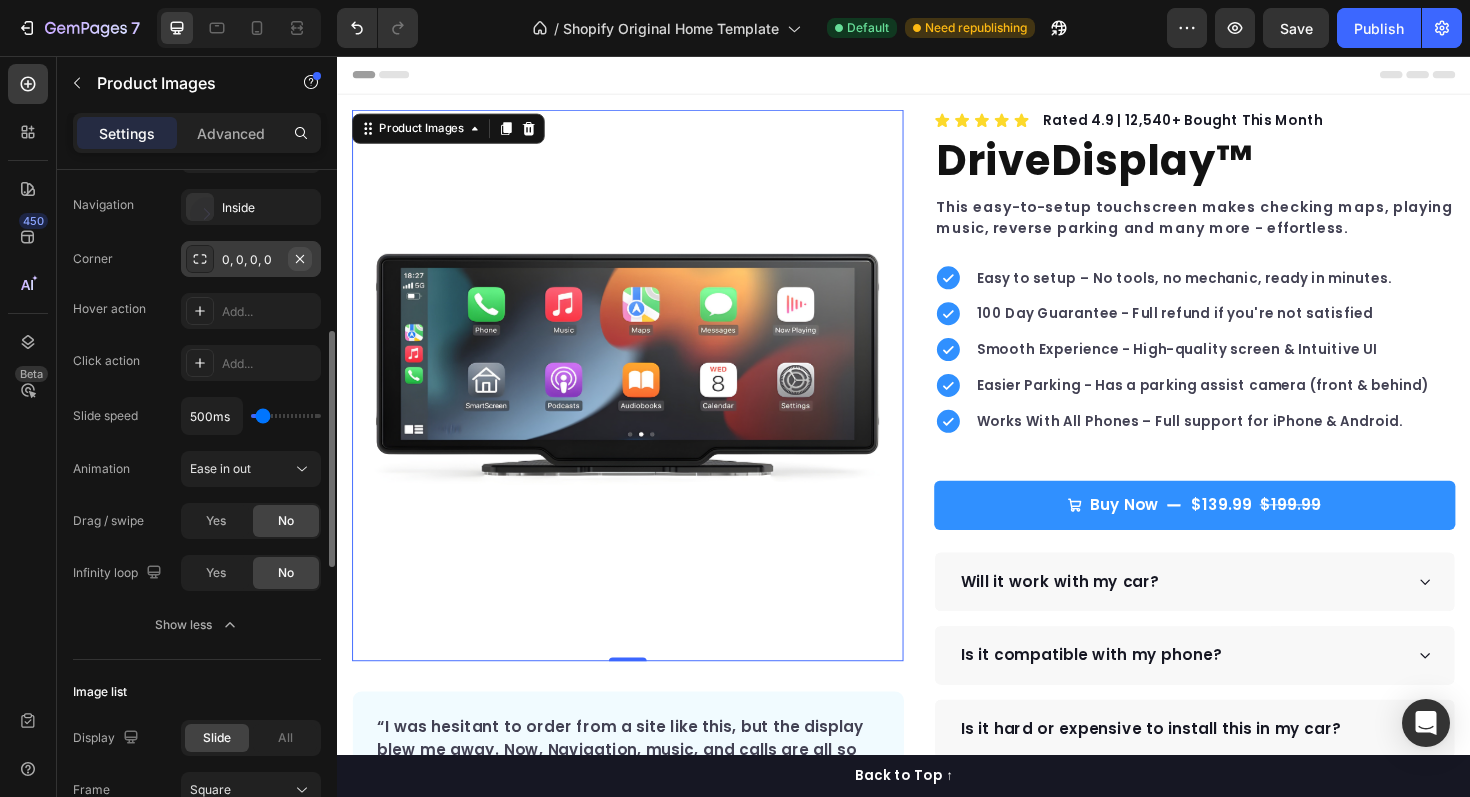 click 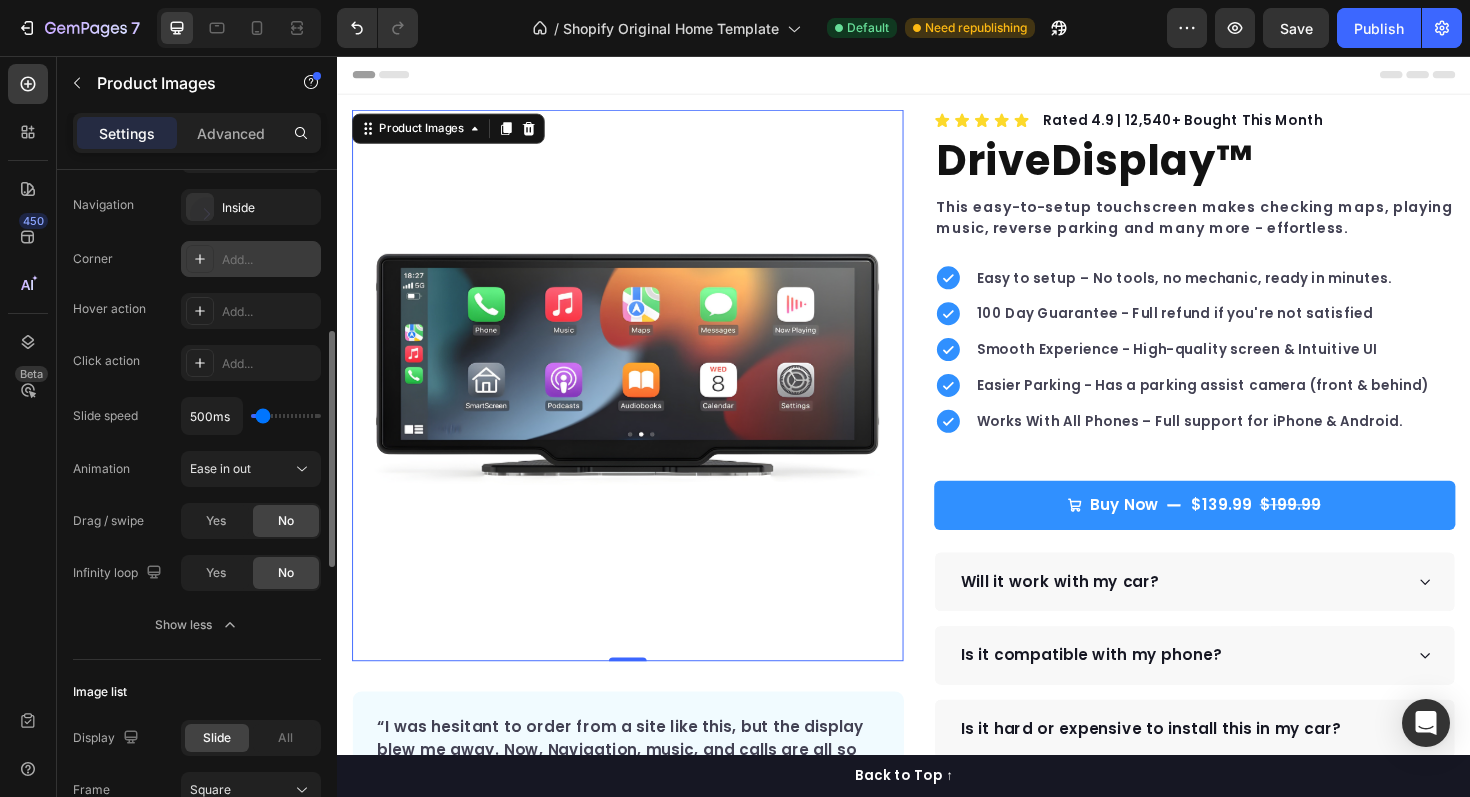 click on "Add..." at bounding box center (269, 260) 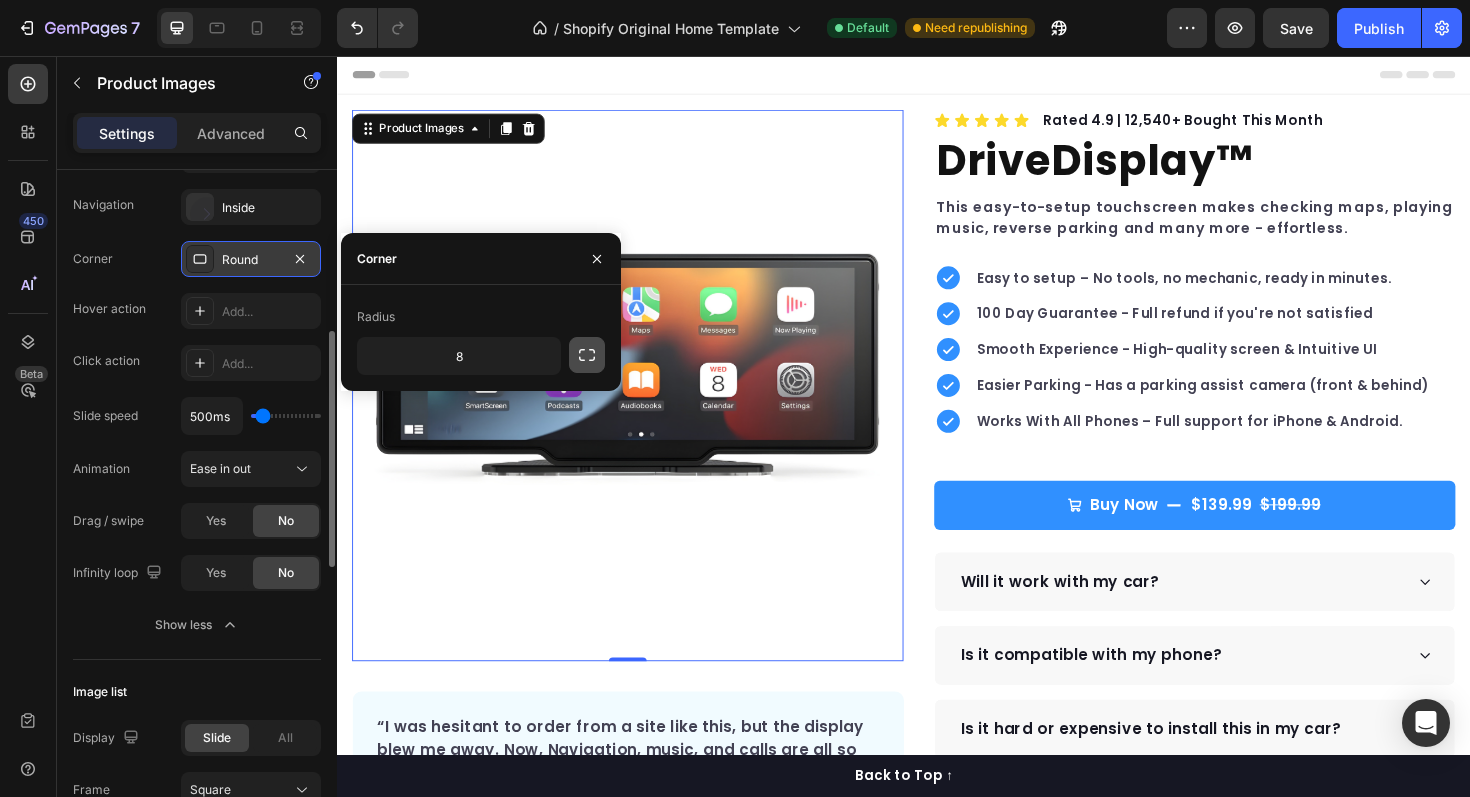 click at bounding box center [587, 355] 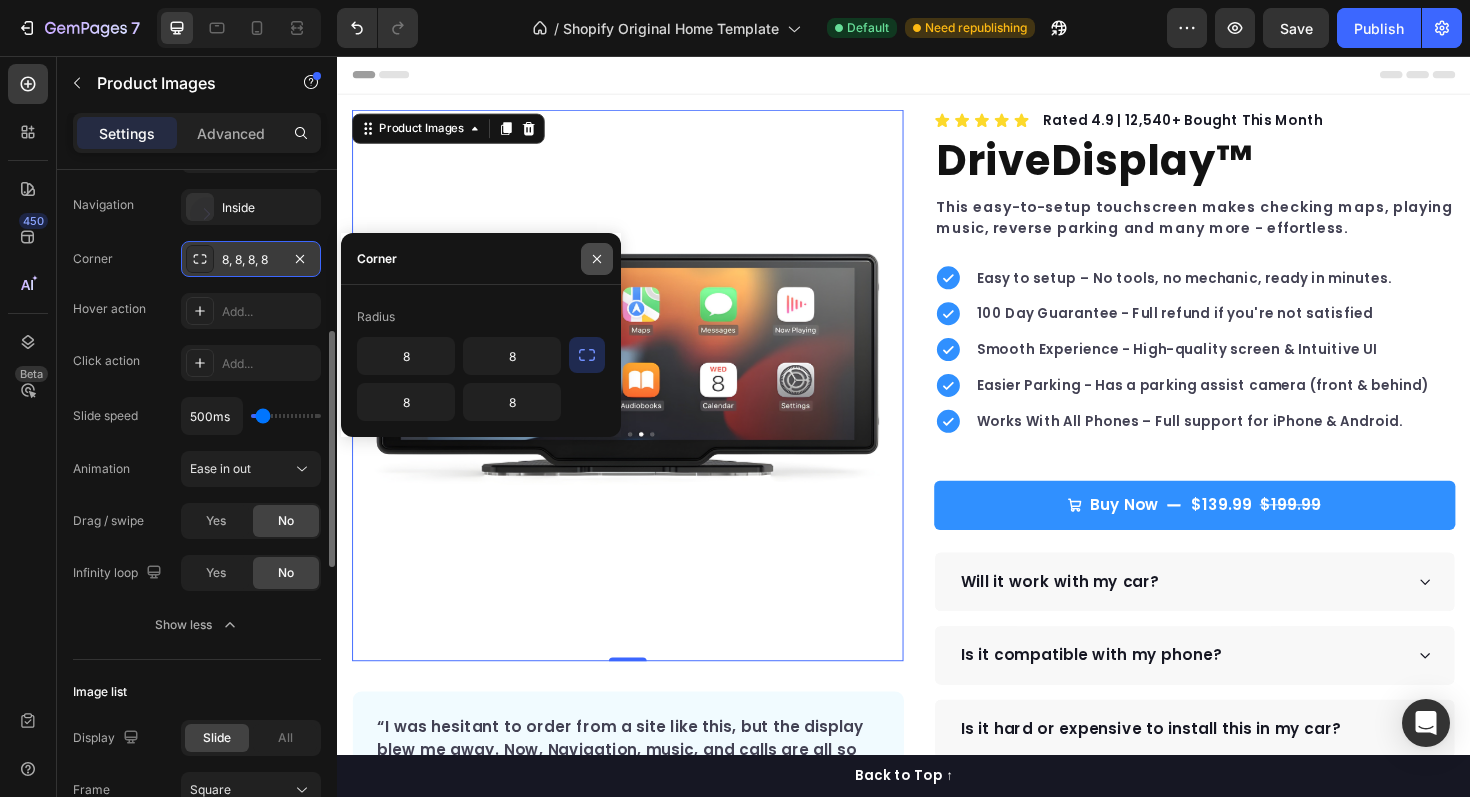 click at bounding box center [597, 259] 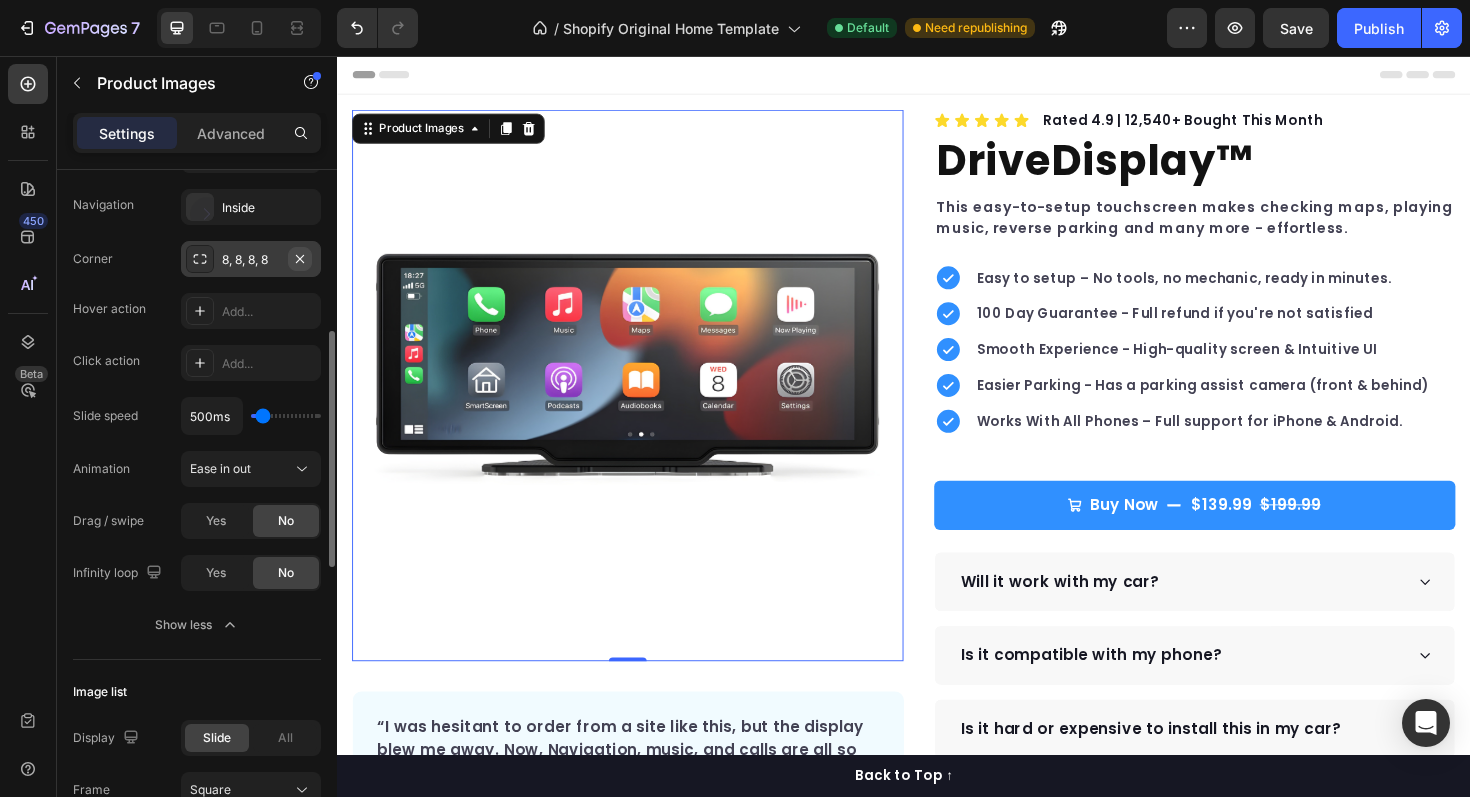 click 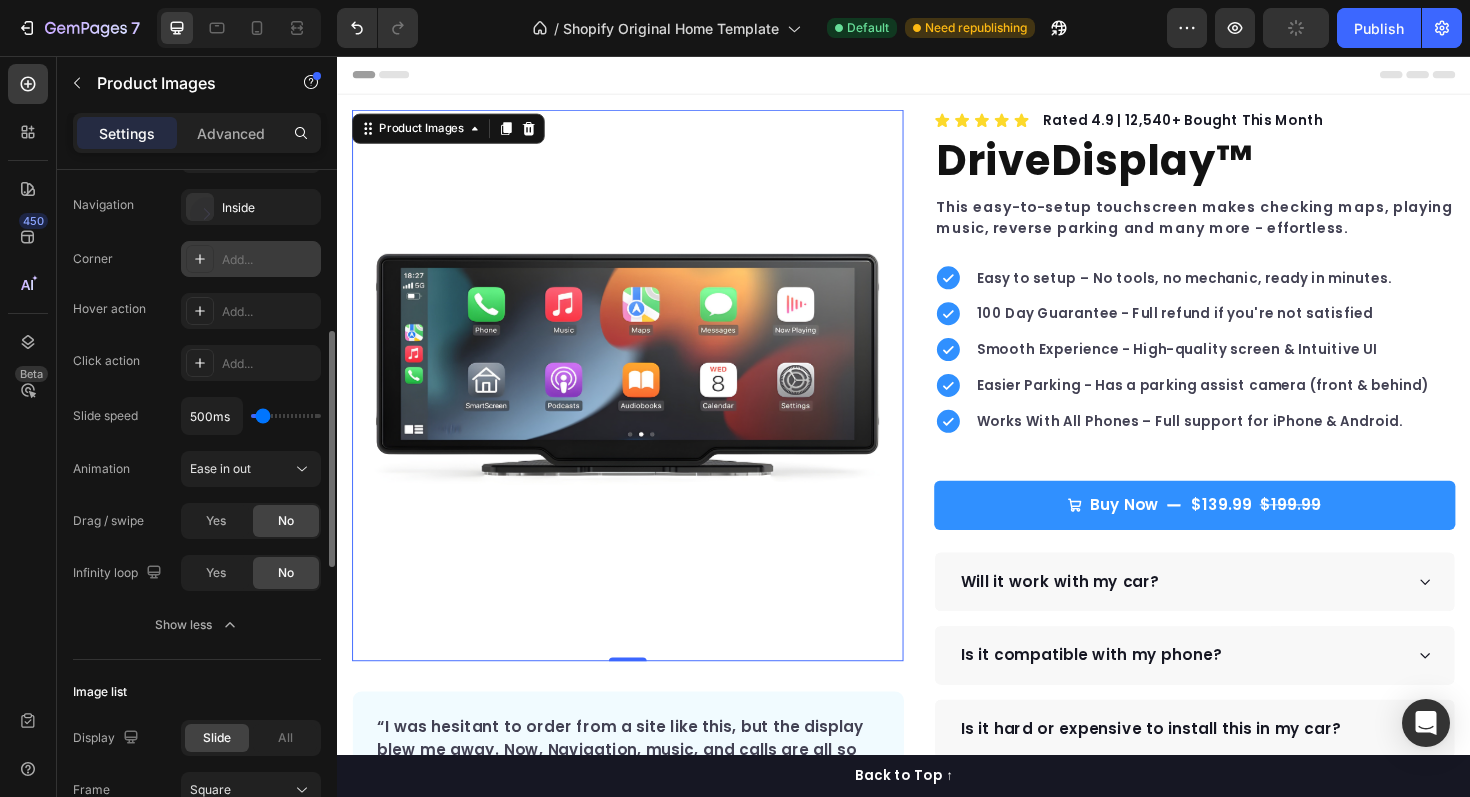 click 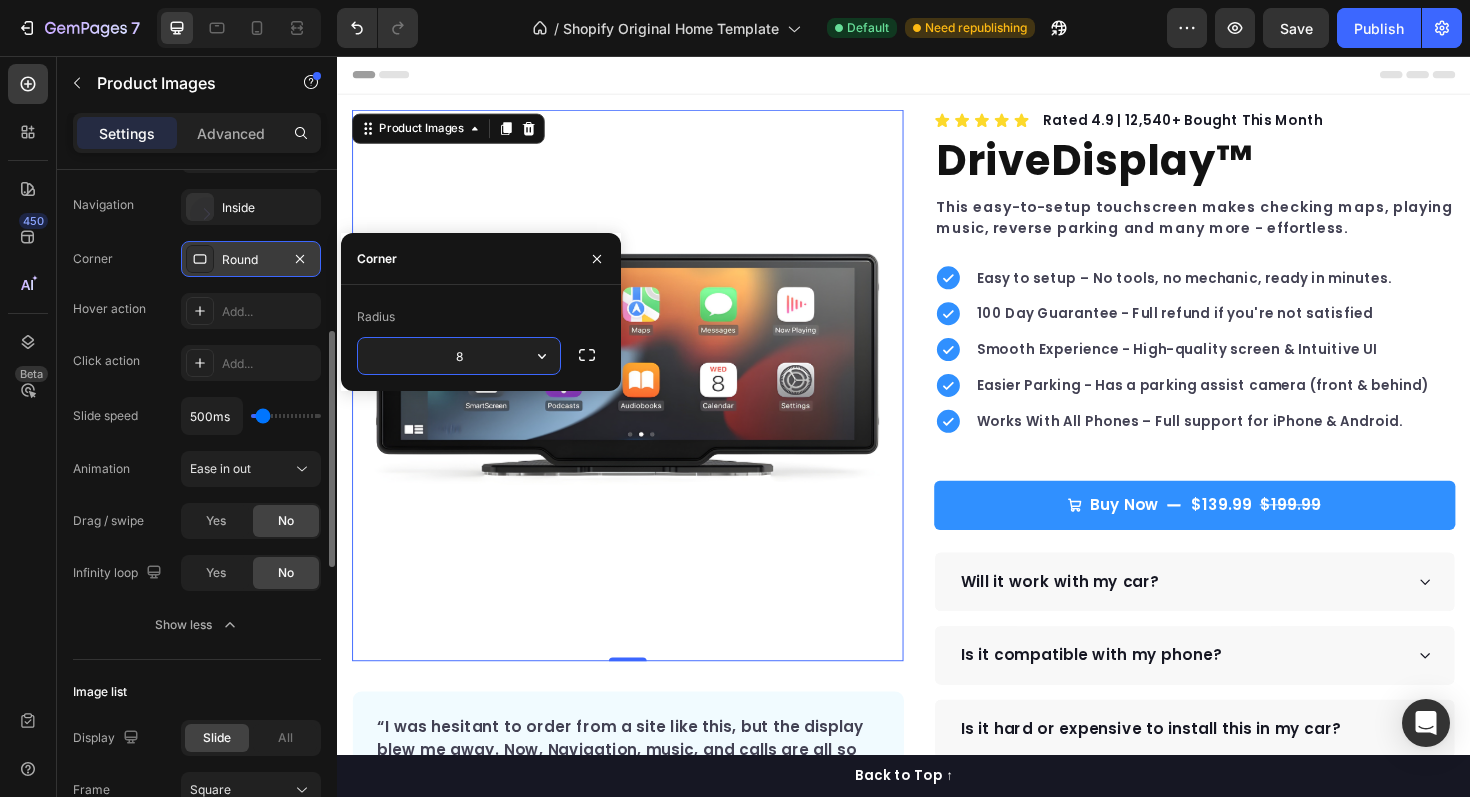 click on "8" at bounding box center [459, 356] 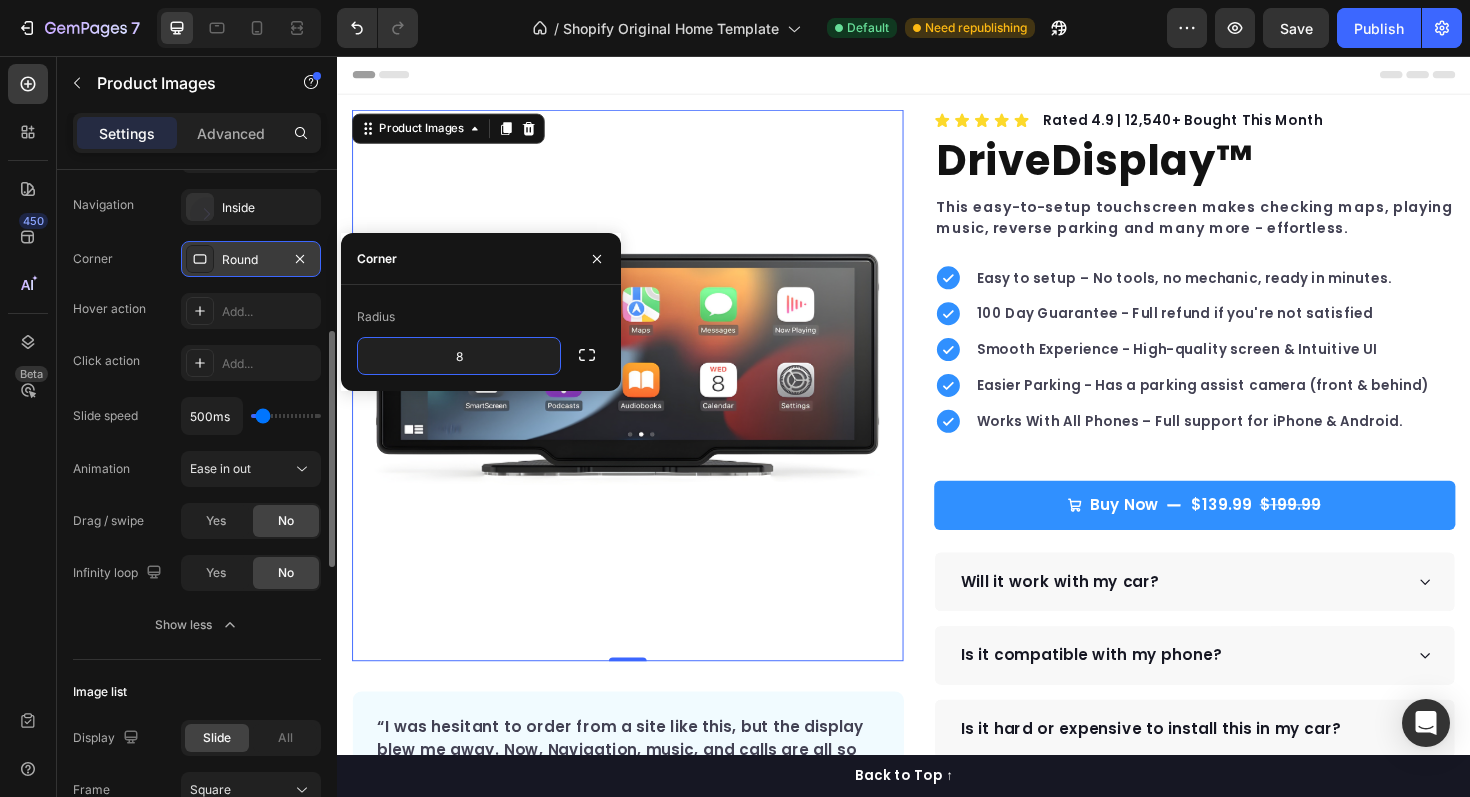 click on "Round" at bounding box center (251, 260) 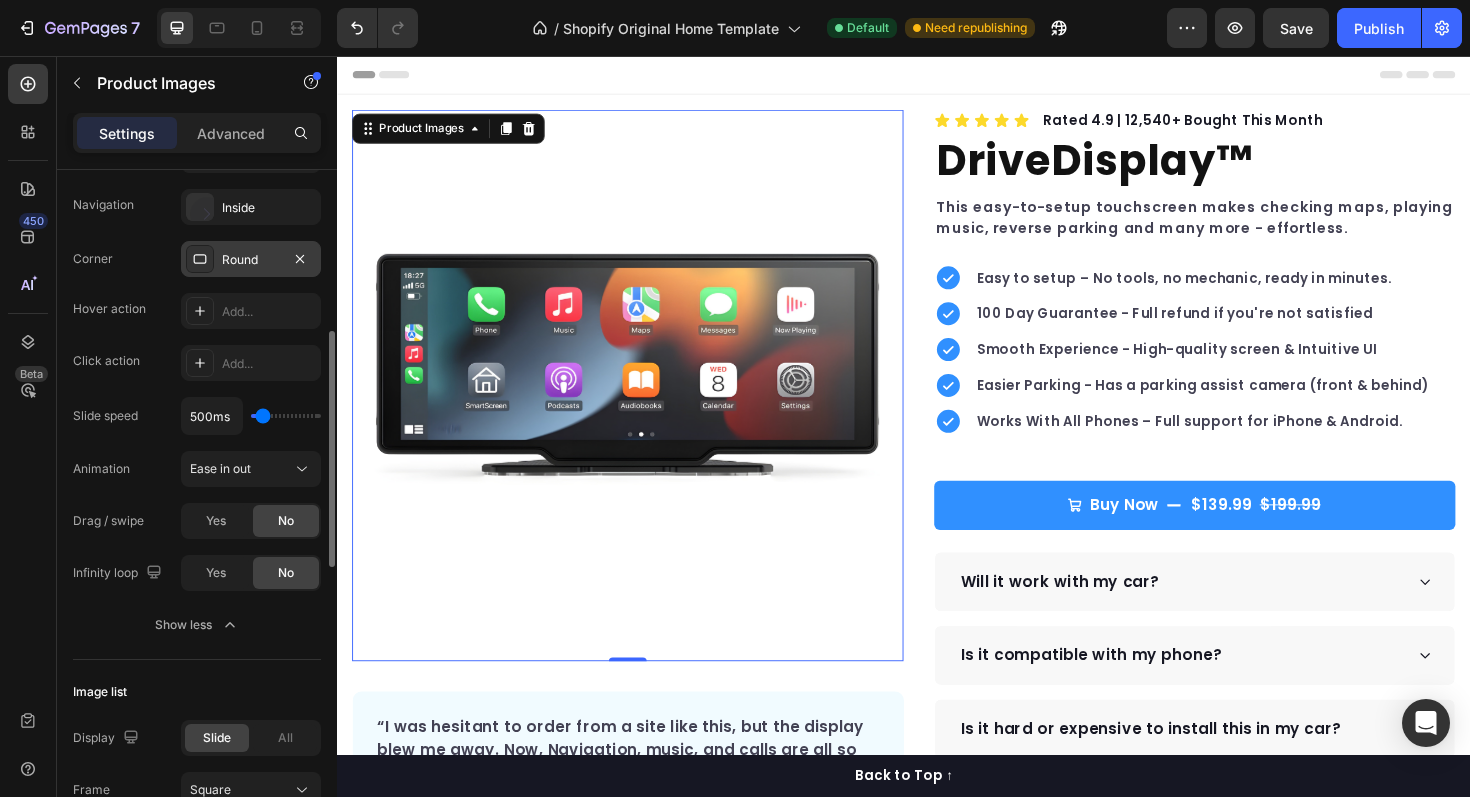 click on "Round" at bounding box center [251, 260] 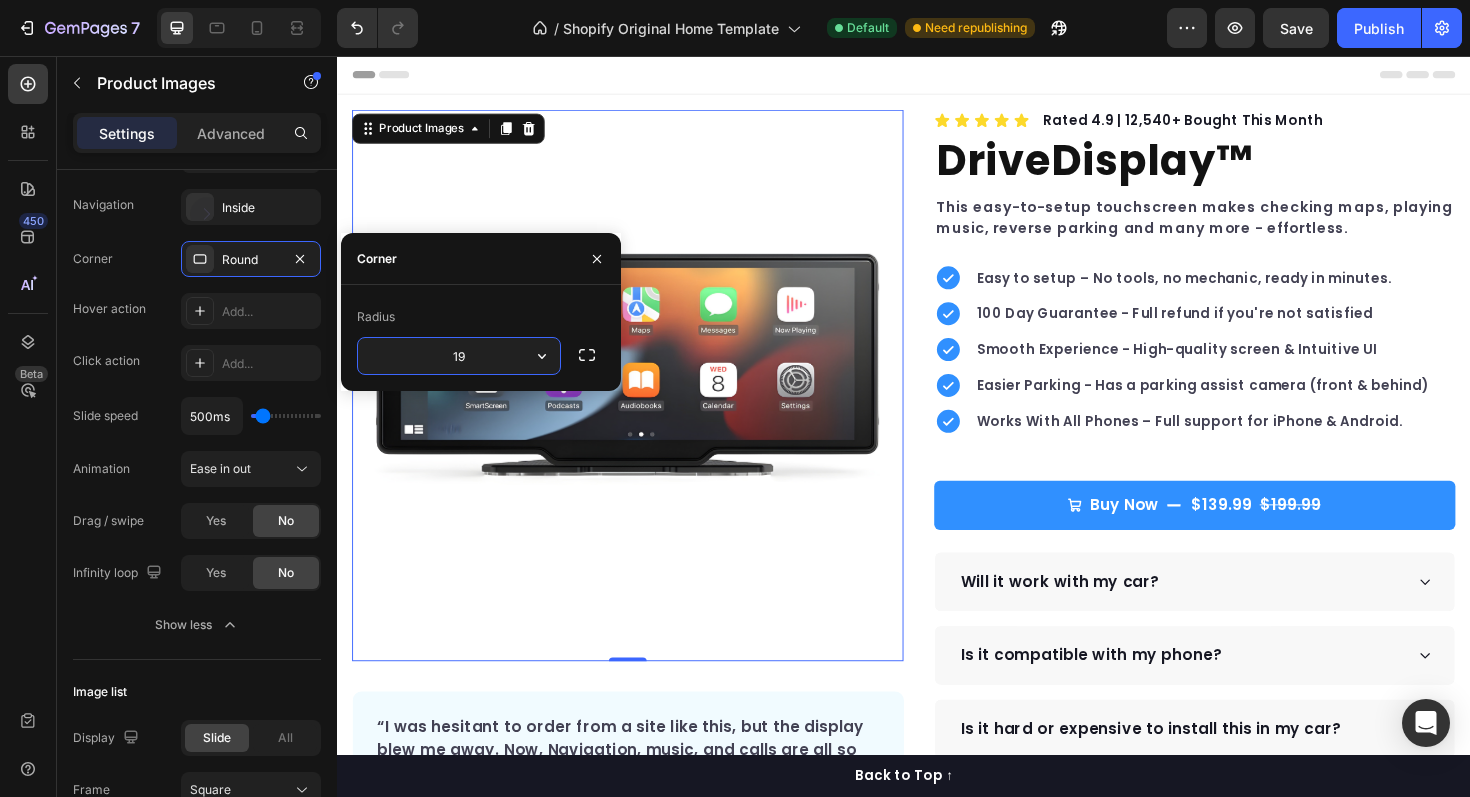 type on "1" 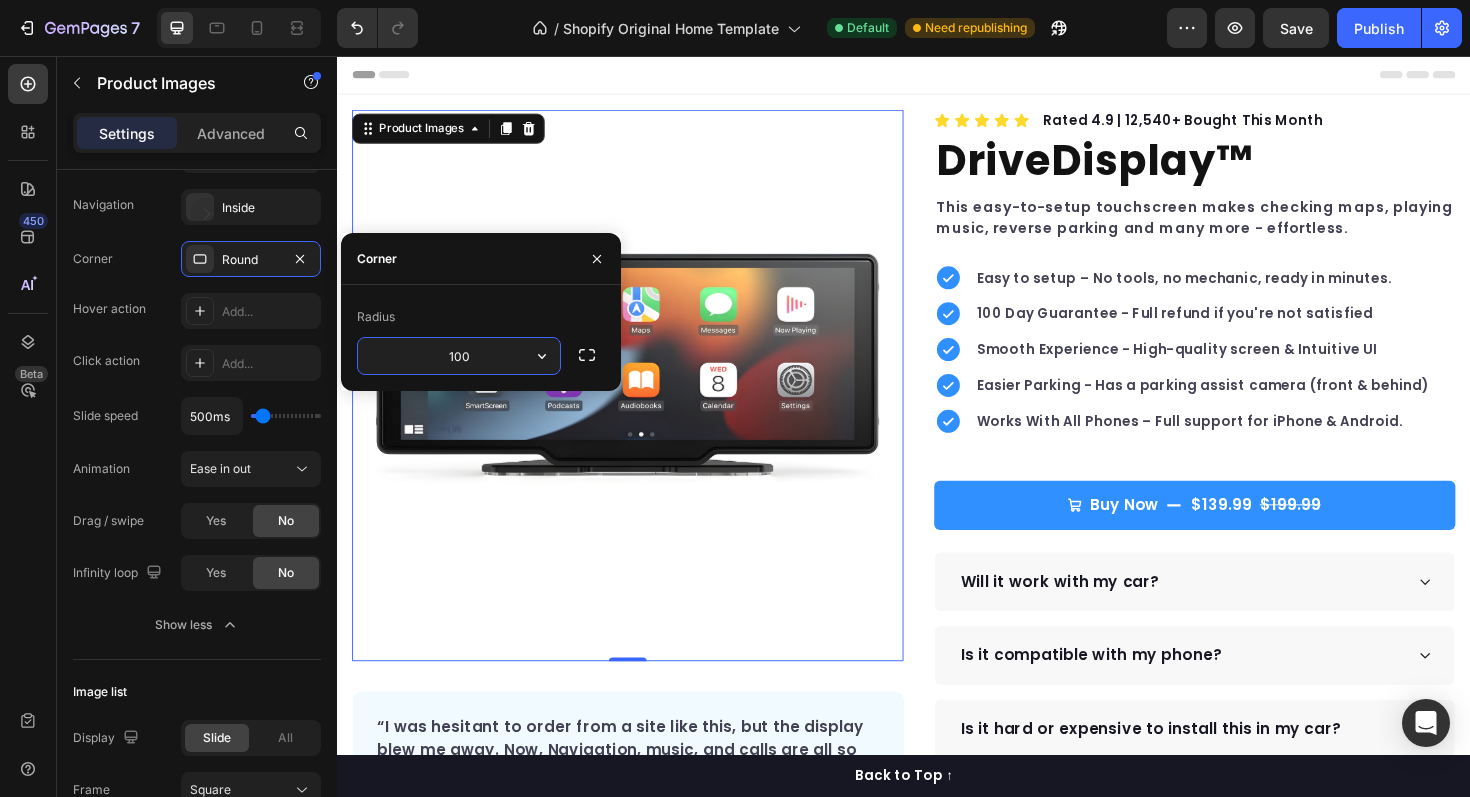 type on "100" 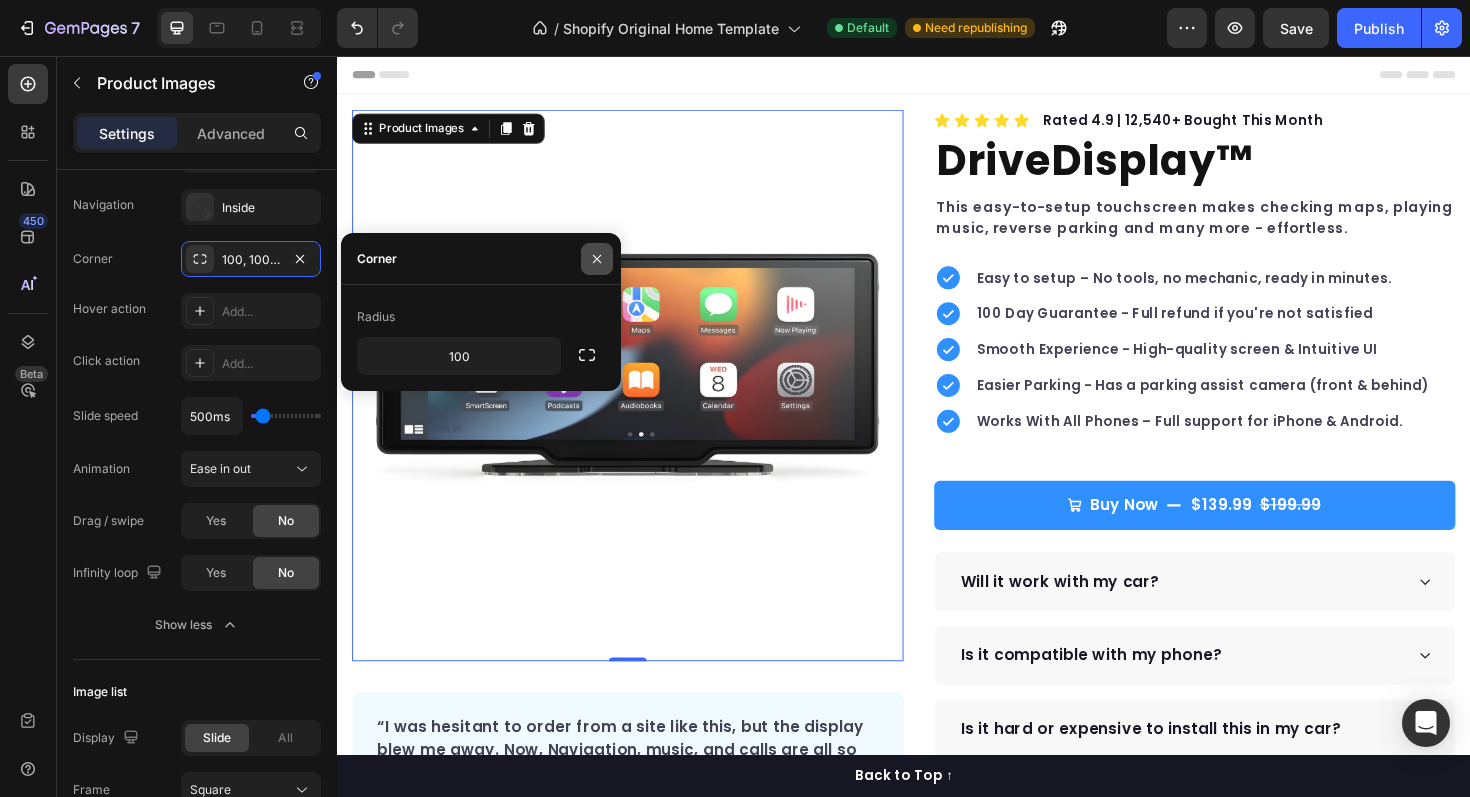 click at bounding box center (597, 259) 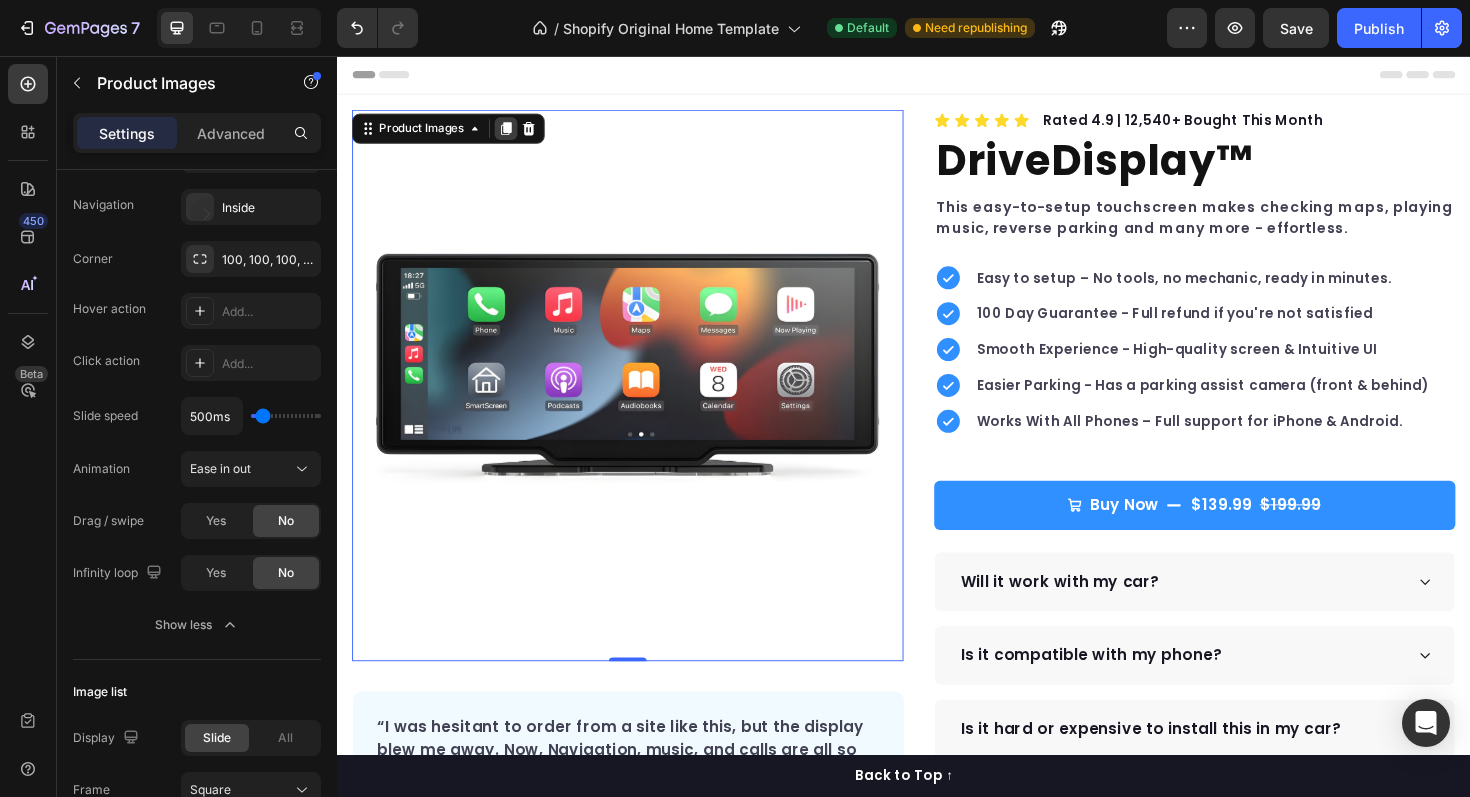 click 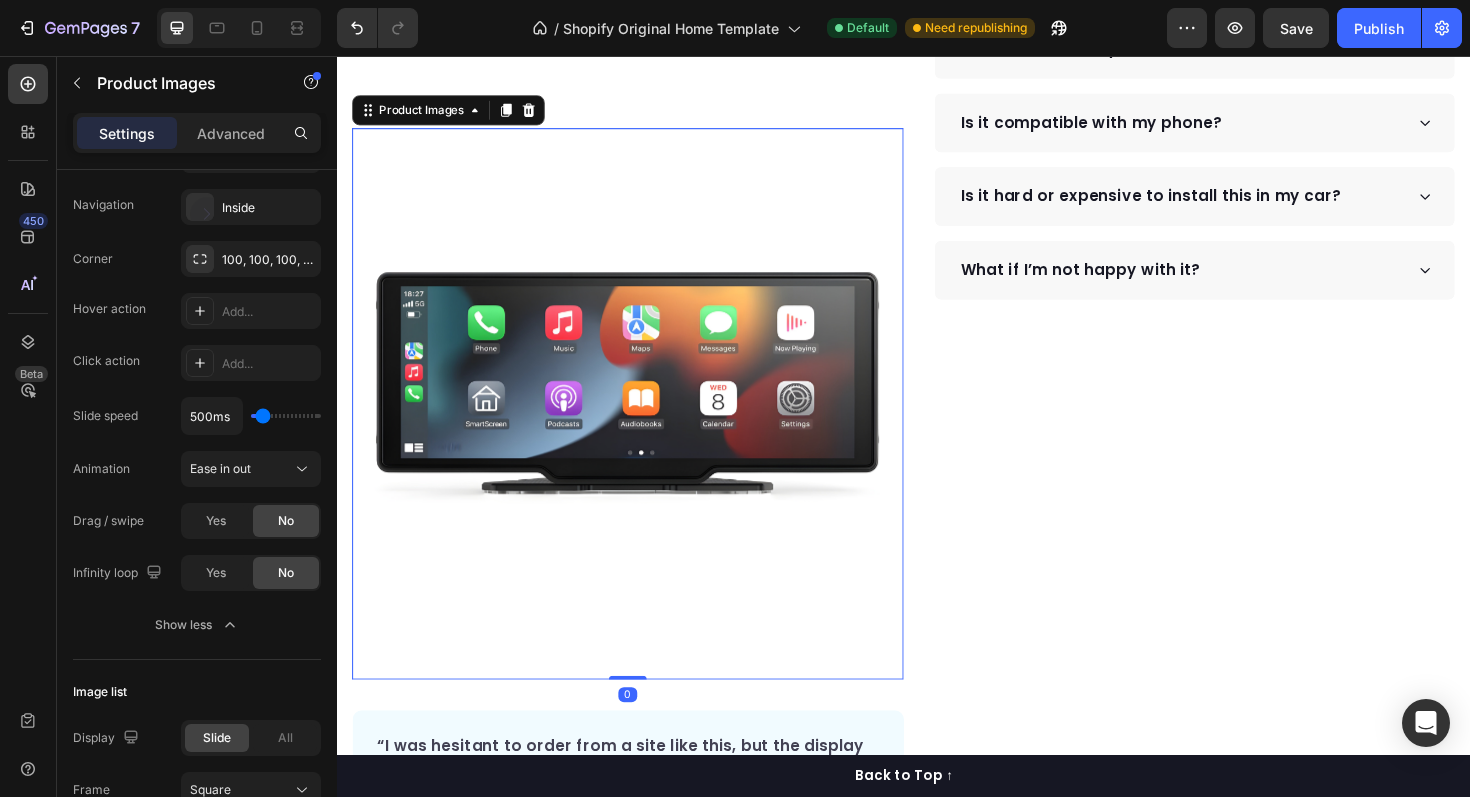 scroll, scrollTop: 571, scrollLeft: 0, axis: vertical 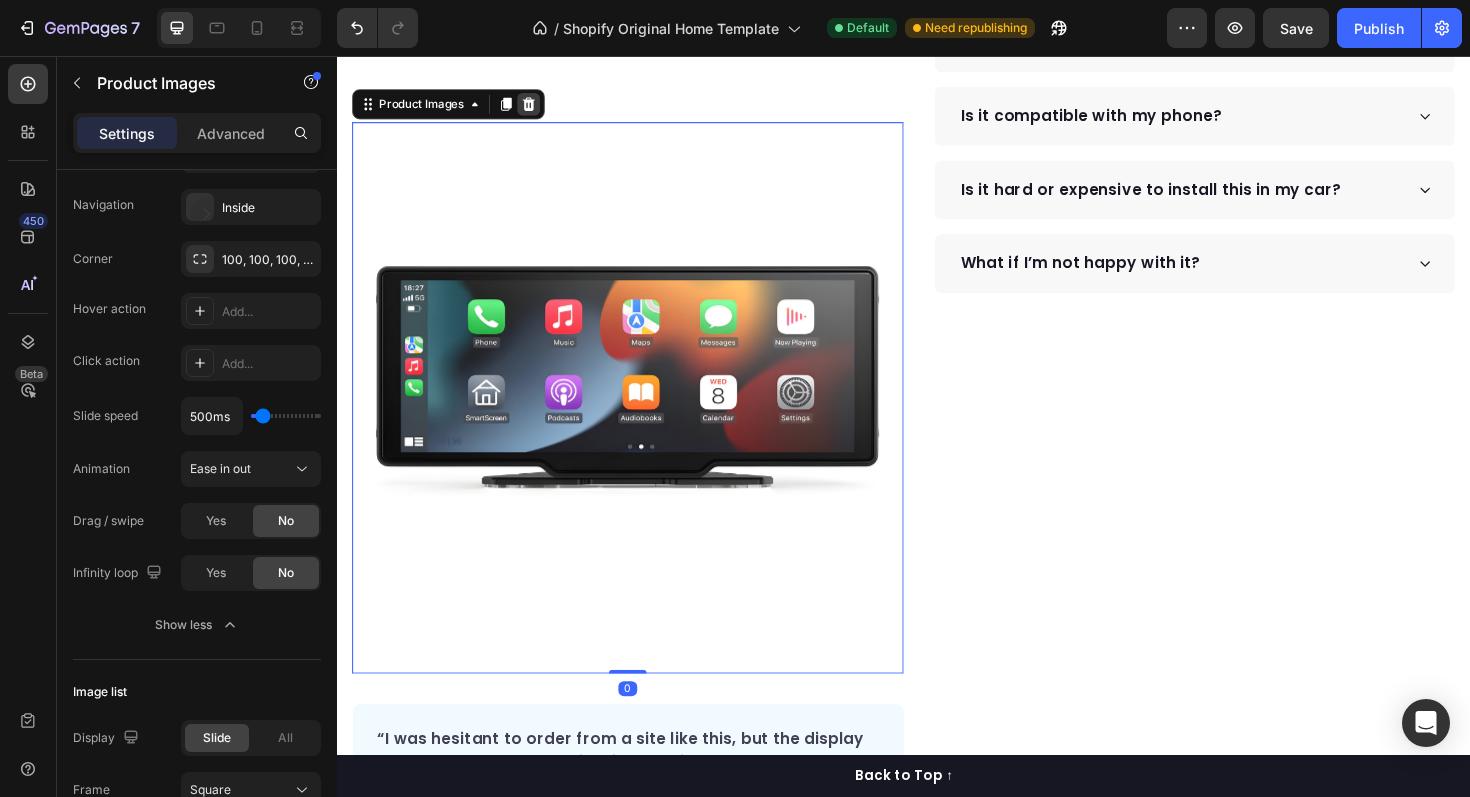 click 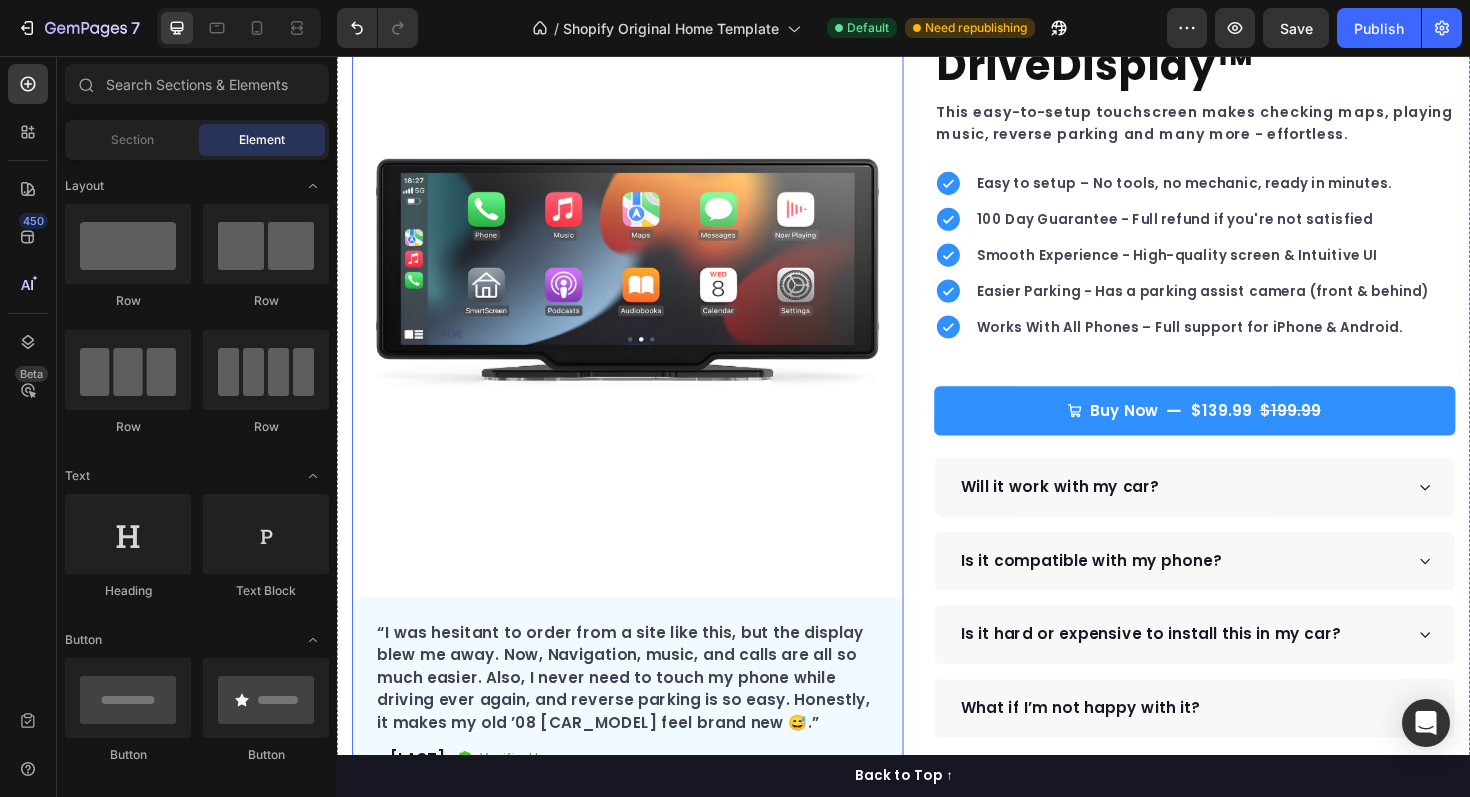 scroll, scrollTop: 0, scrollLeft: 0, axis: both 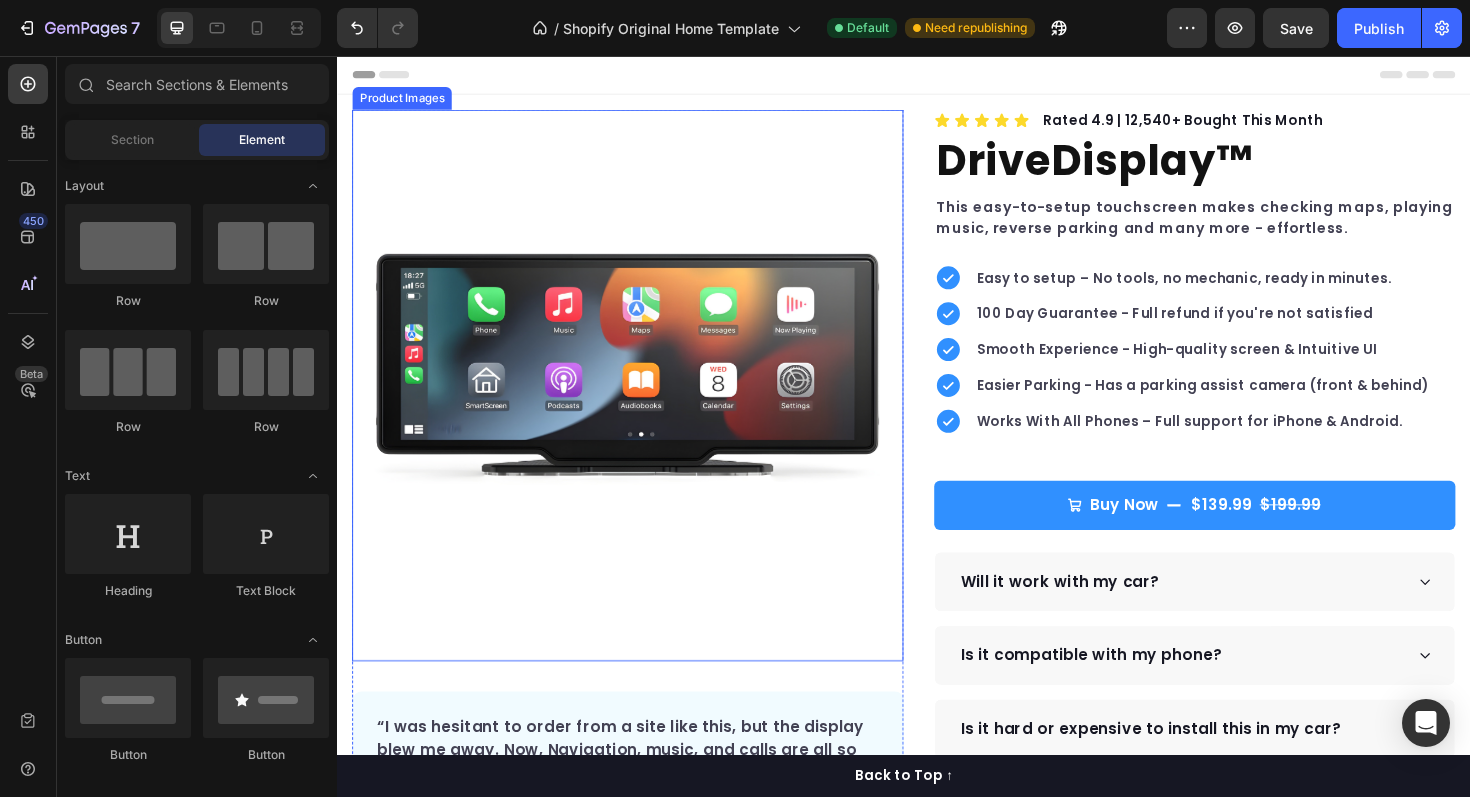 click at bounding box center (645, 405) 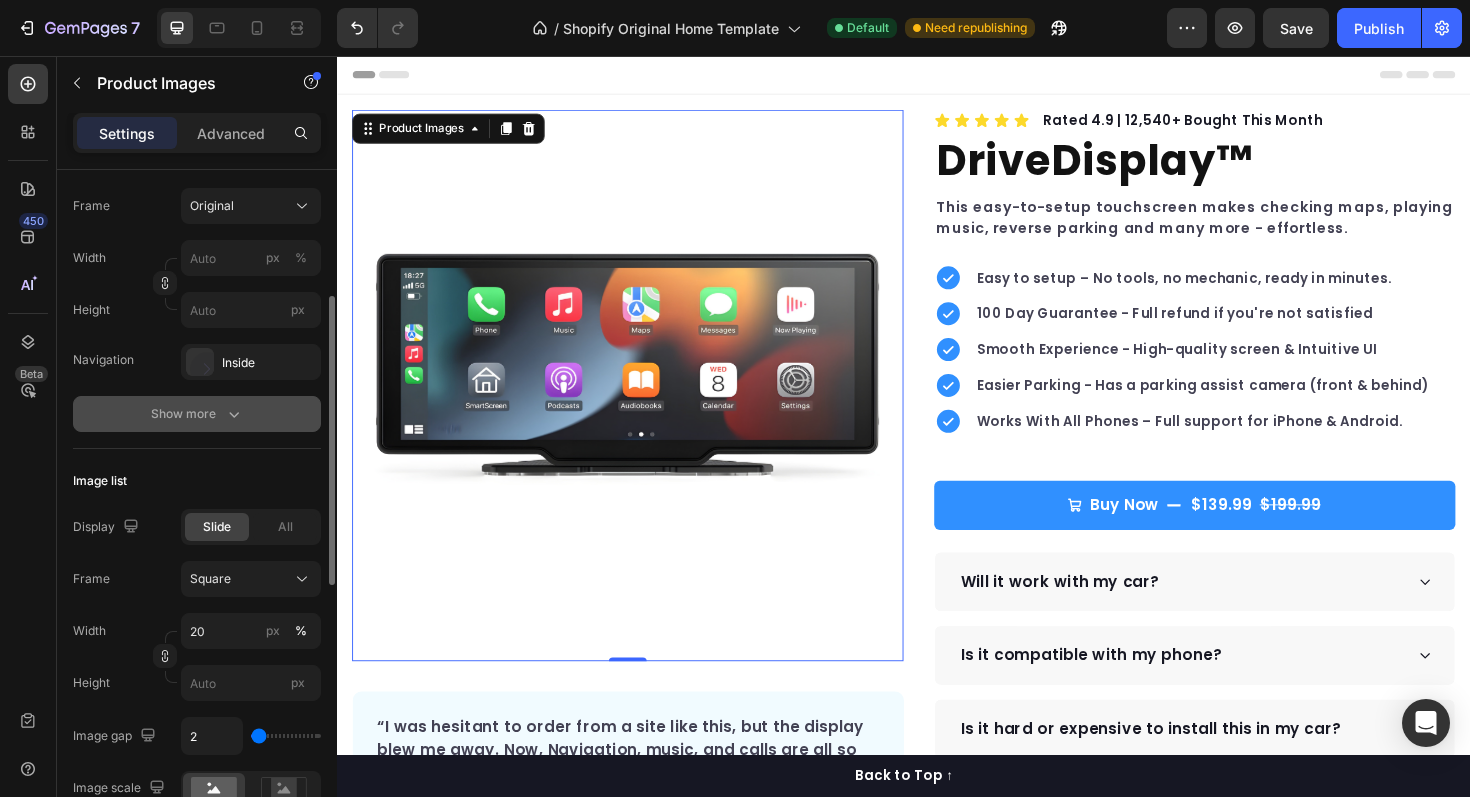 scroll, scrollTop: 316, scrollLeft: 0, axis: vertical 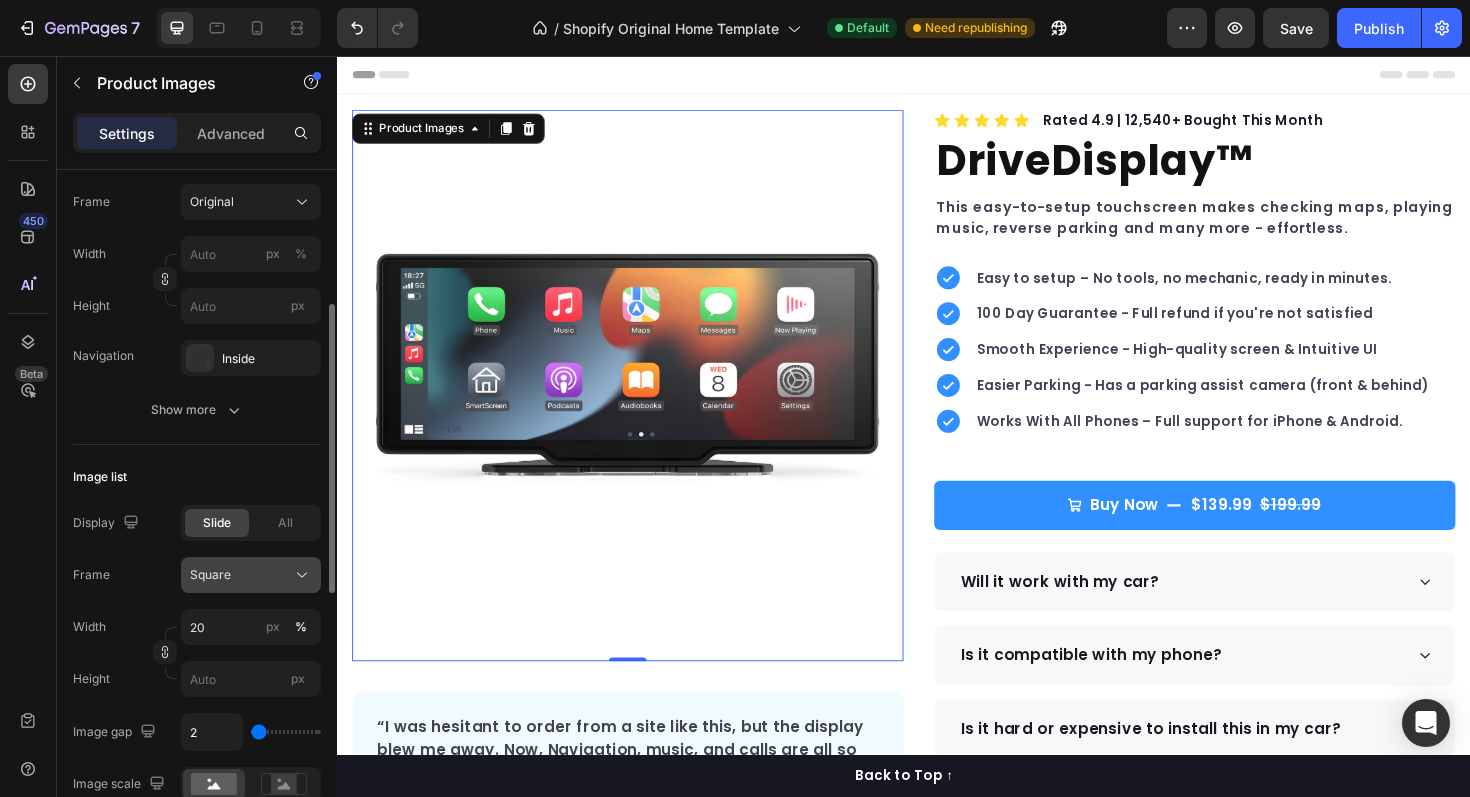 click on "Square" at bounding box center (210, 575) 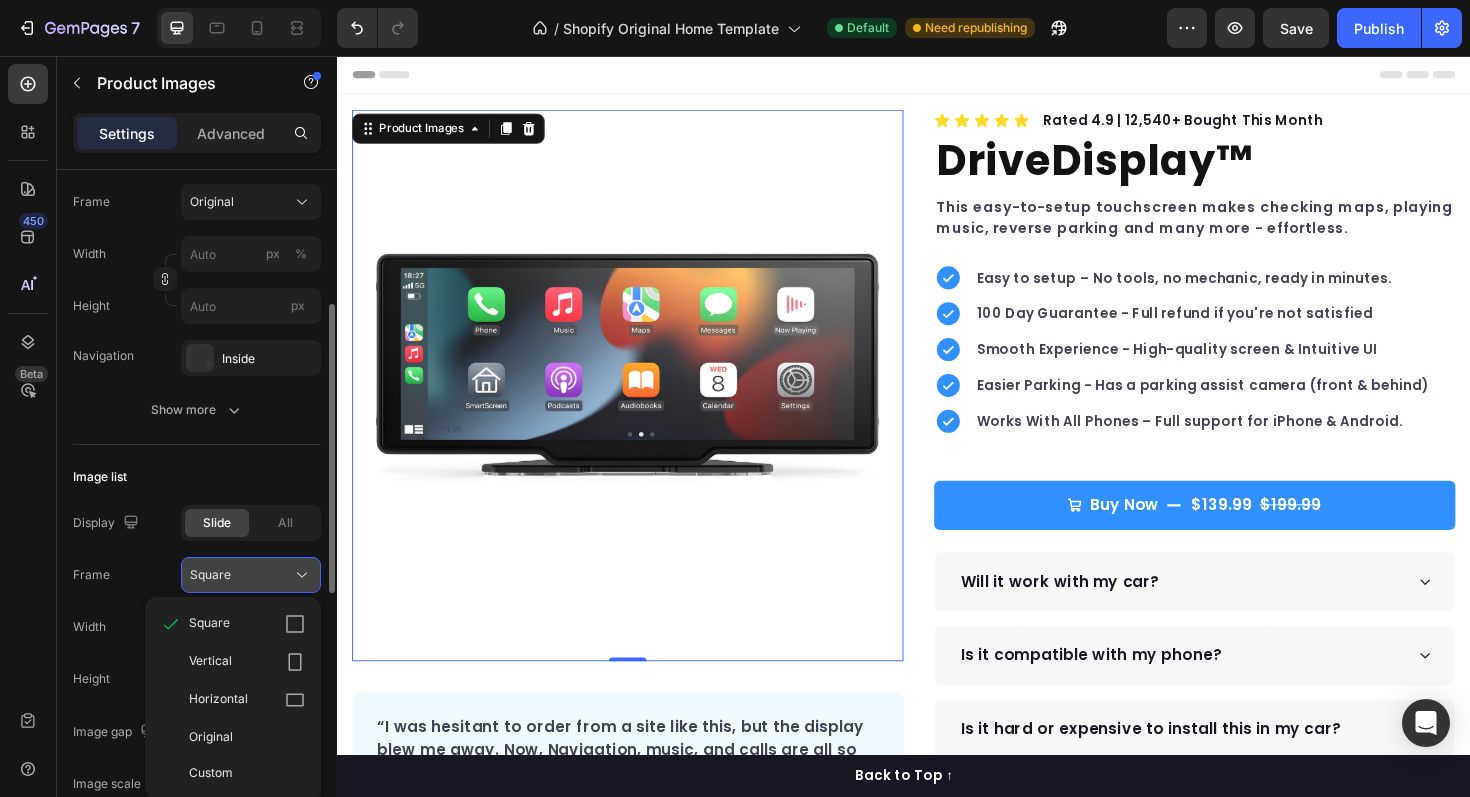 click on "Square" at bounding box center [210, 575] 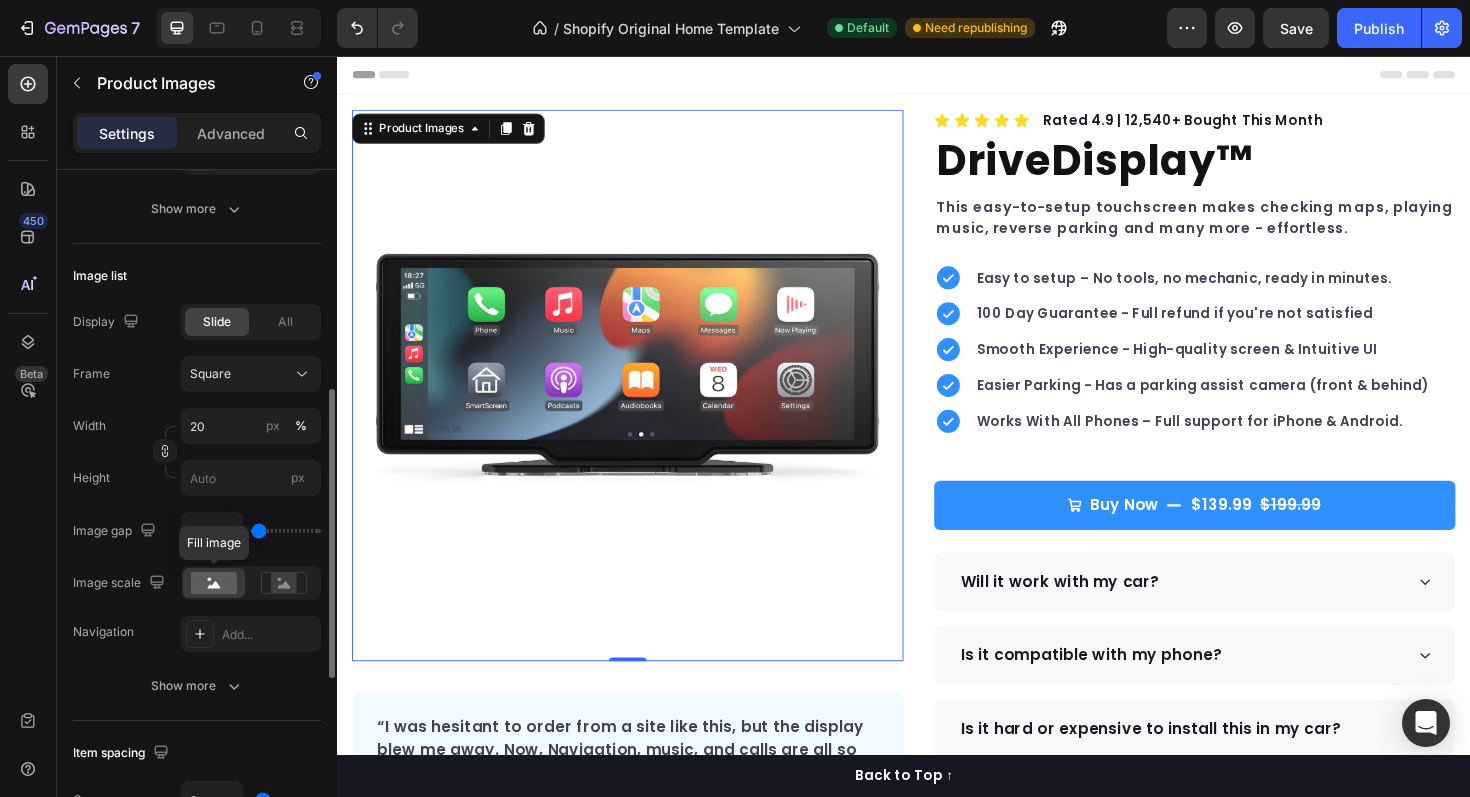 scroll, scrollTop: 525, scrollLeft: 0, axis: vertical 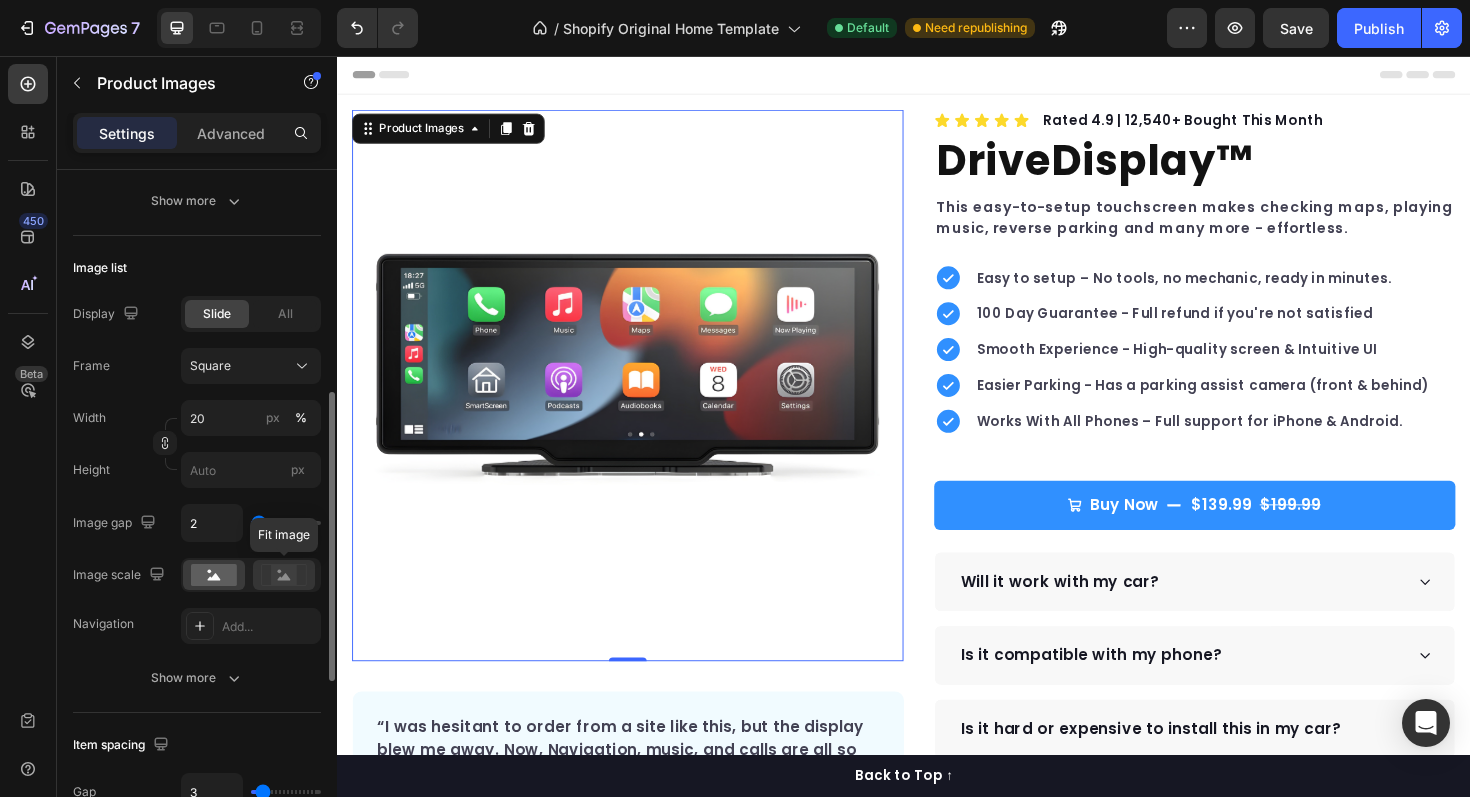 click 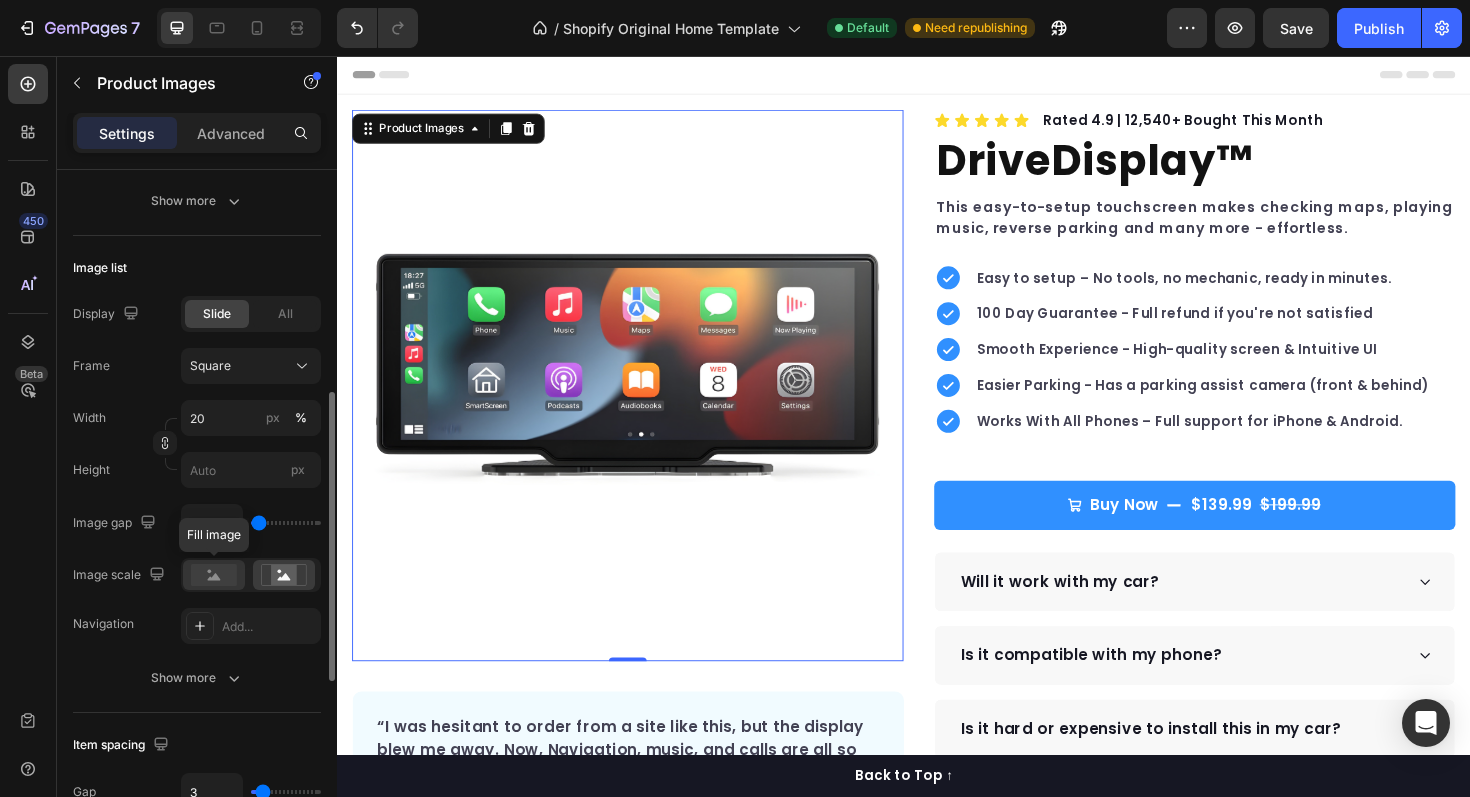 click 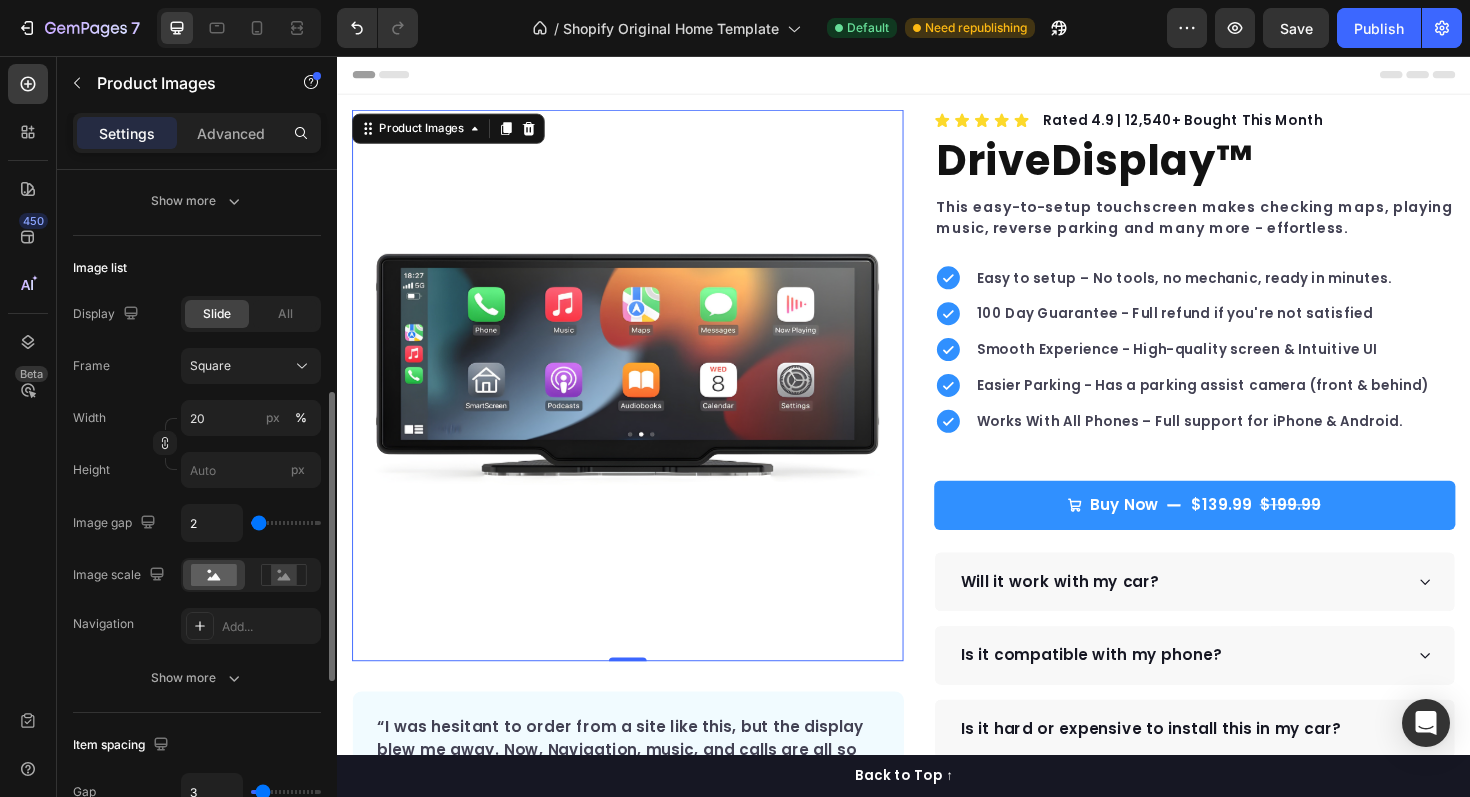 type on "0" 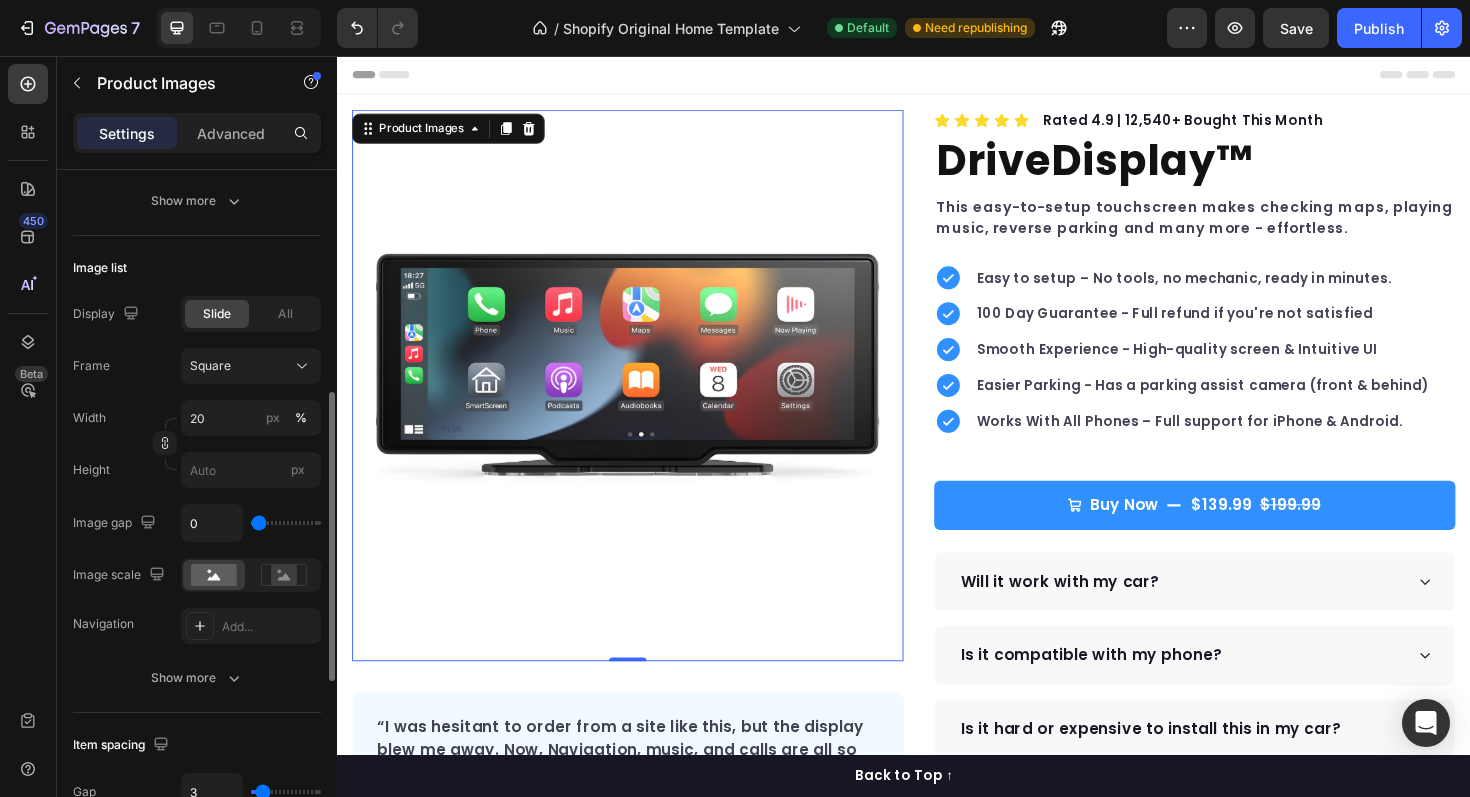 type on "47" 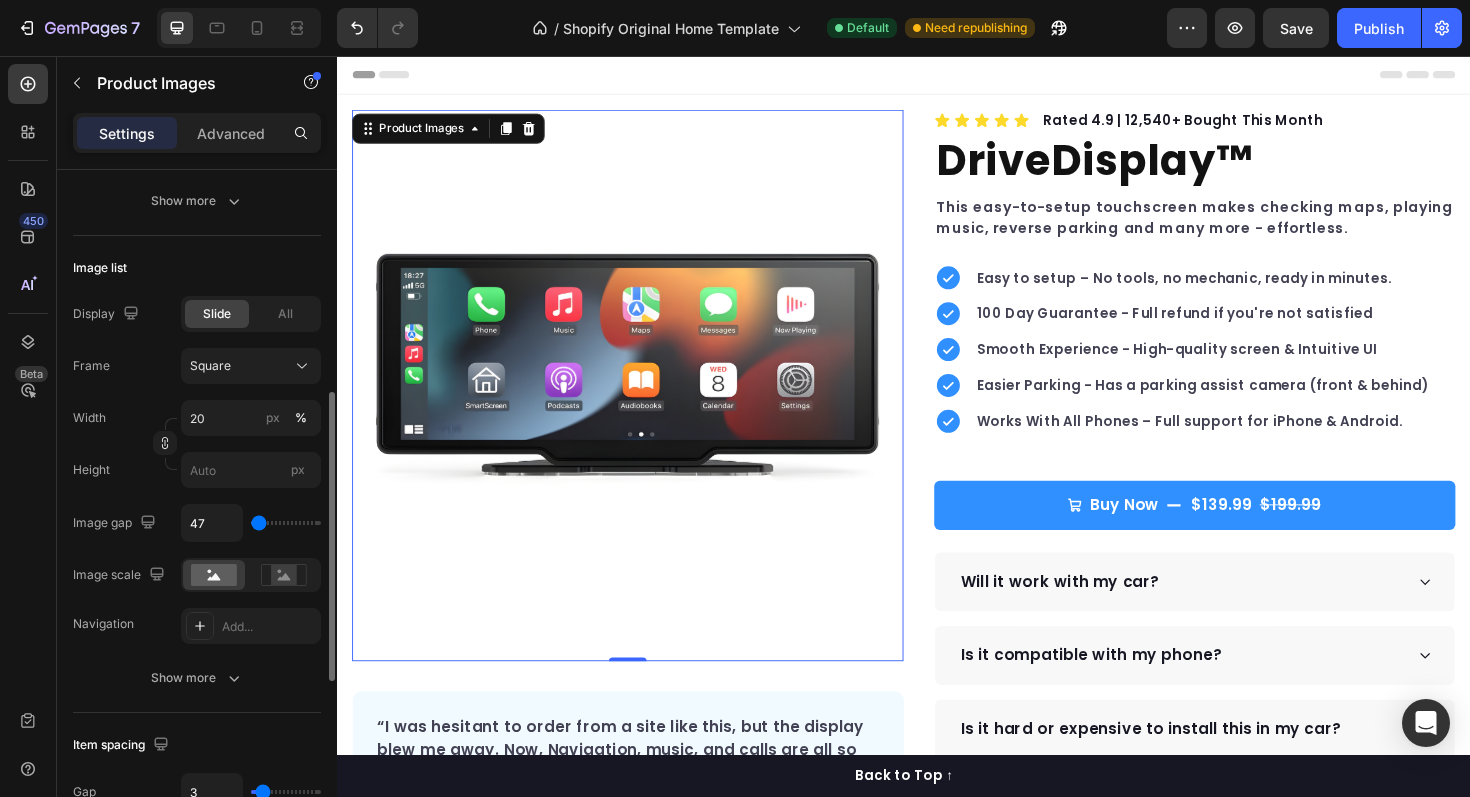 type on "47" 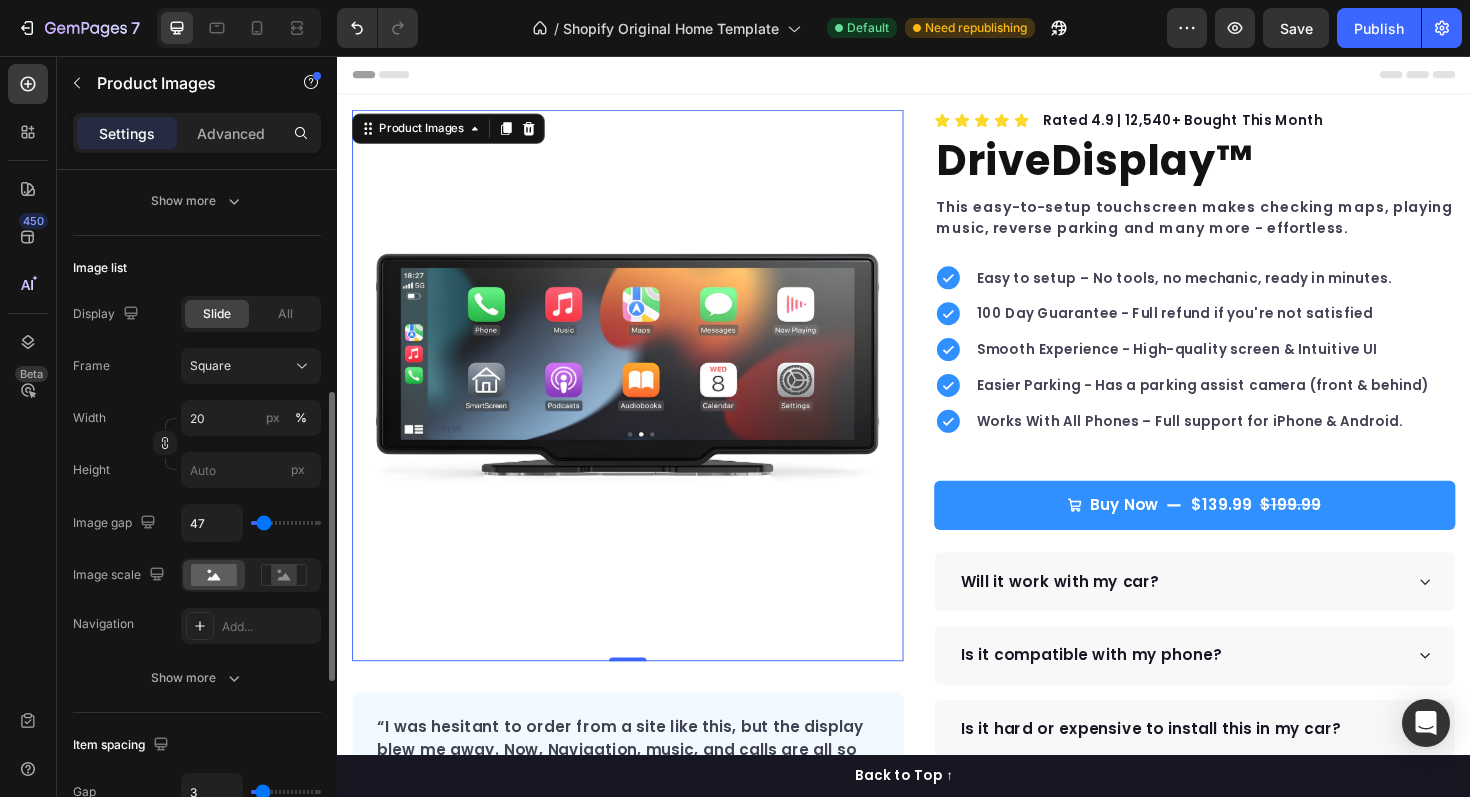 type on "59" 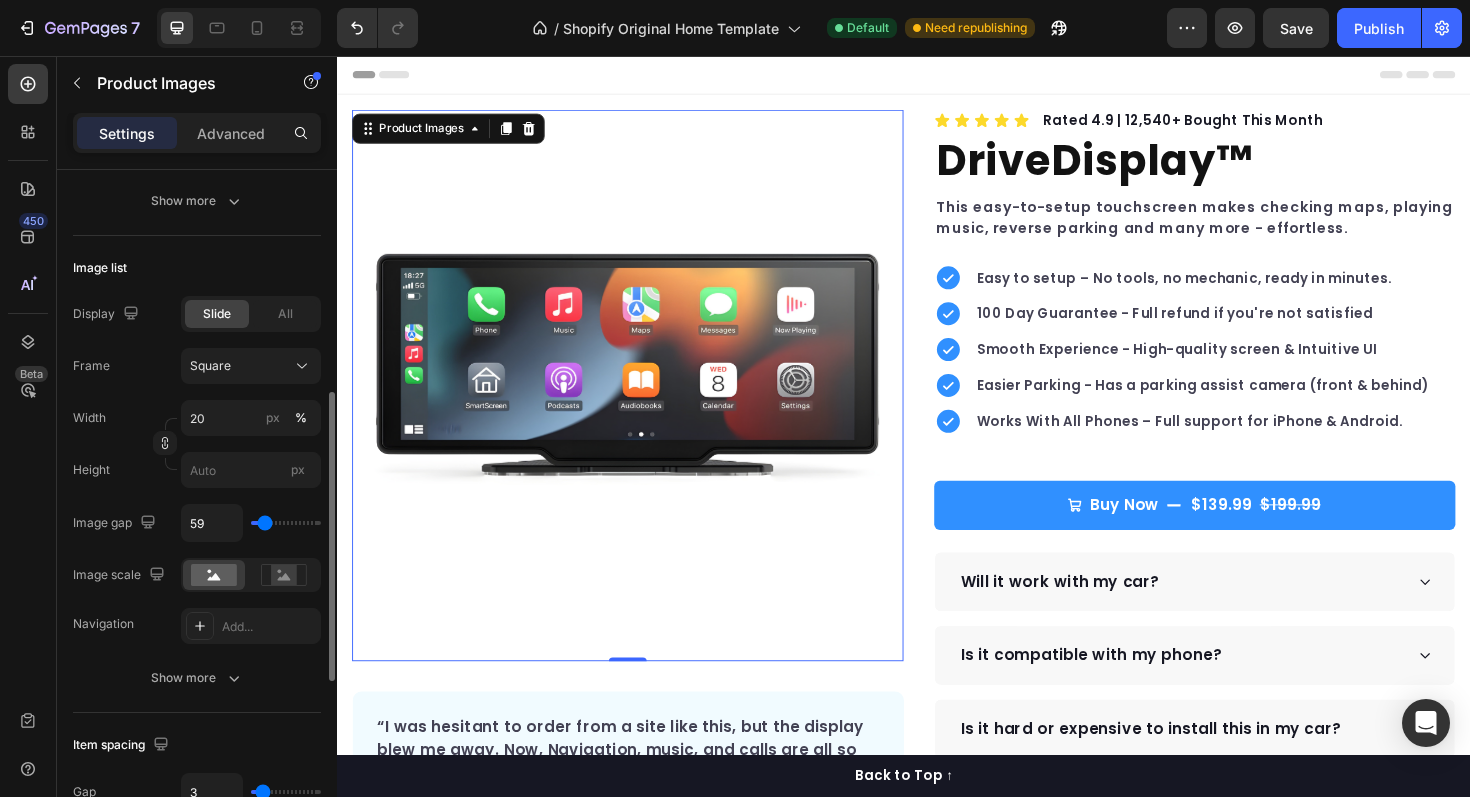 type on "64" 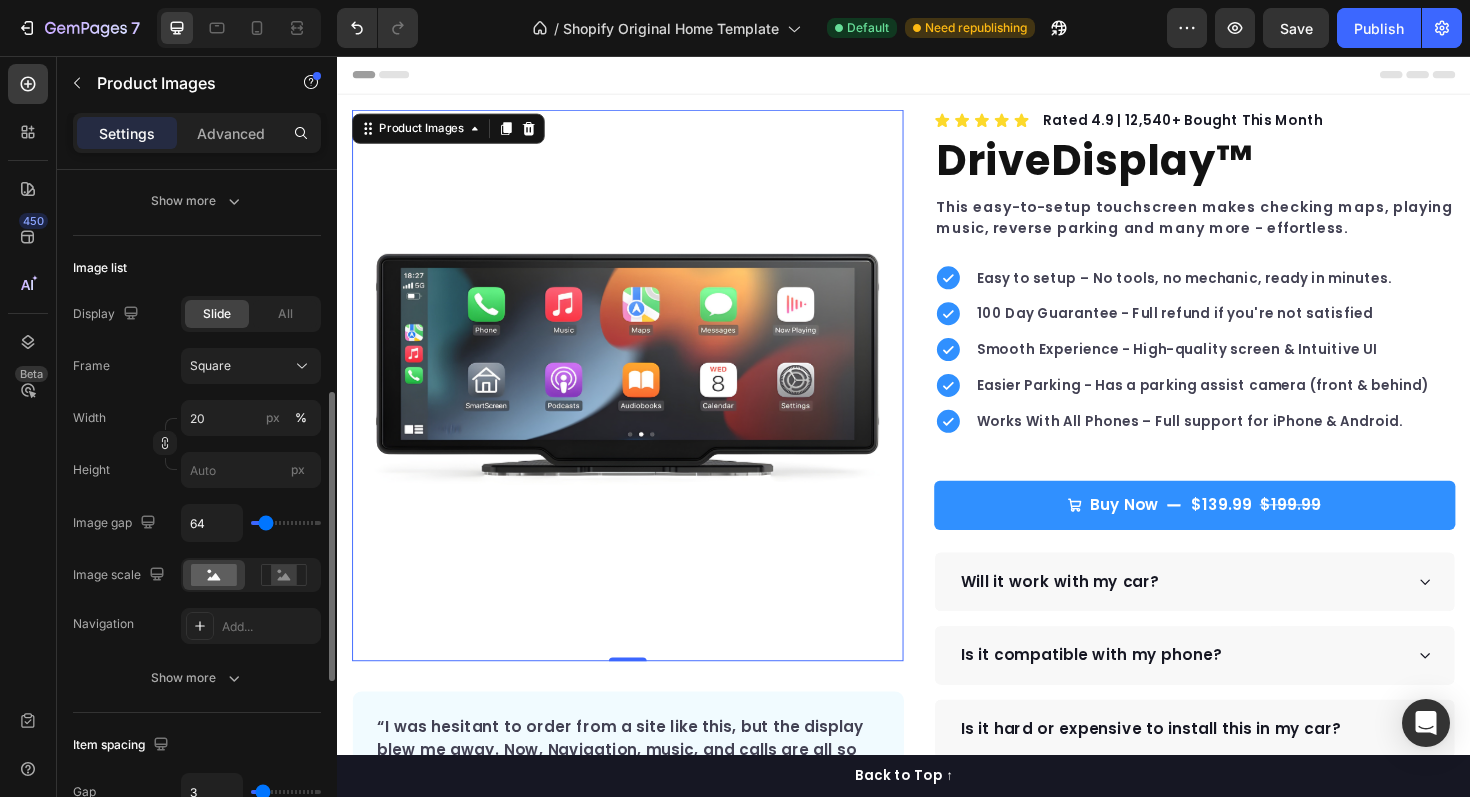 type on "75" 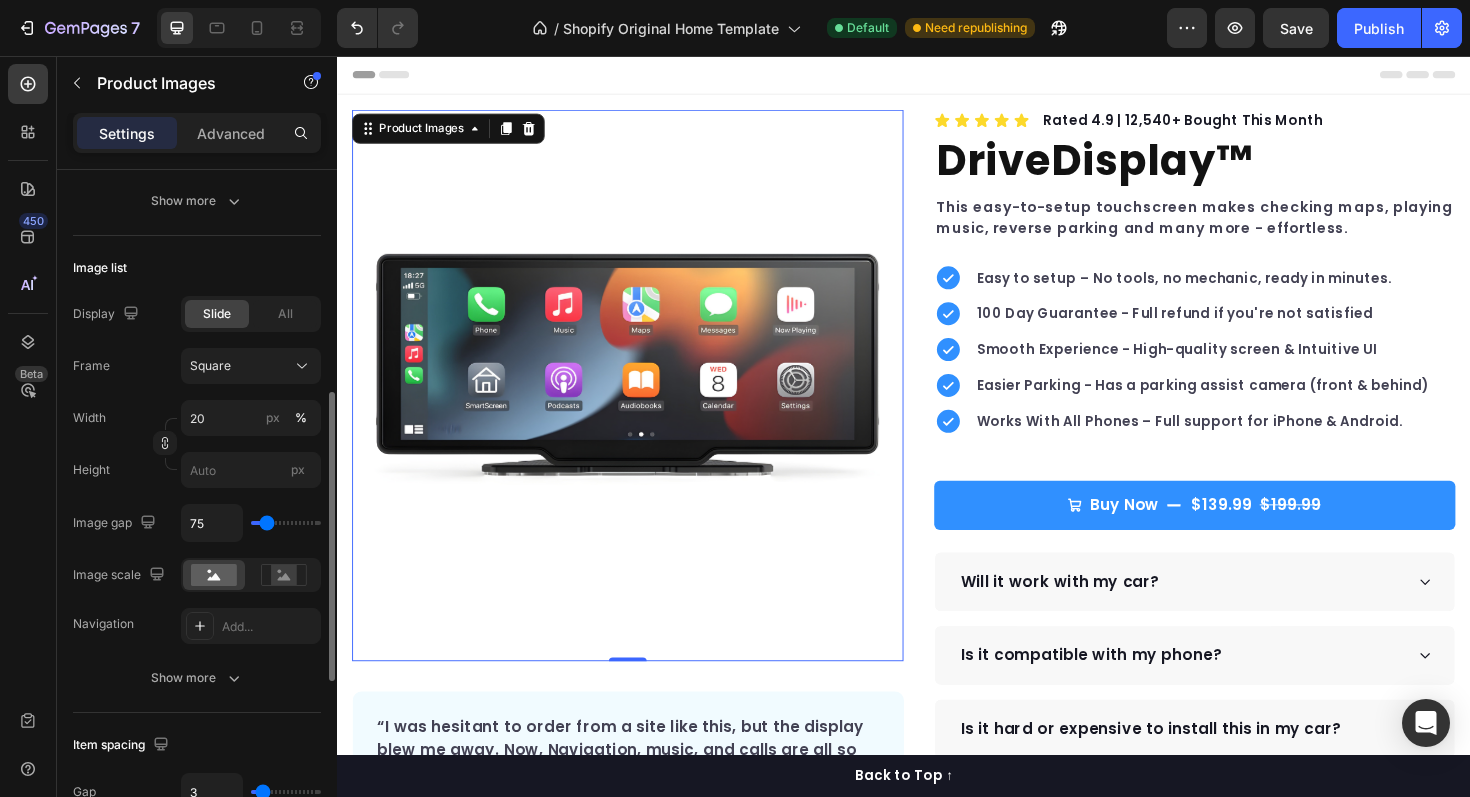 type on "85" 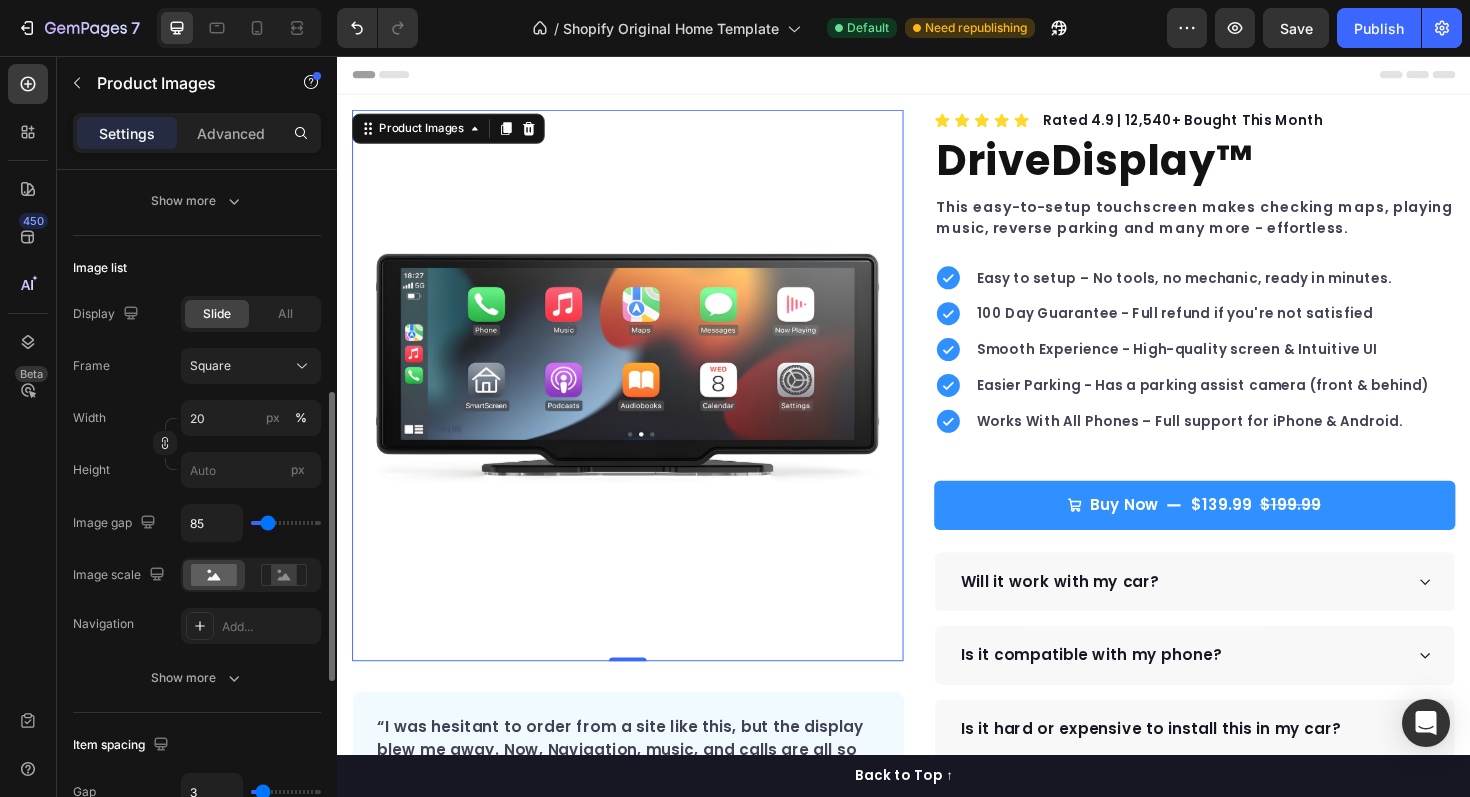 type on "95" 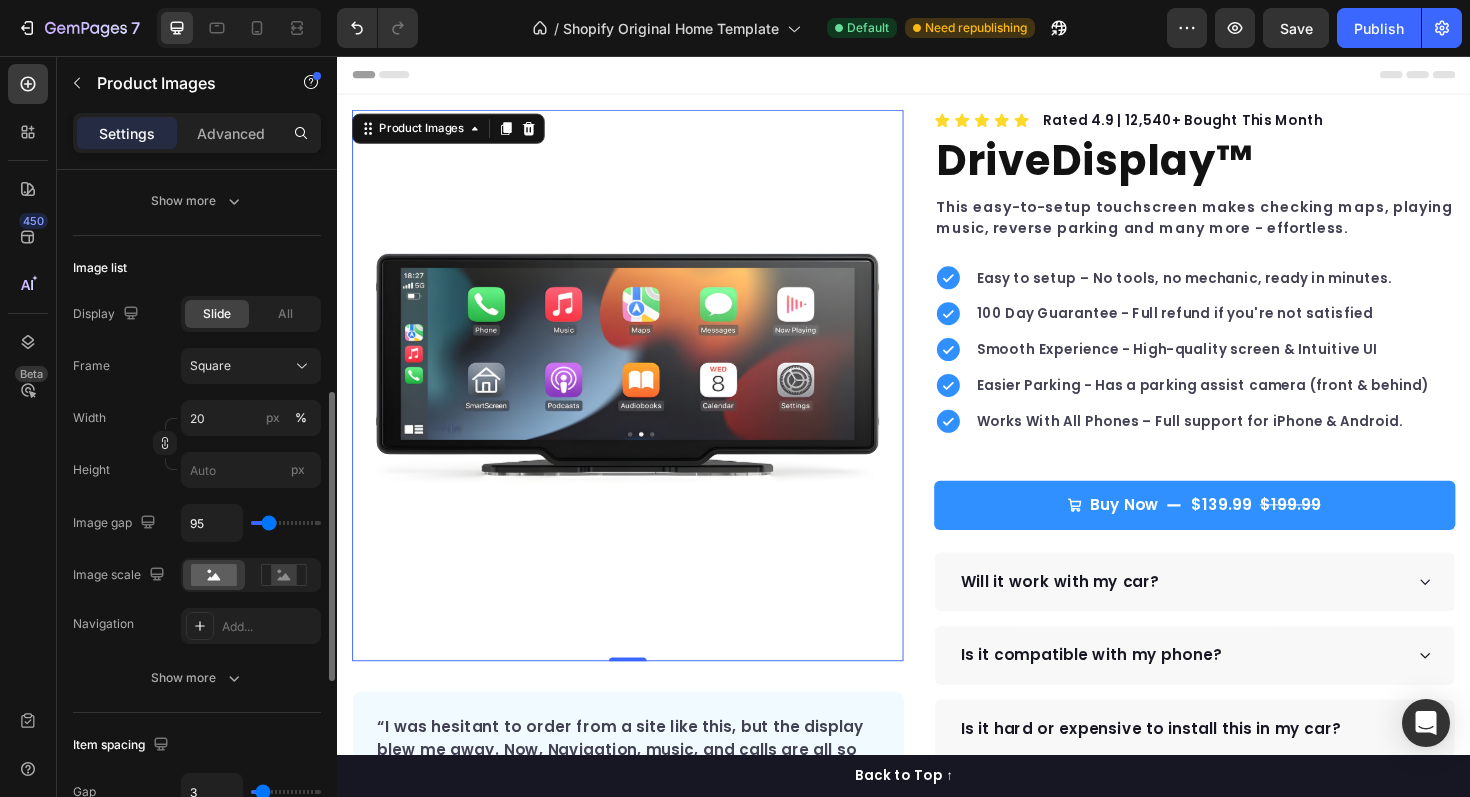 type on "107" 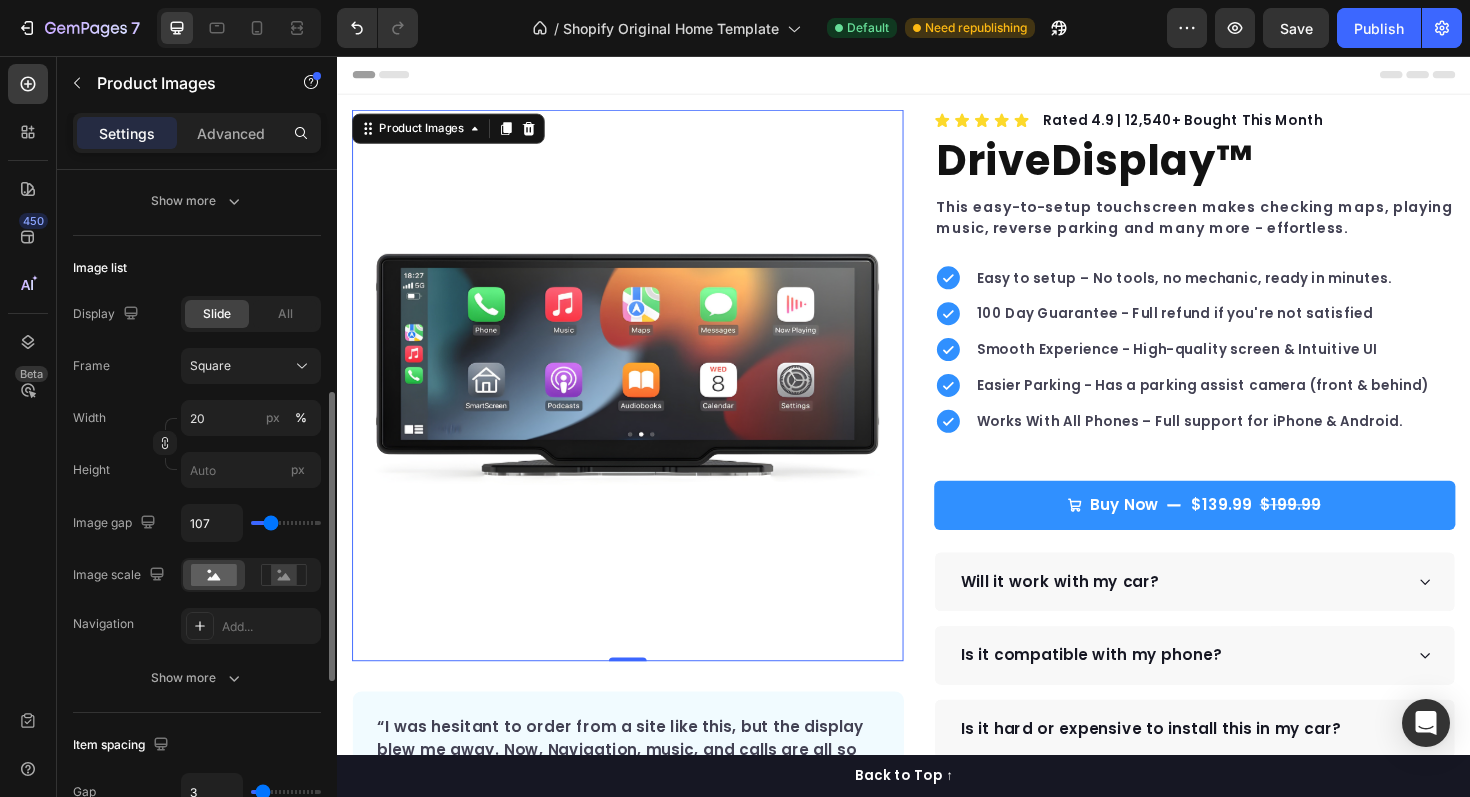 type on "125" 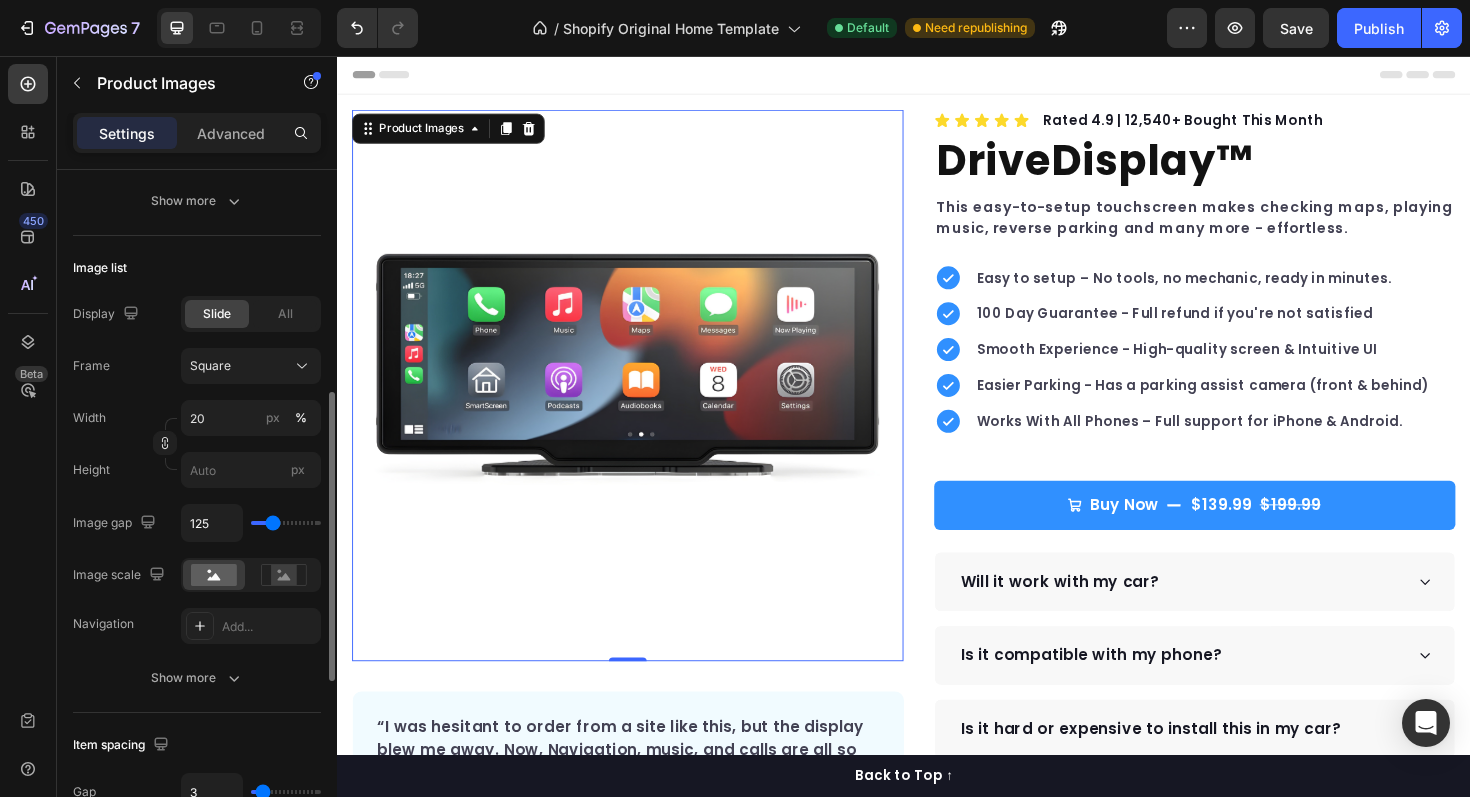 type on "140" 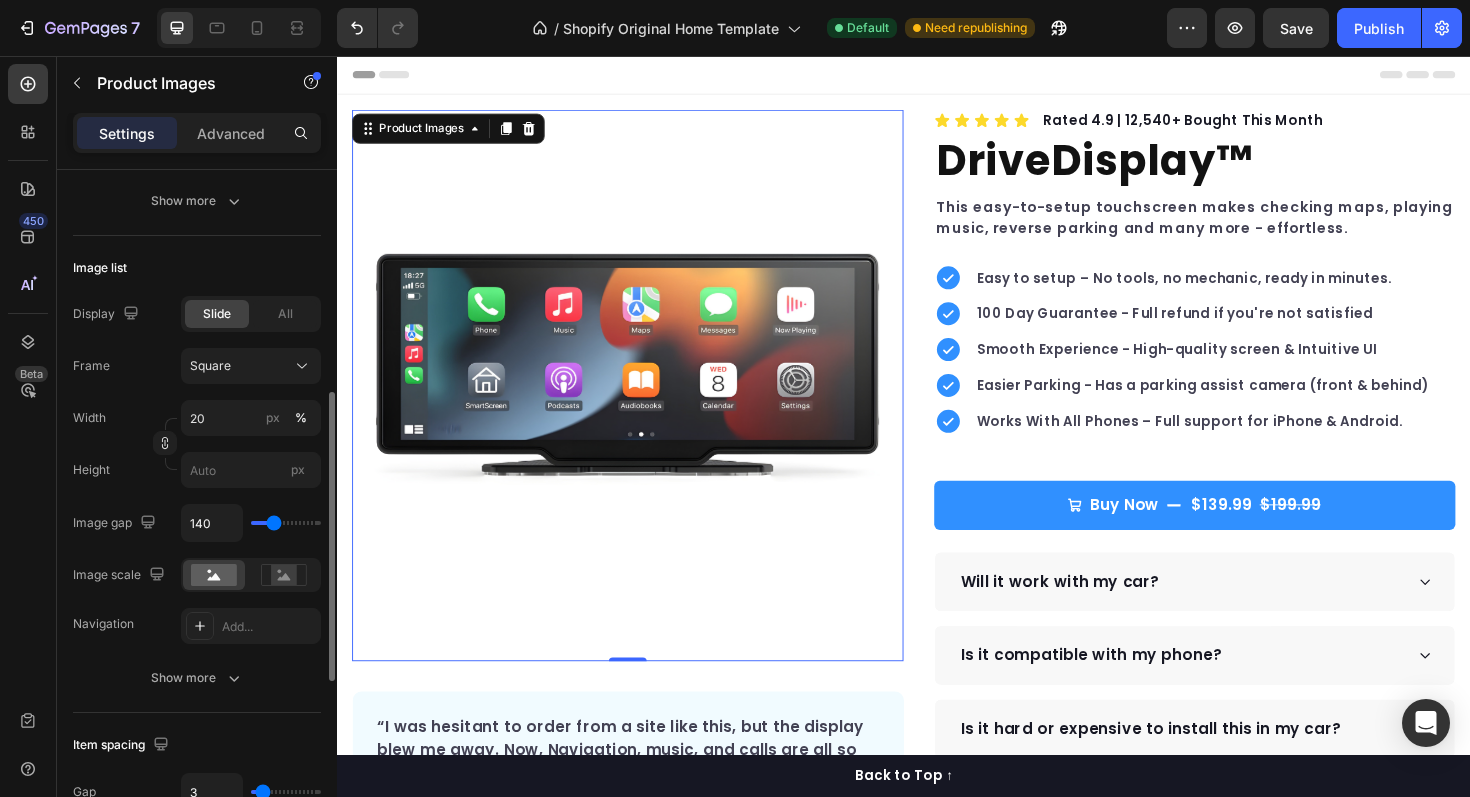 type on "147" 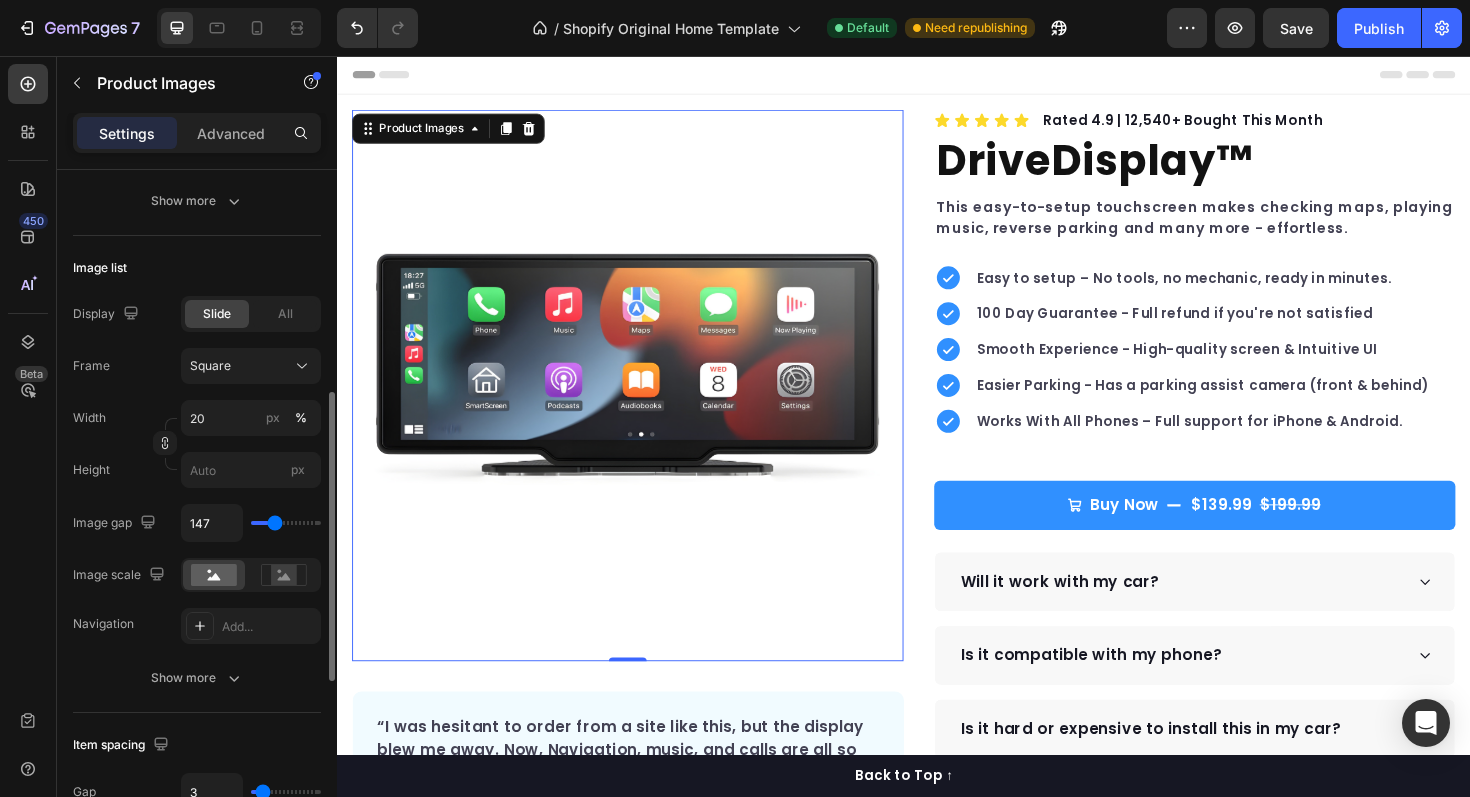 type on "149" 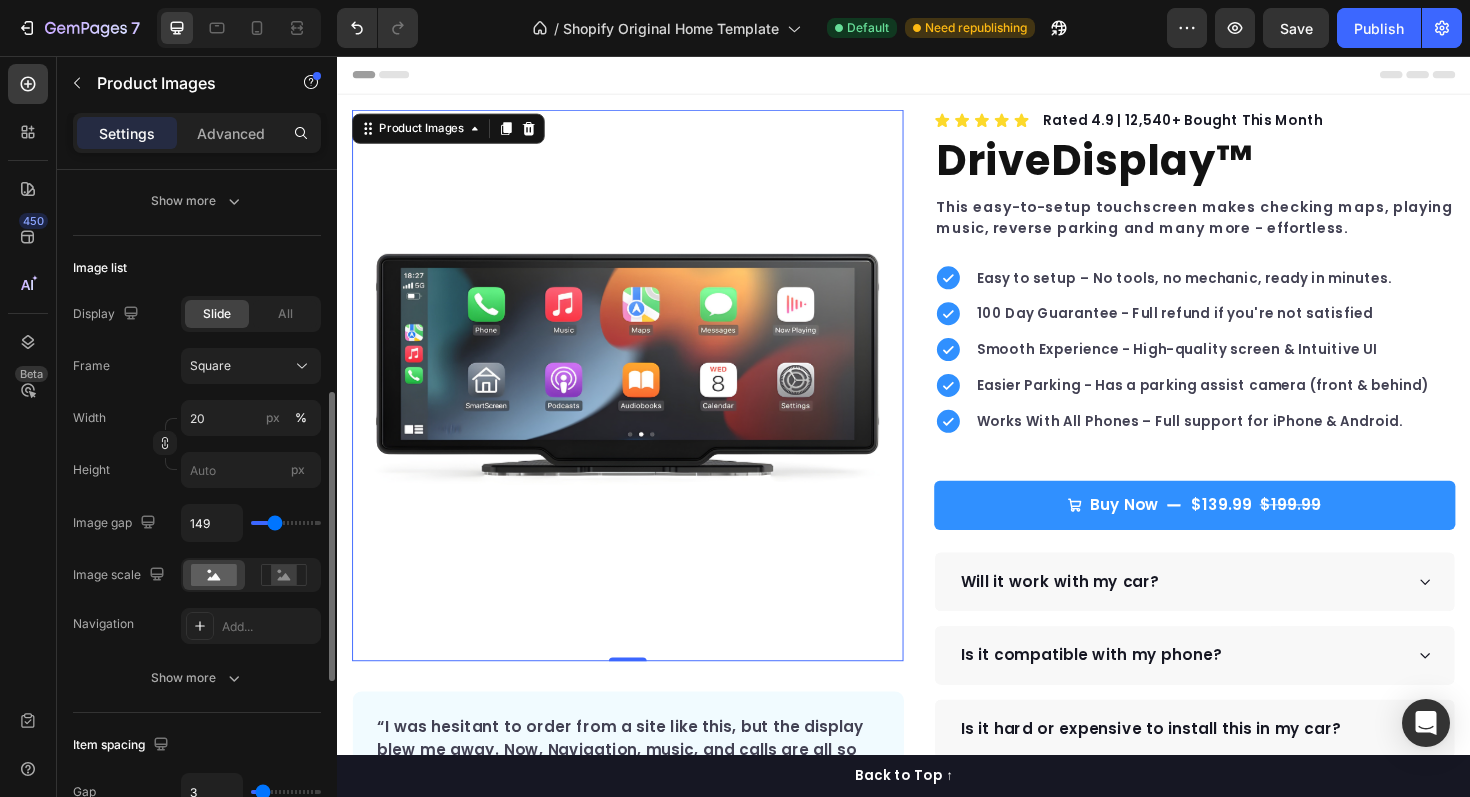 type on "162" 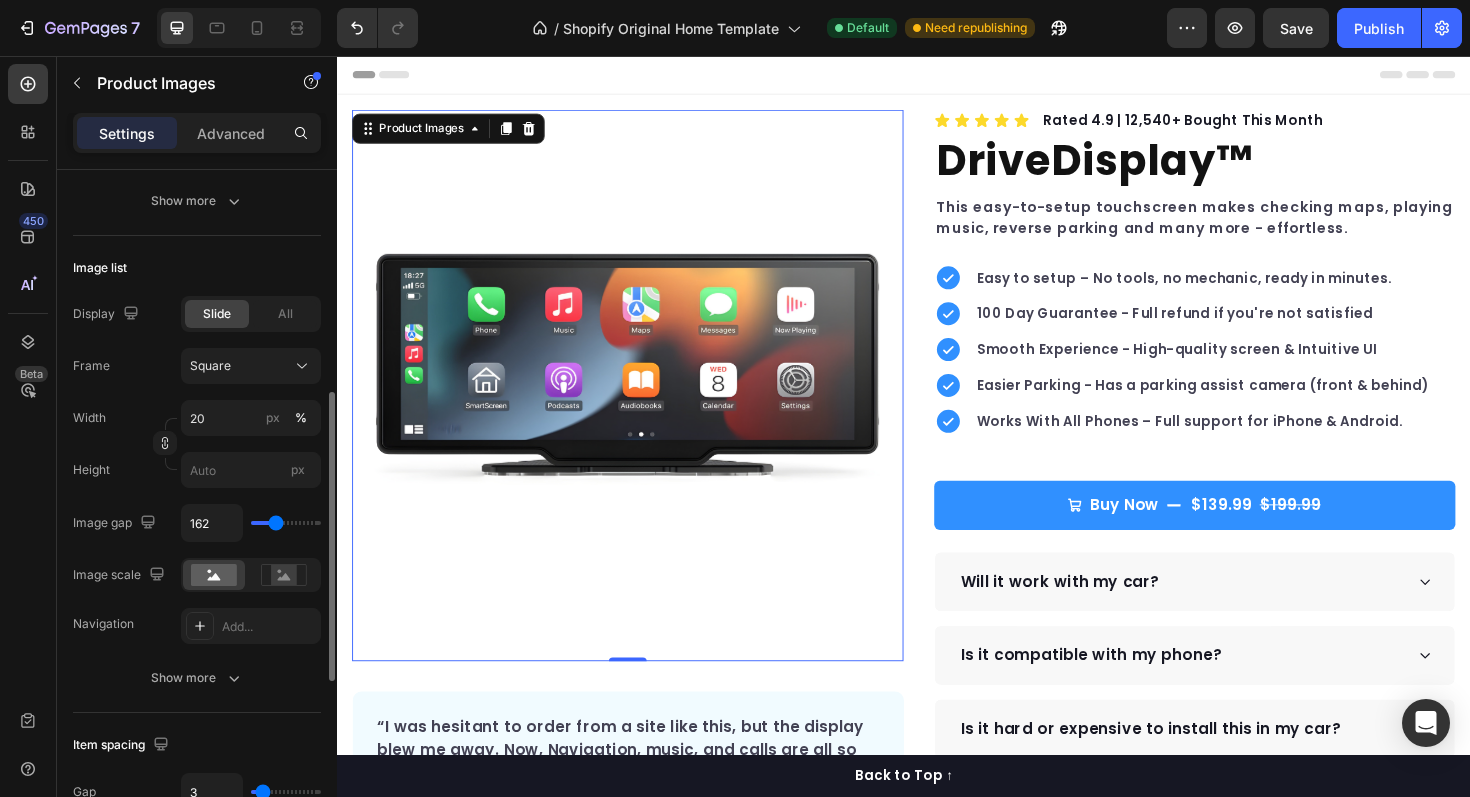 type on "186" 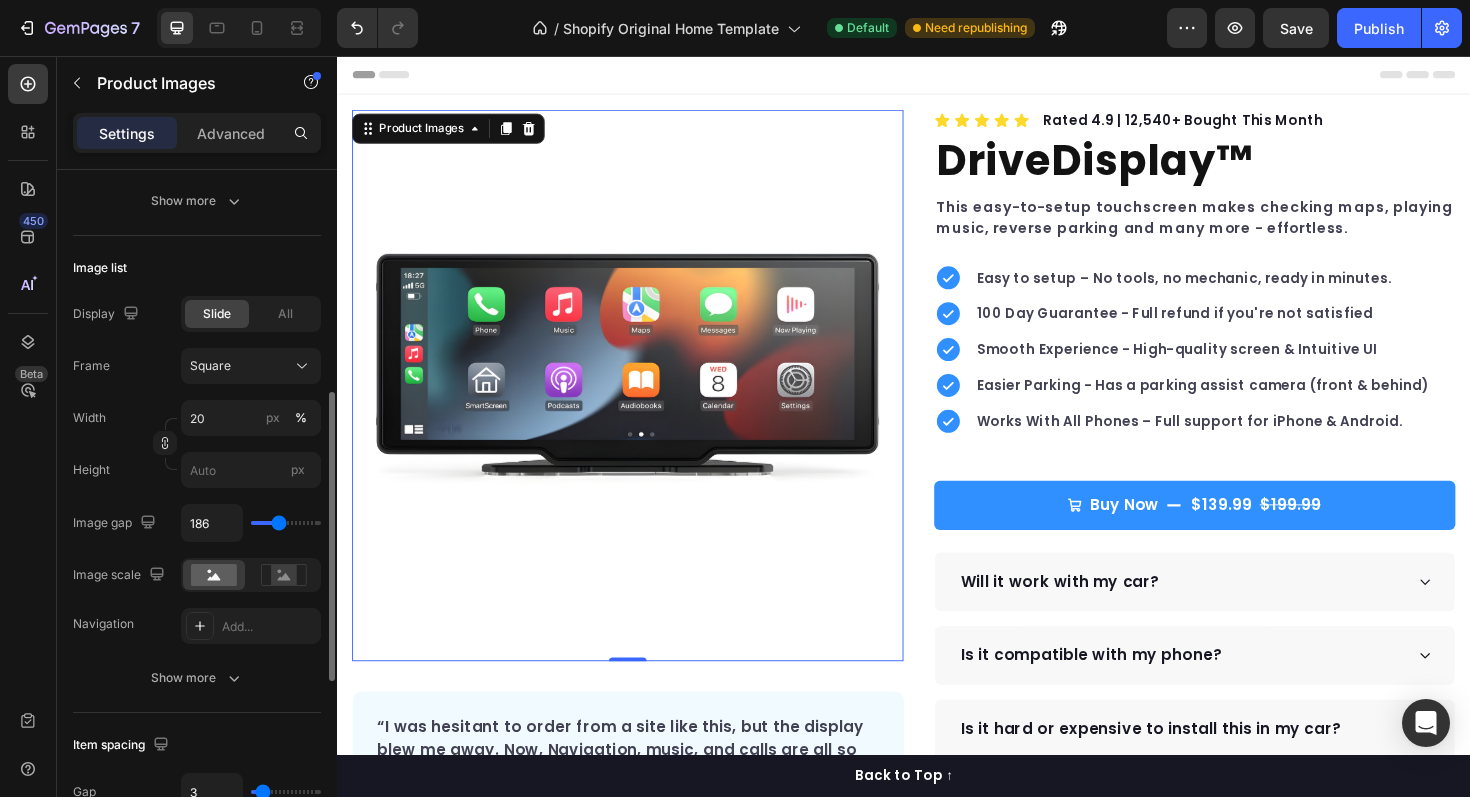 type on "217" 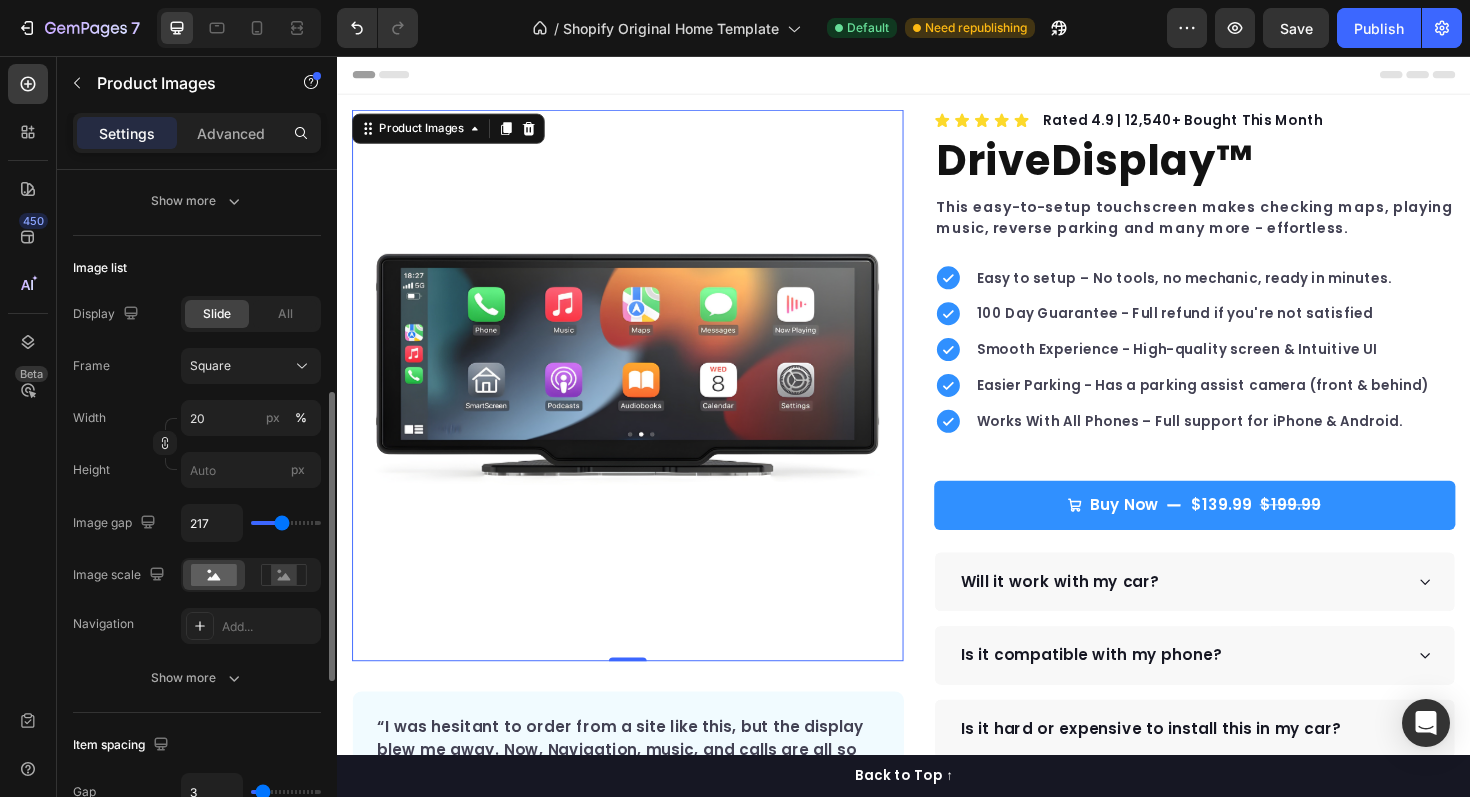 type on "251" 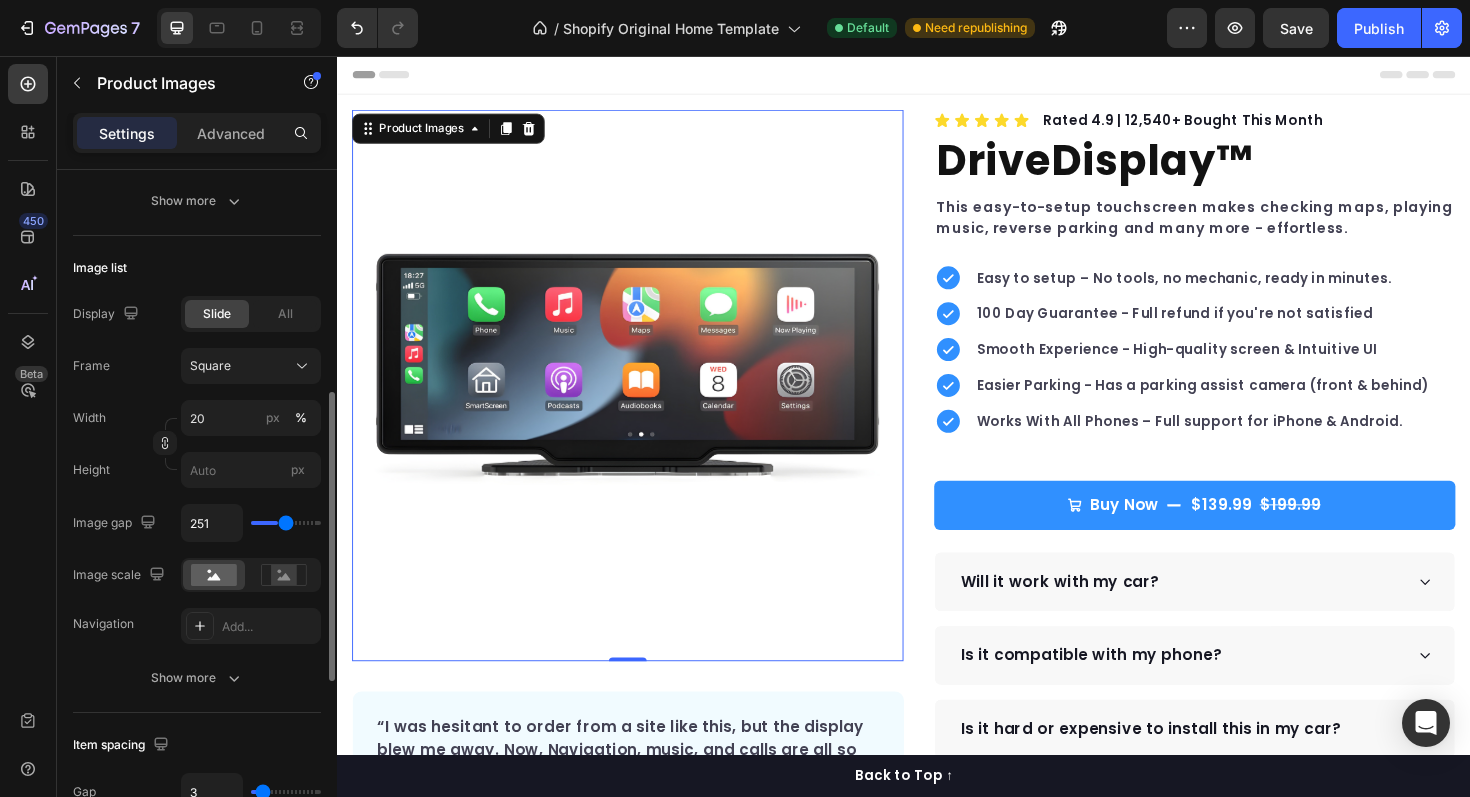 type on "266" 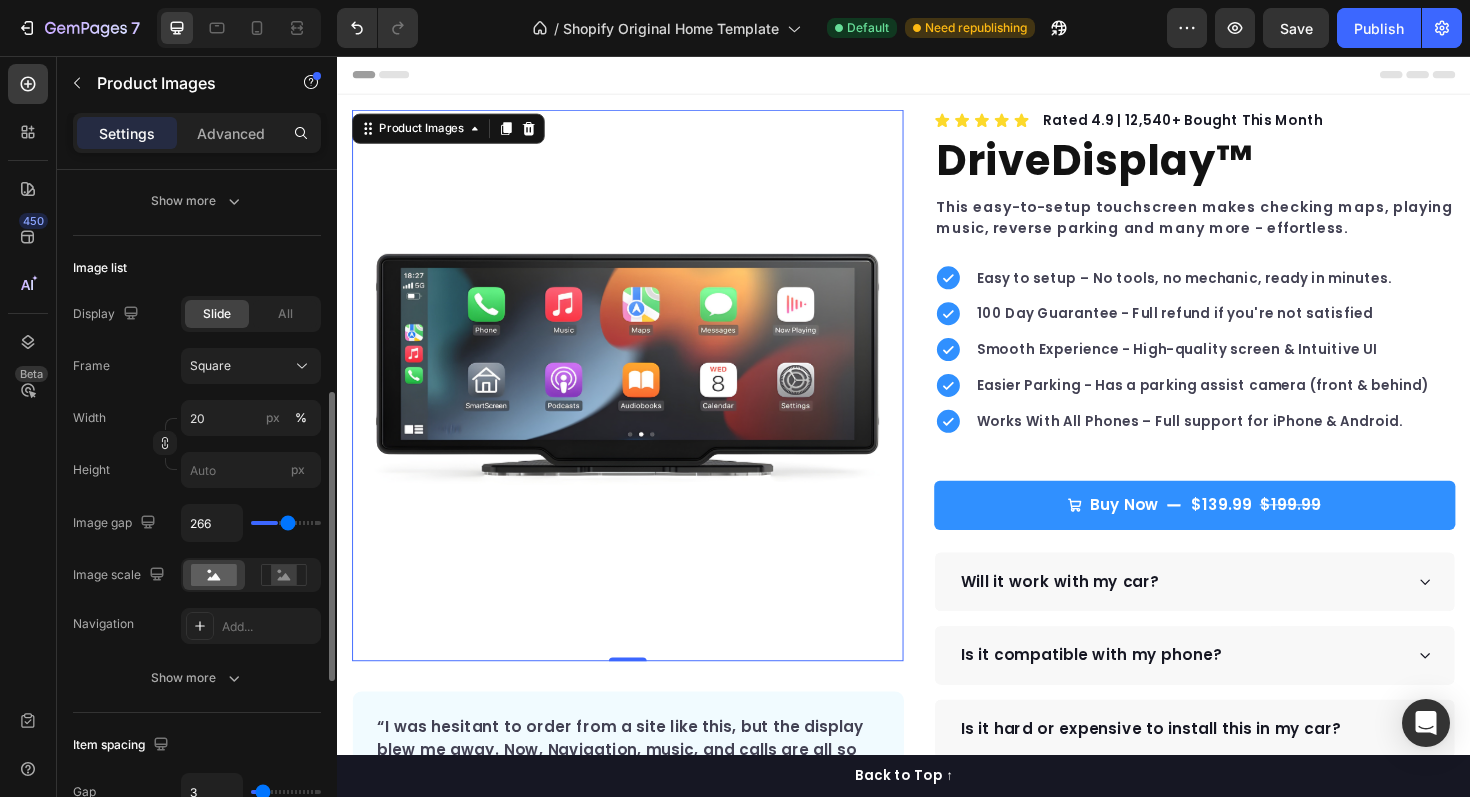type on "278" 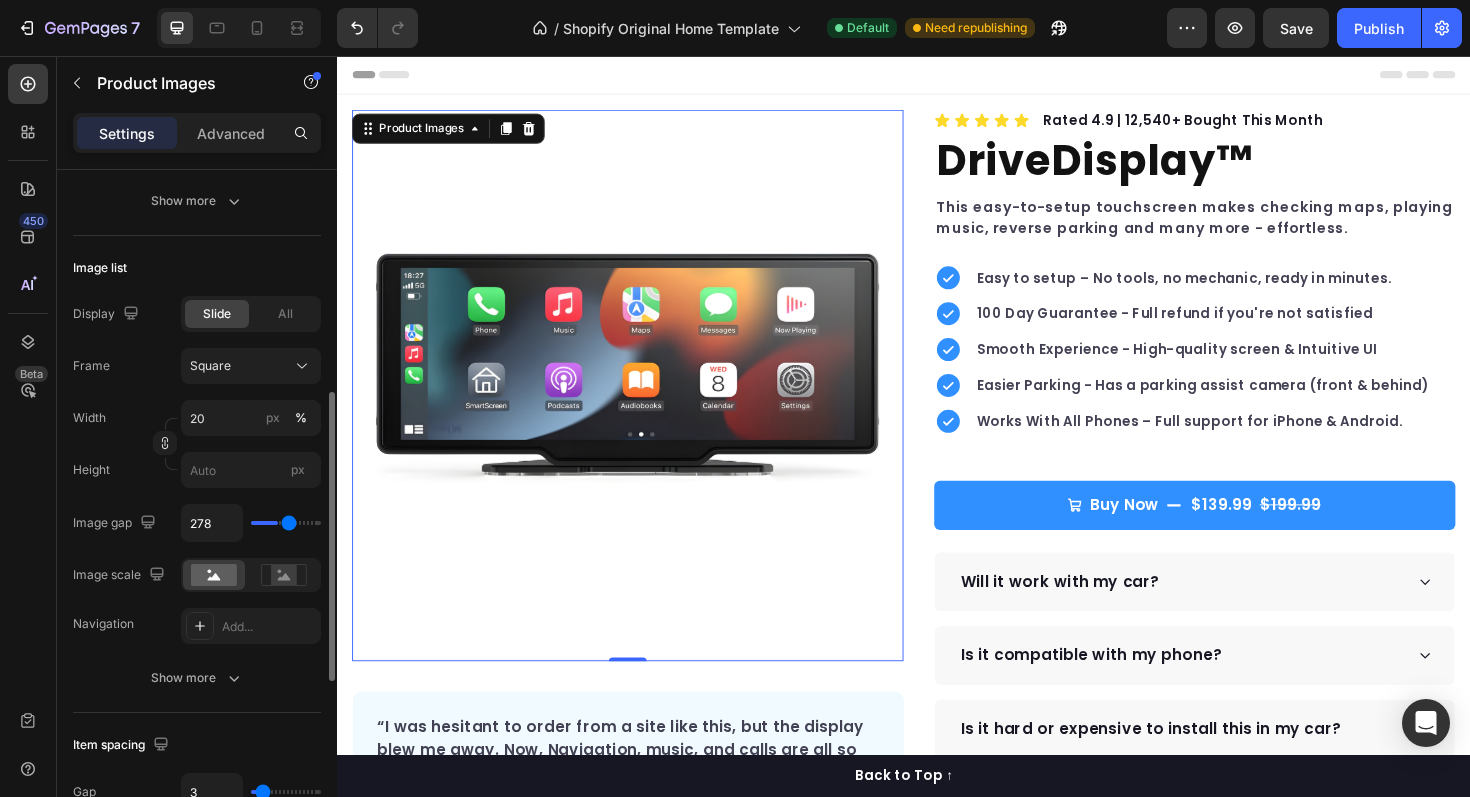 type on "294" 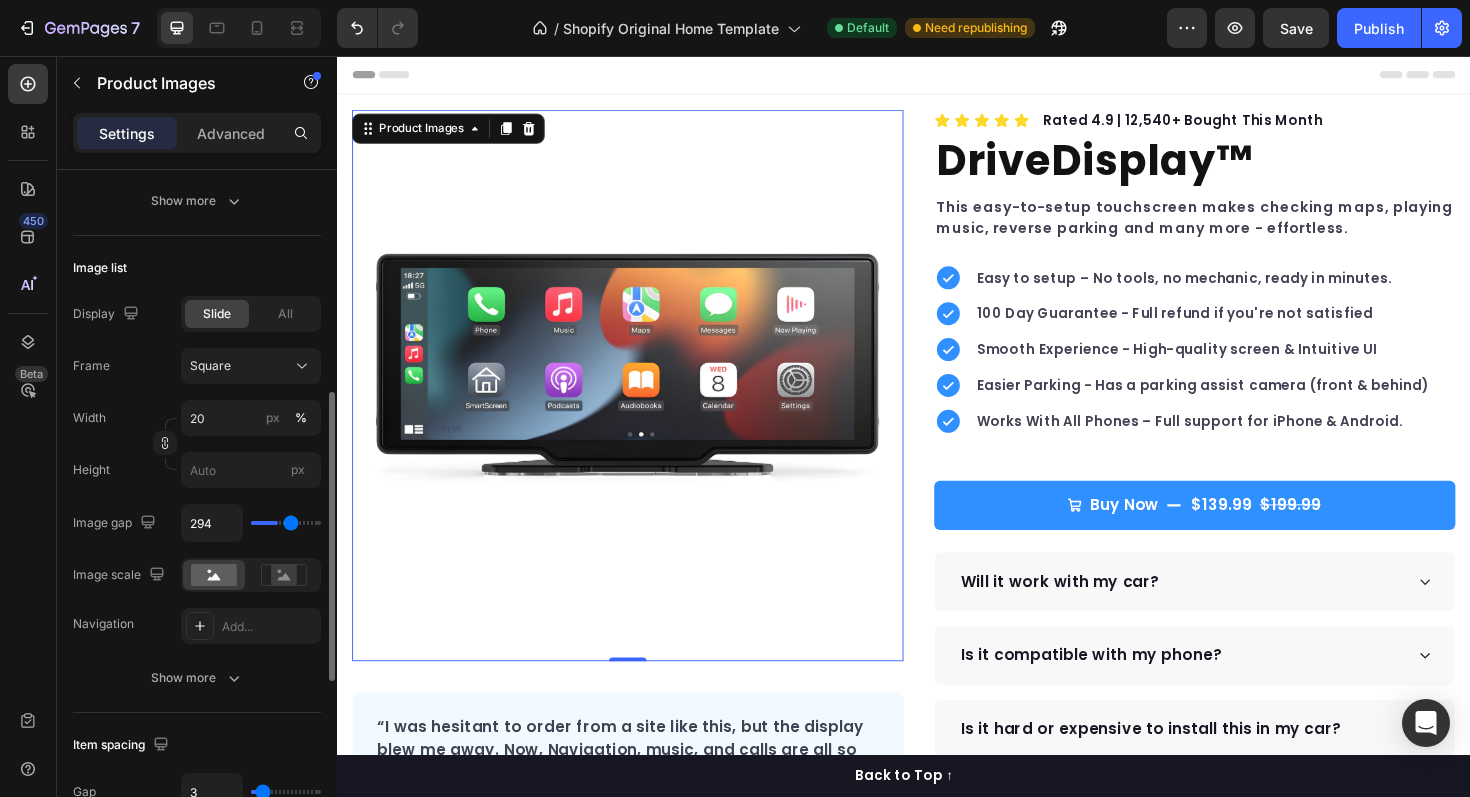 type on "309" 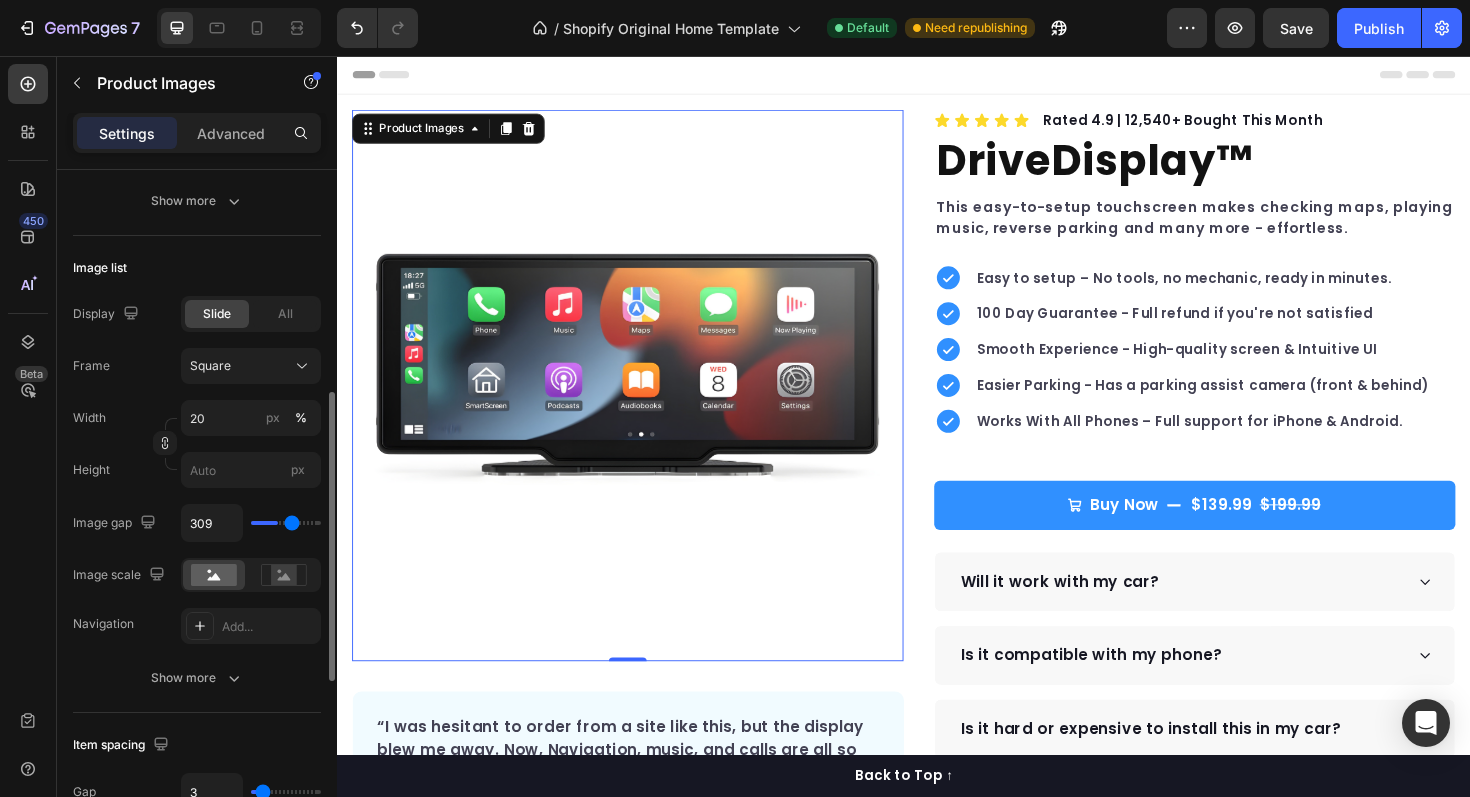 type on "316" 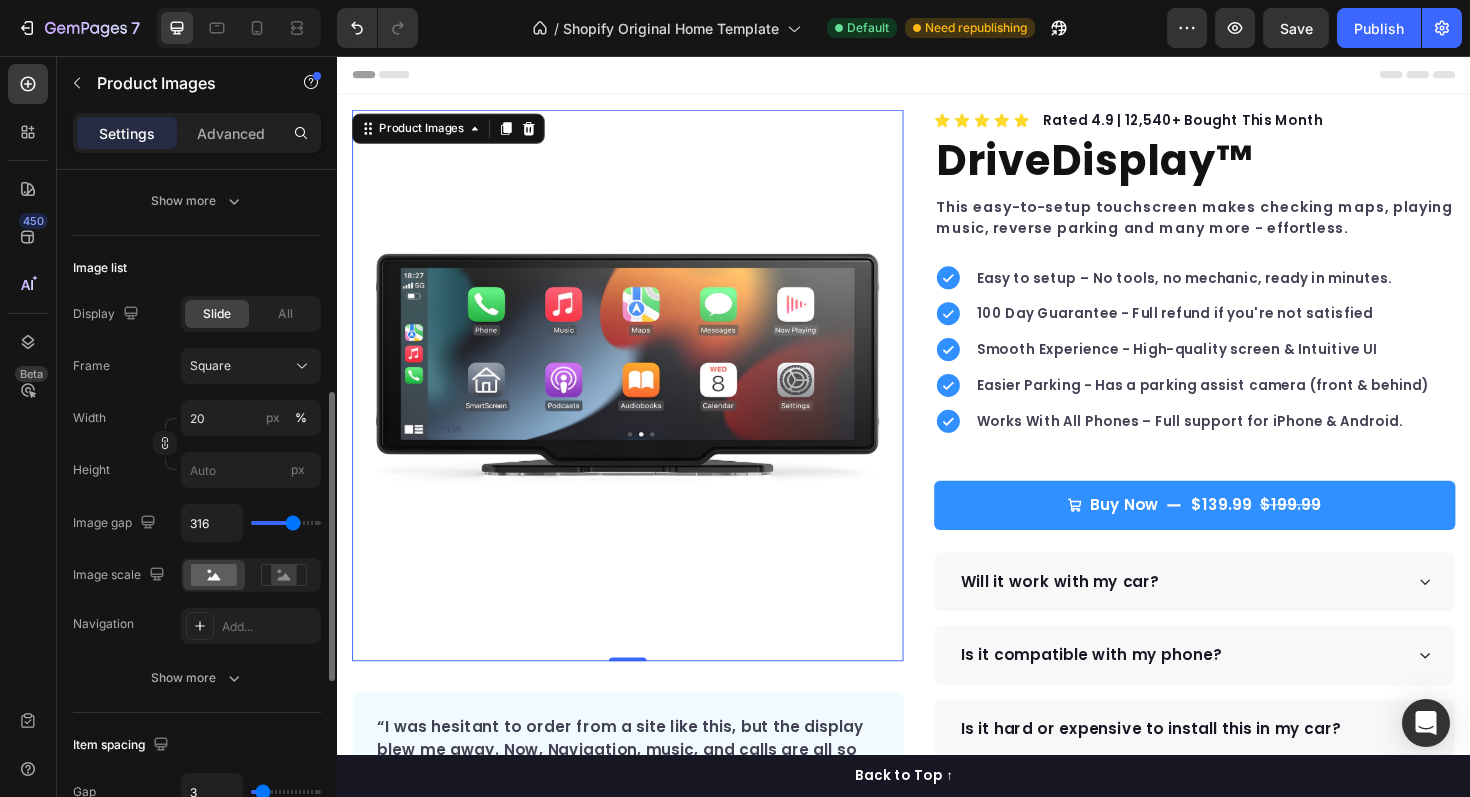 type on "318" 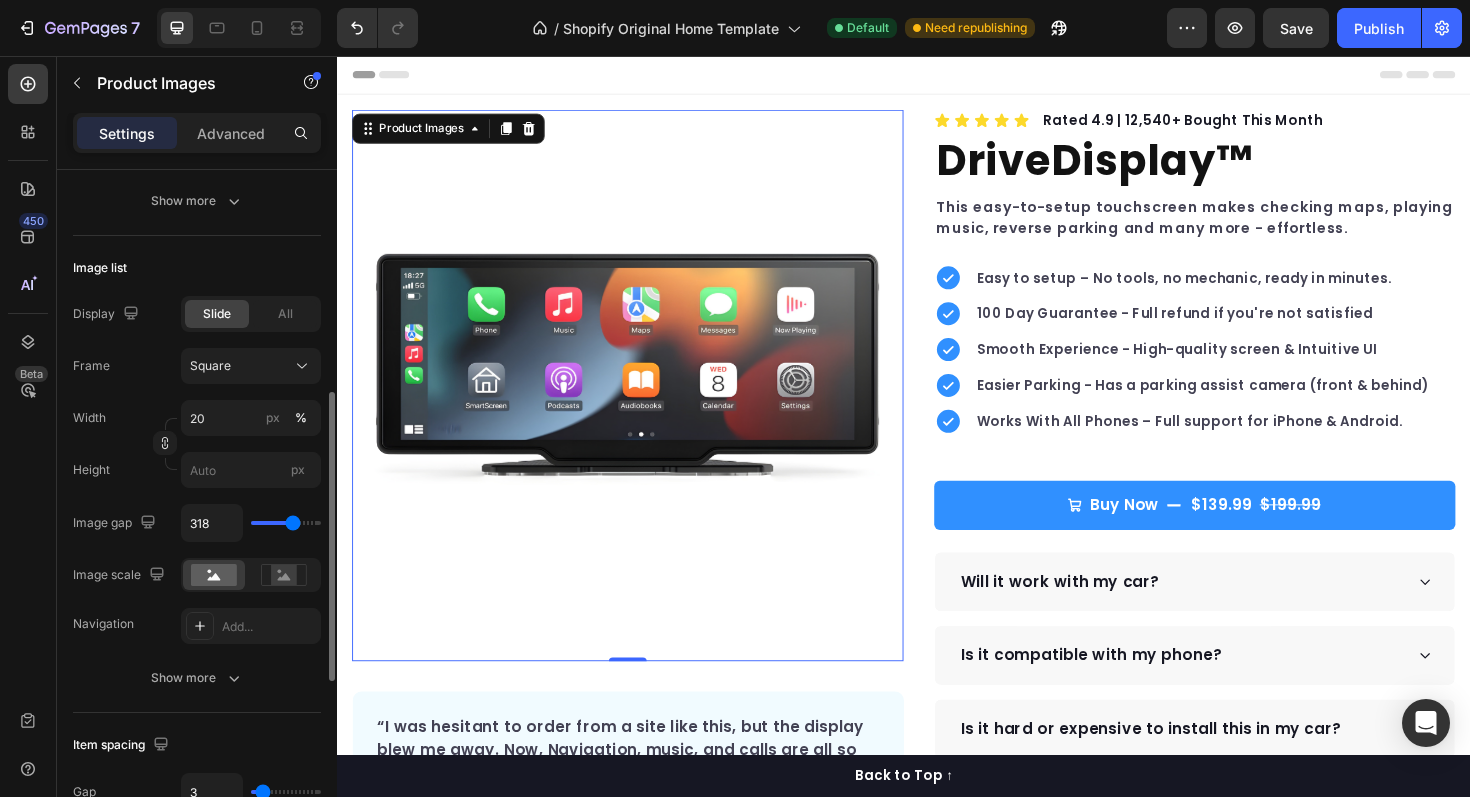 type on "297" 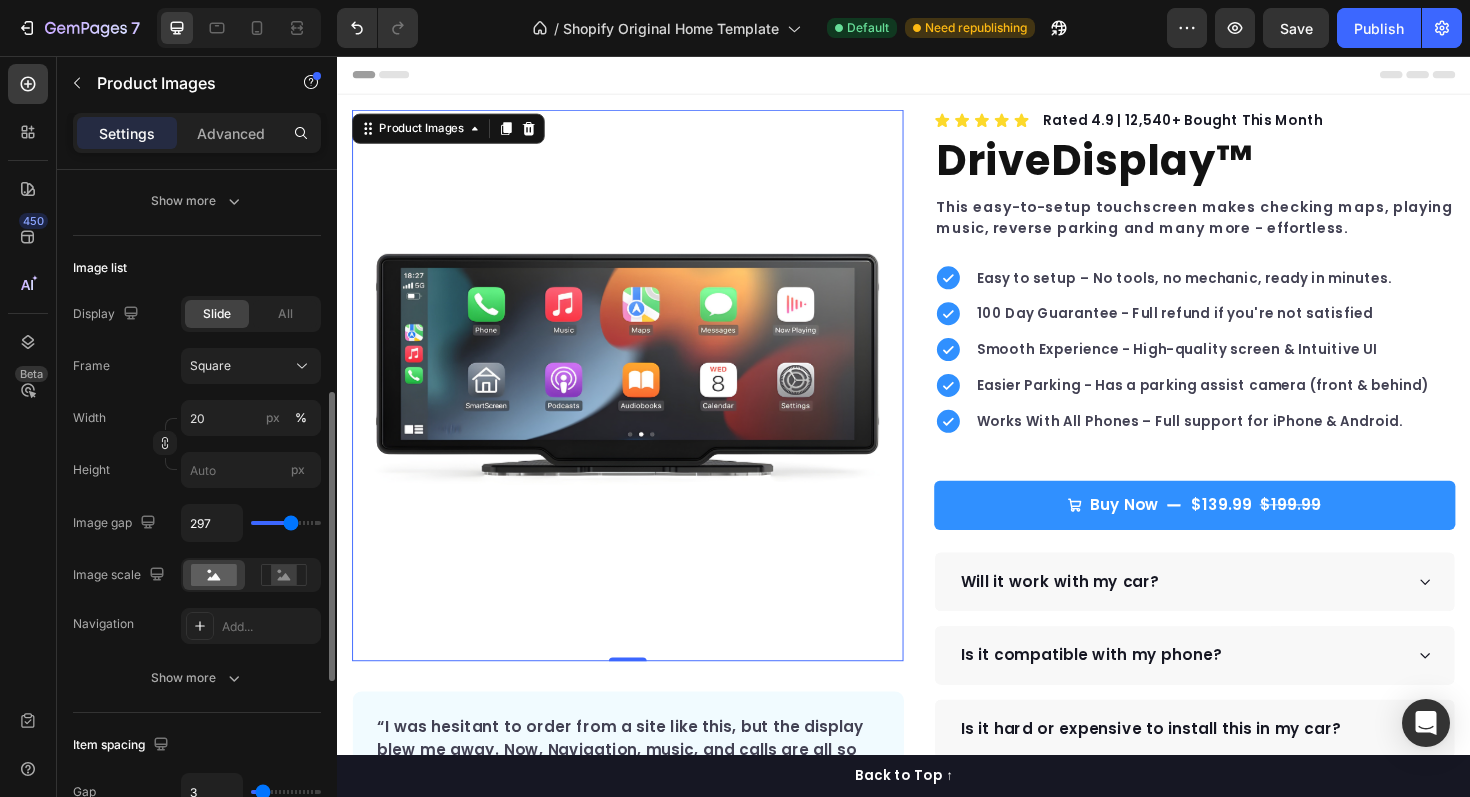 type on "273" 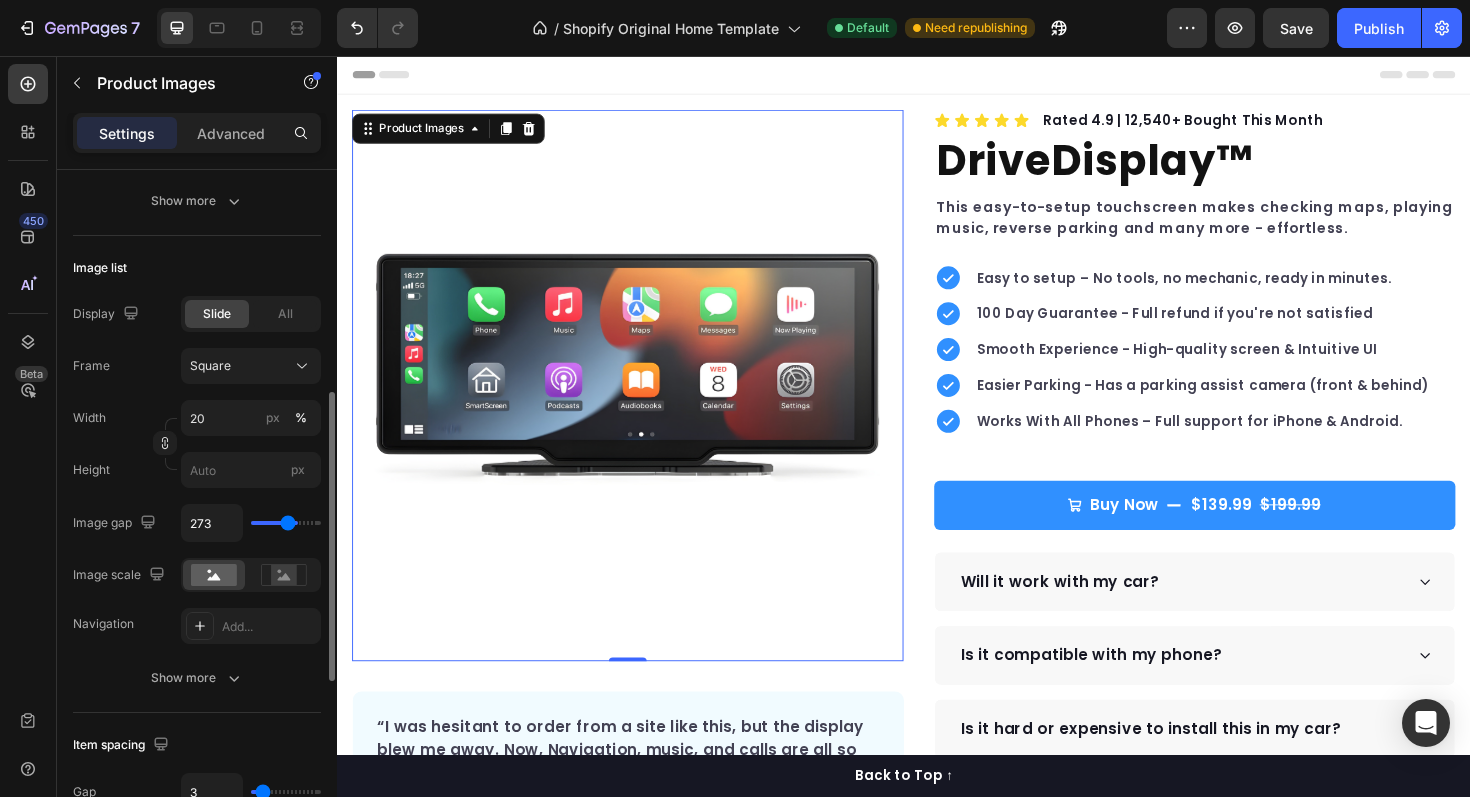 type on "260" 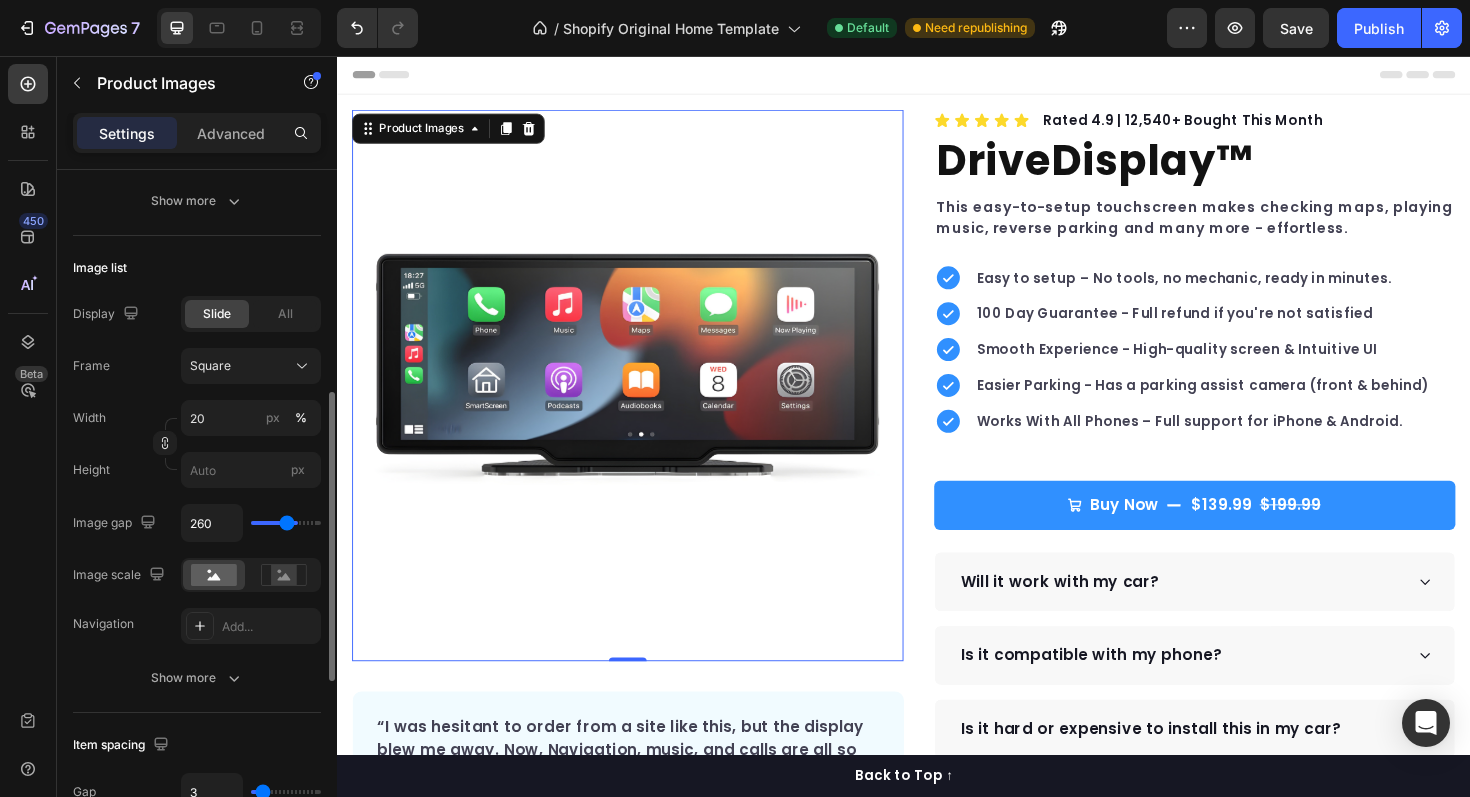 type on "245" 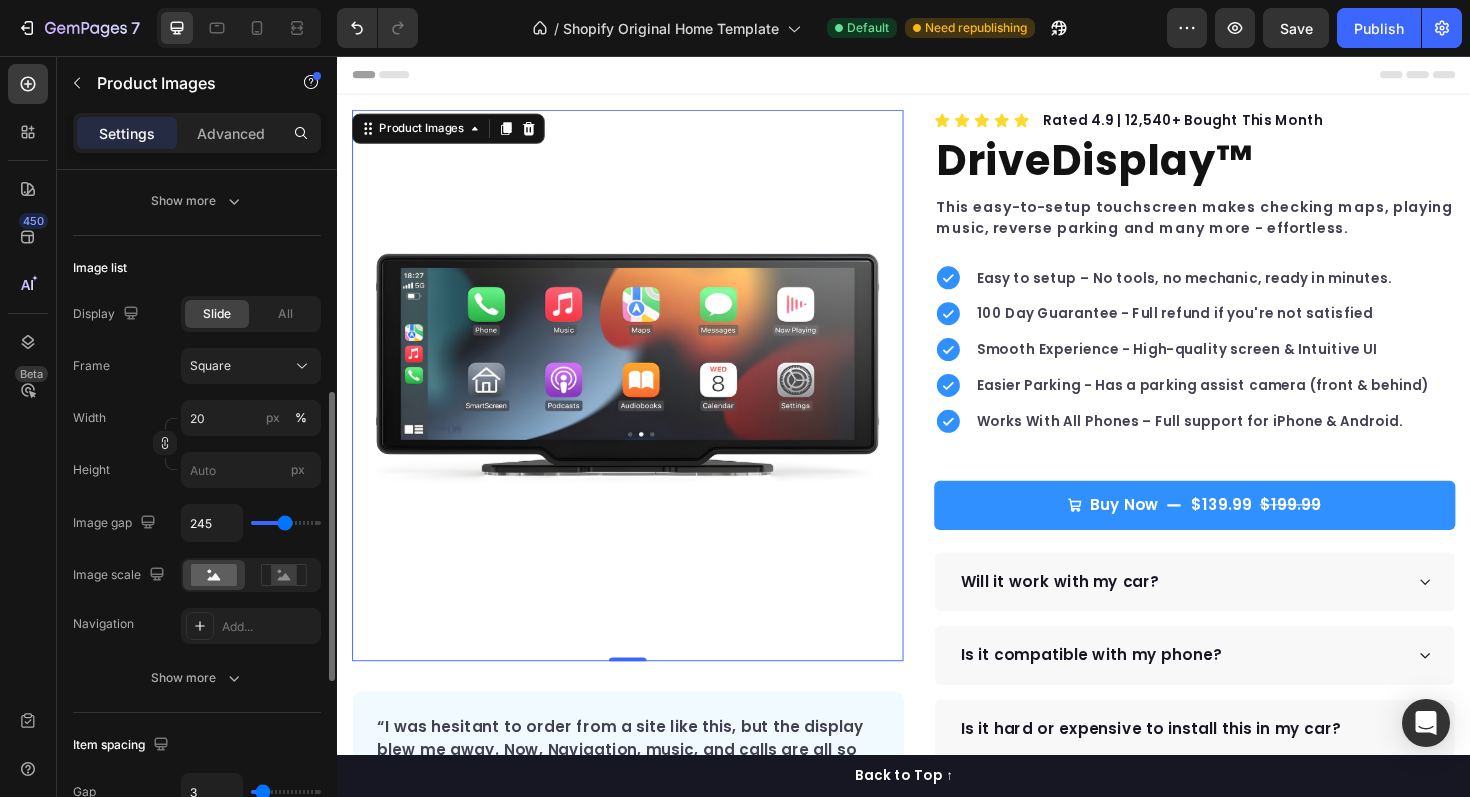 type on "187" 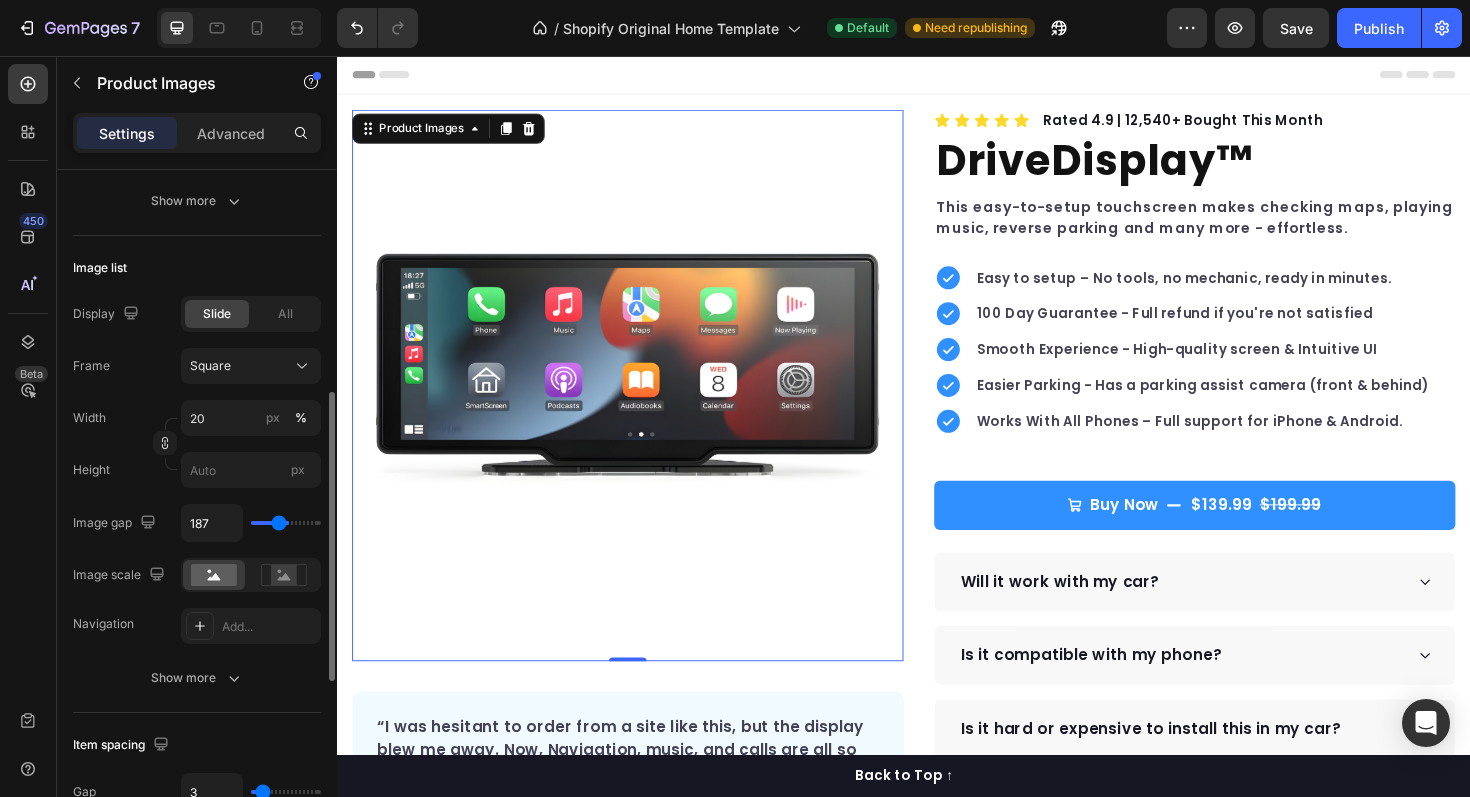 type on "33" 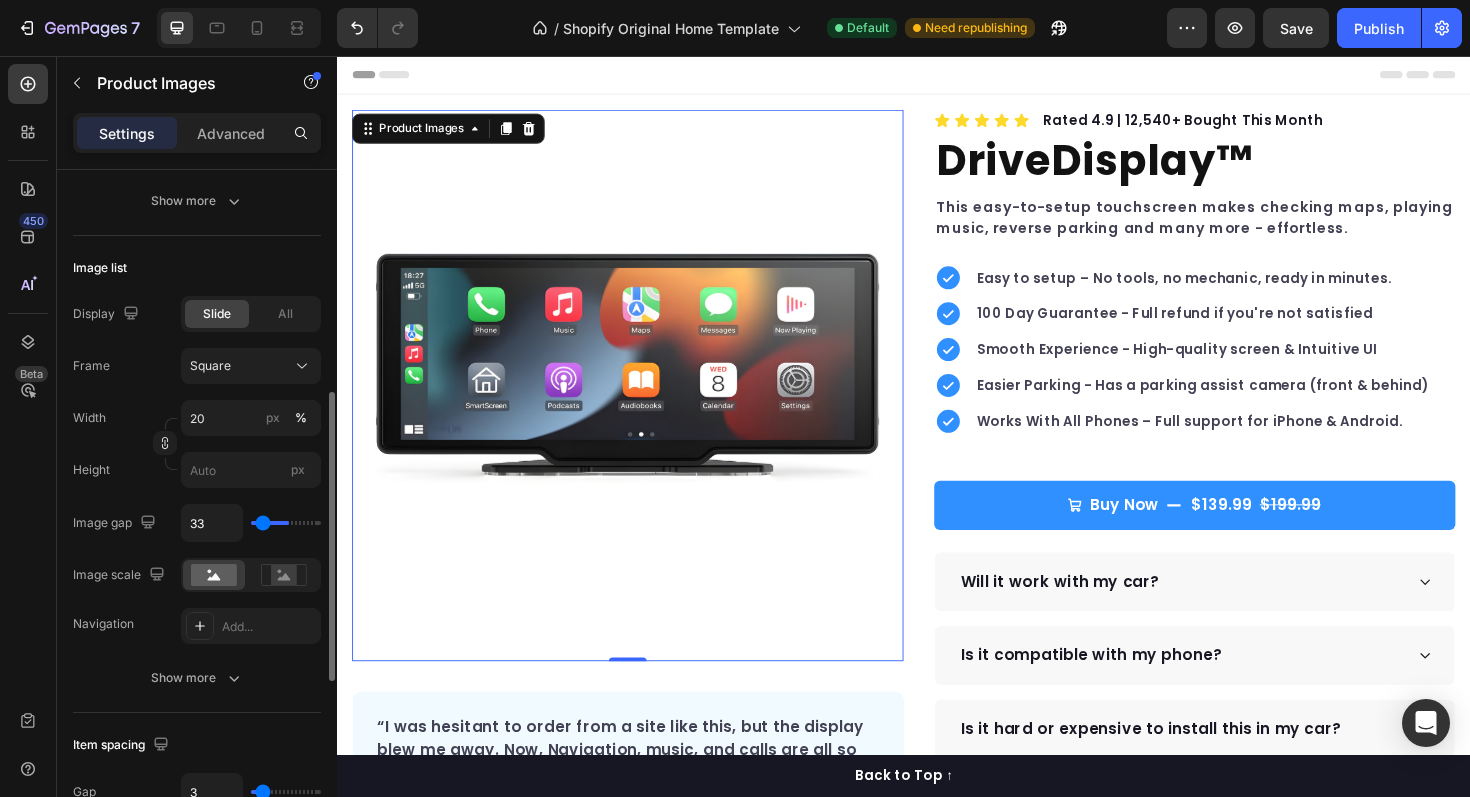 type on "0" 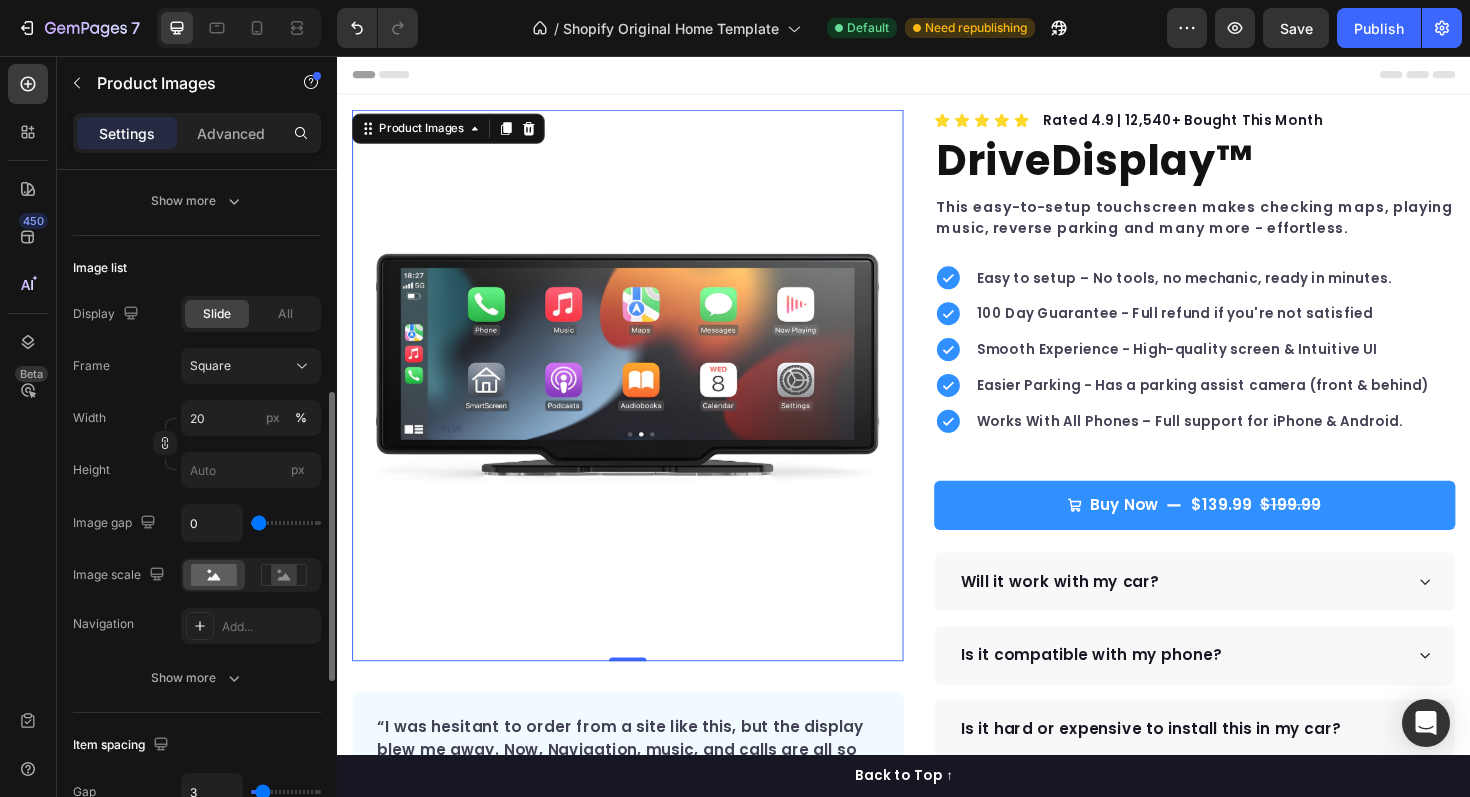 type on "6" 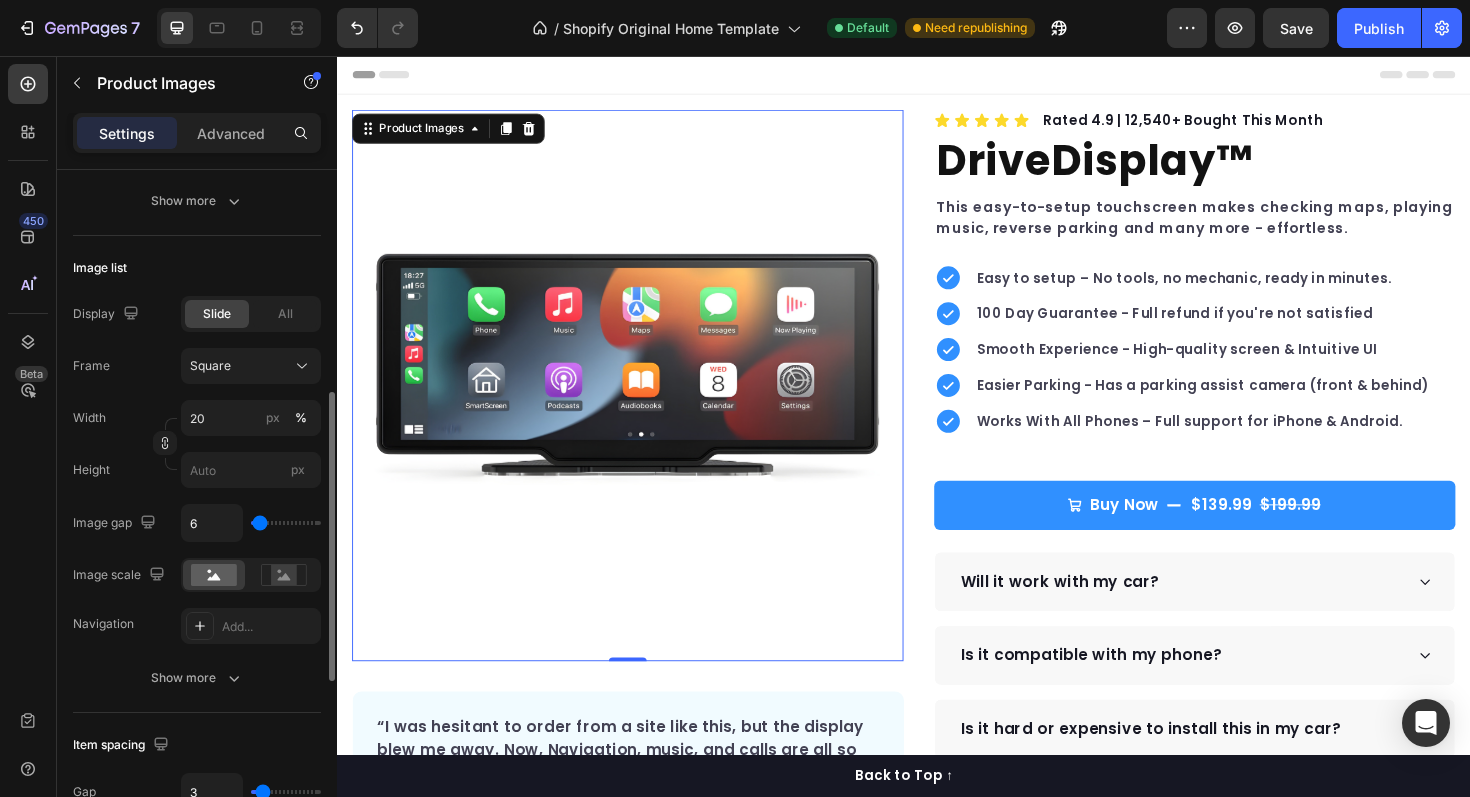 type on "11" 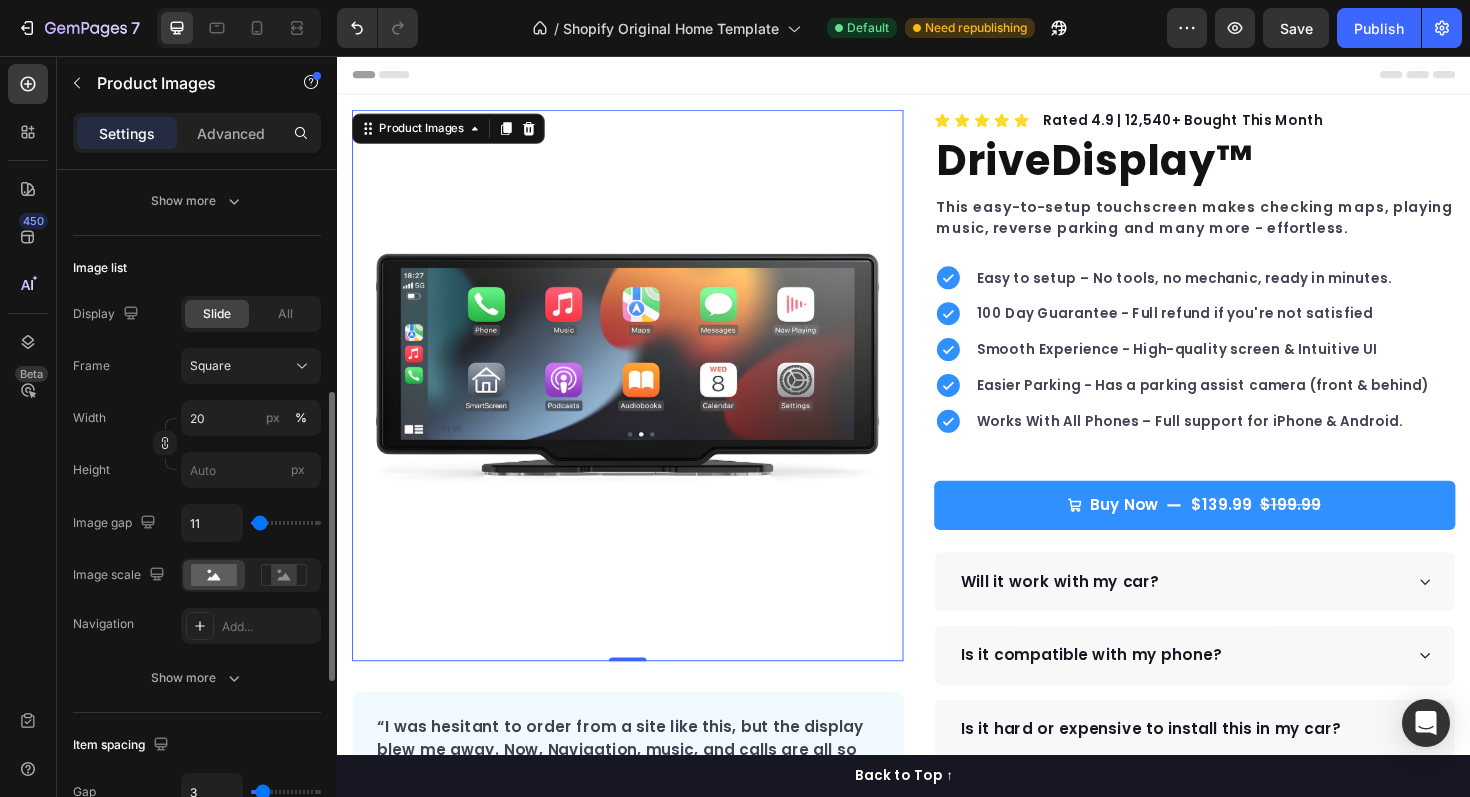 type on "16" 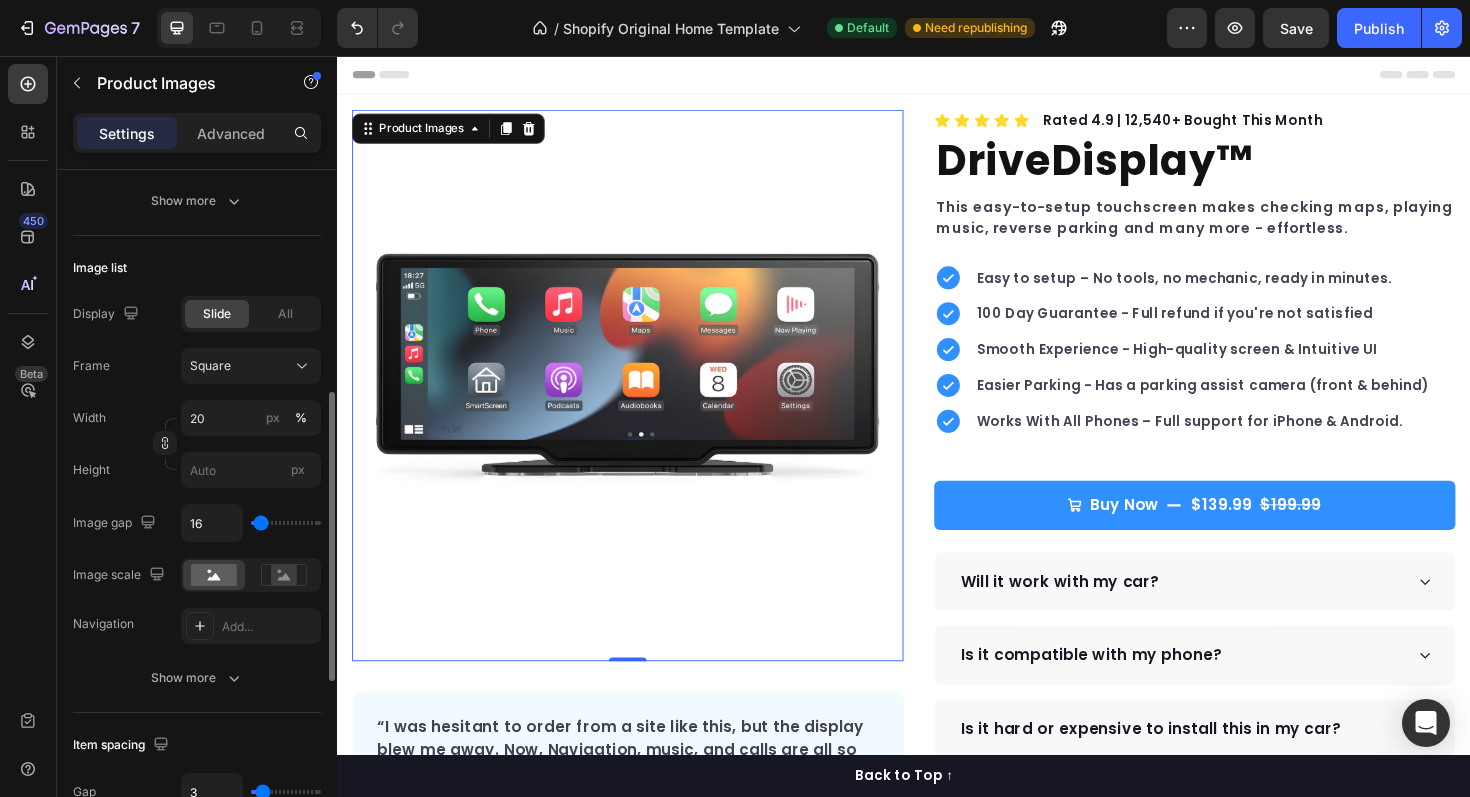 type on "18" 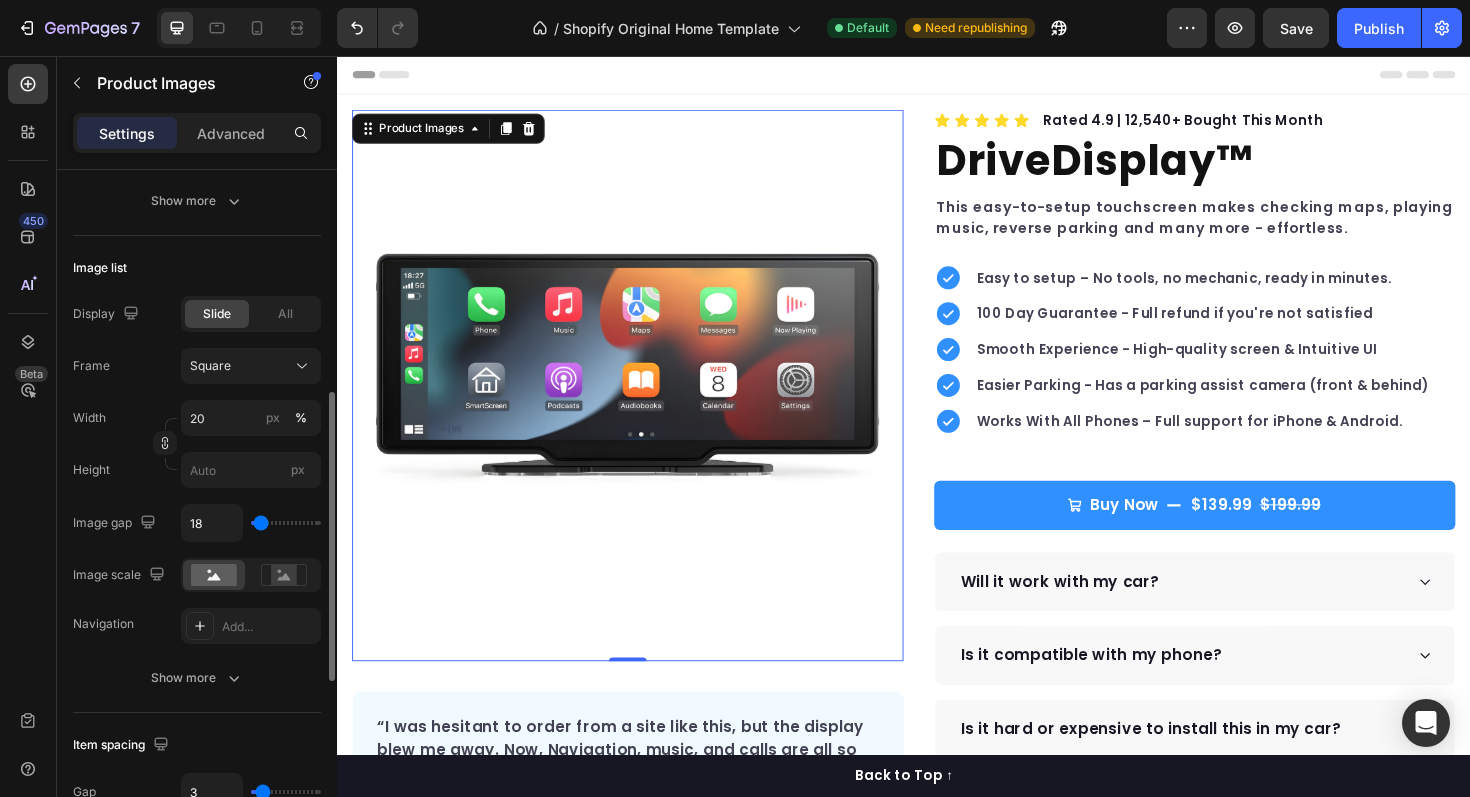 type on "13" 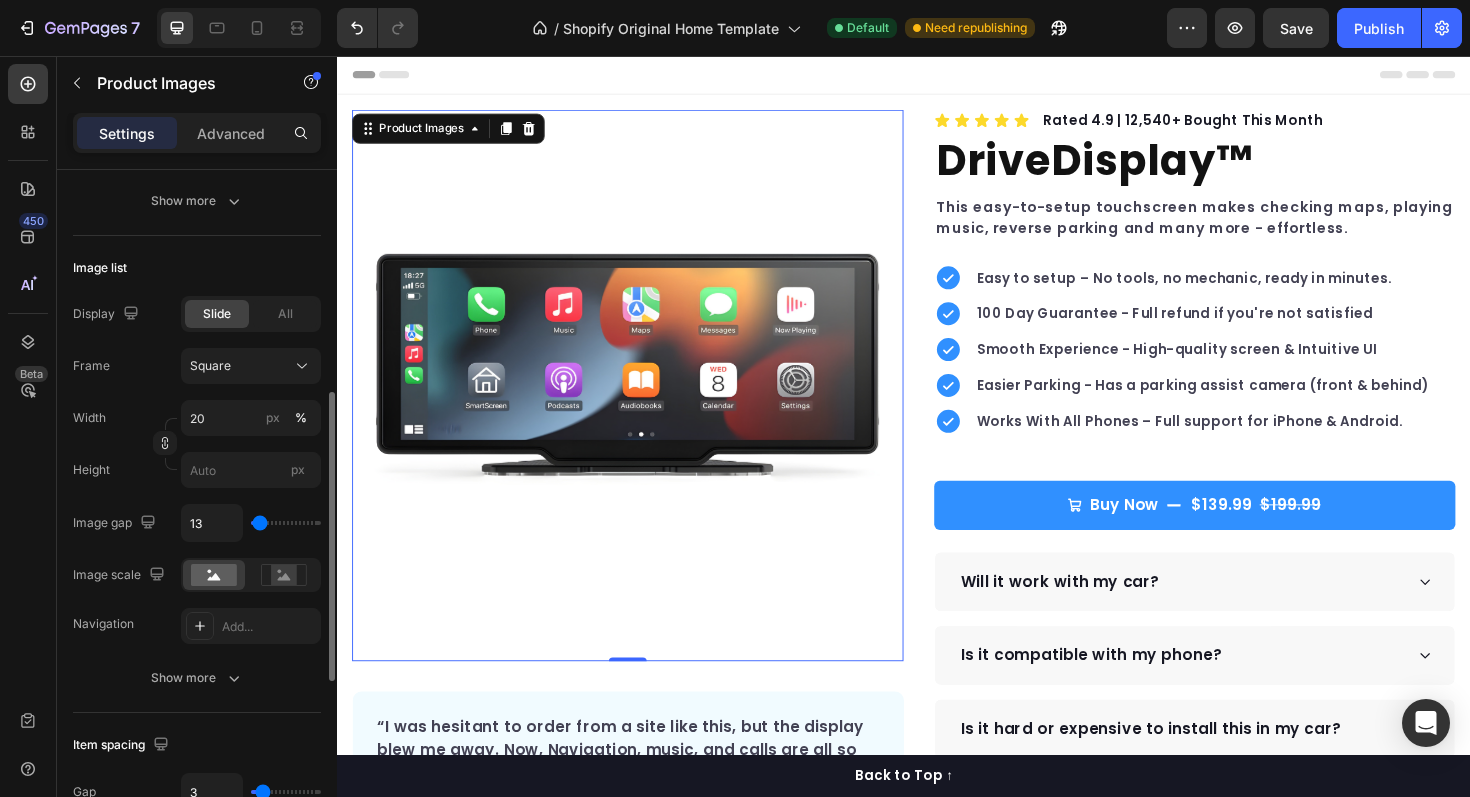 type on "11" 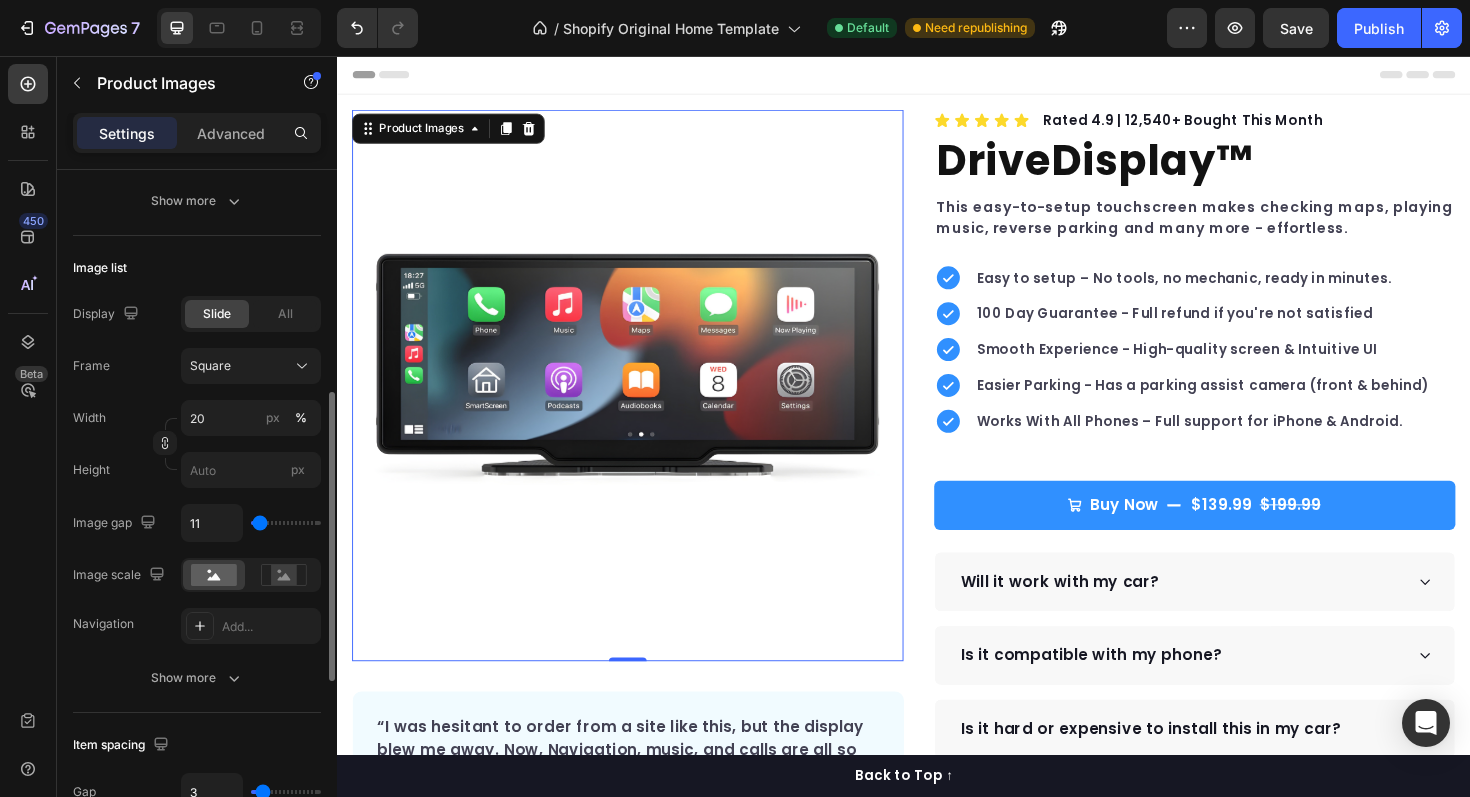 type on "9" 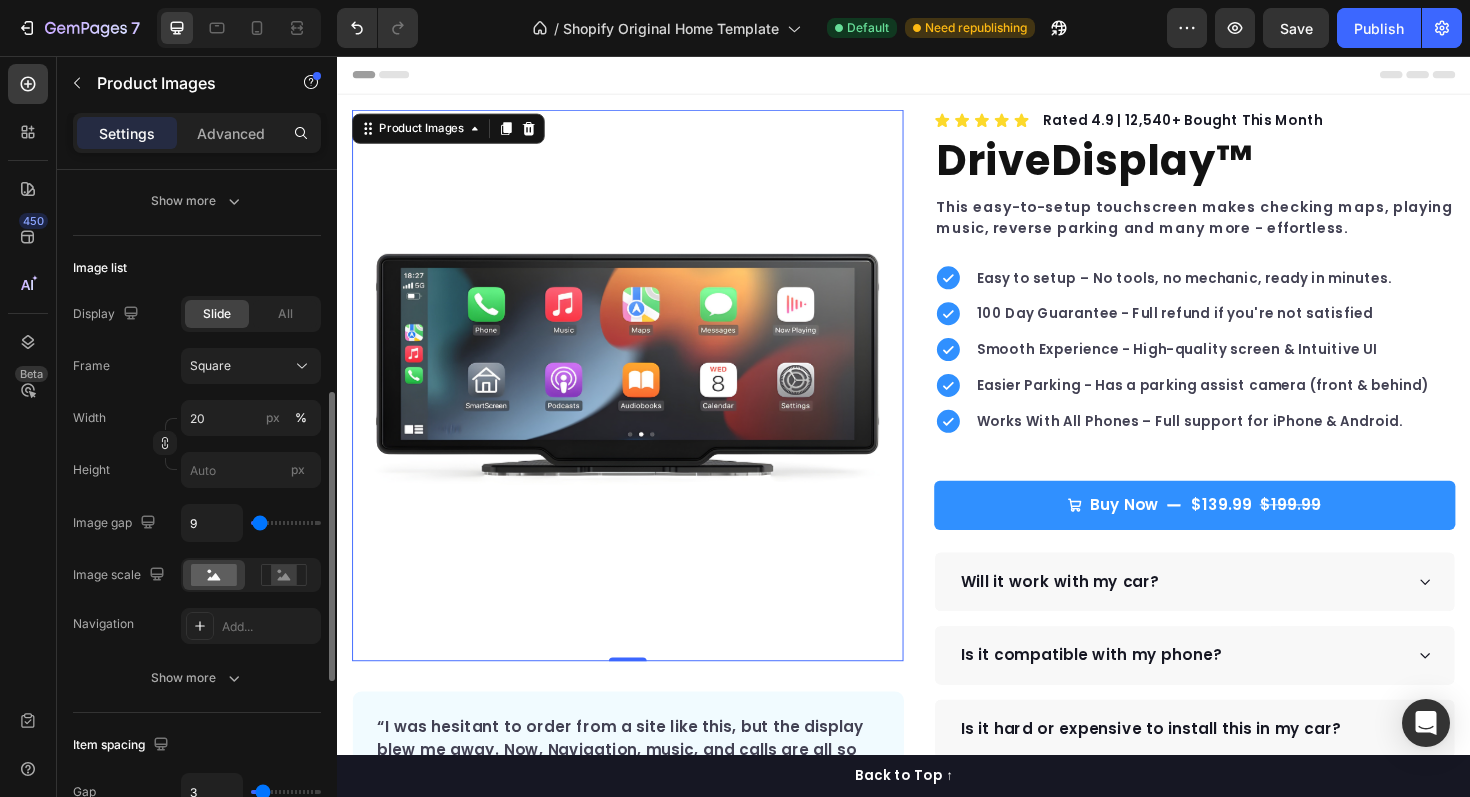 type on "6" 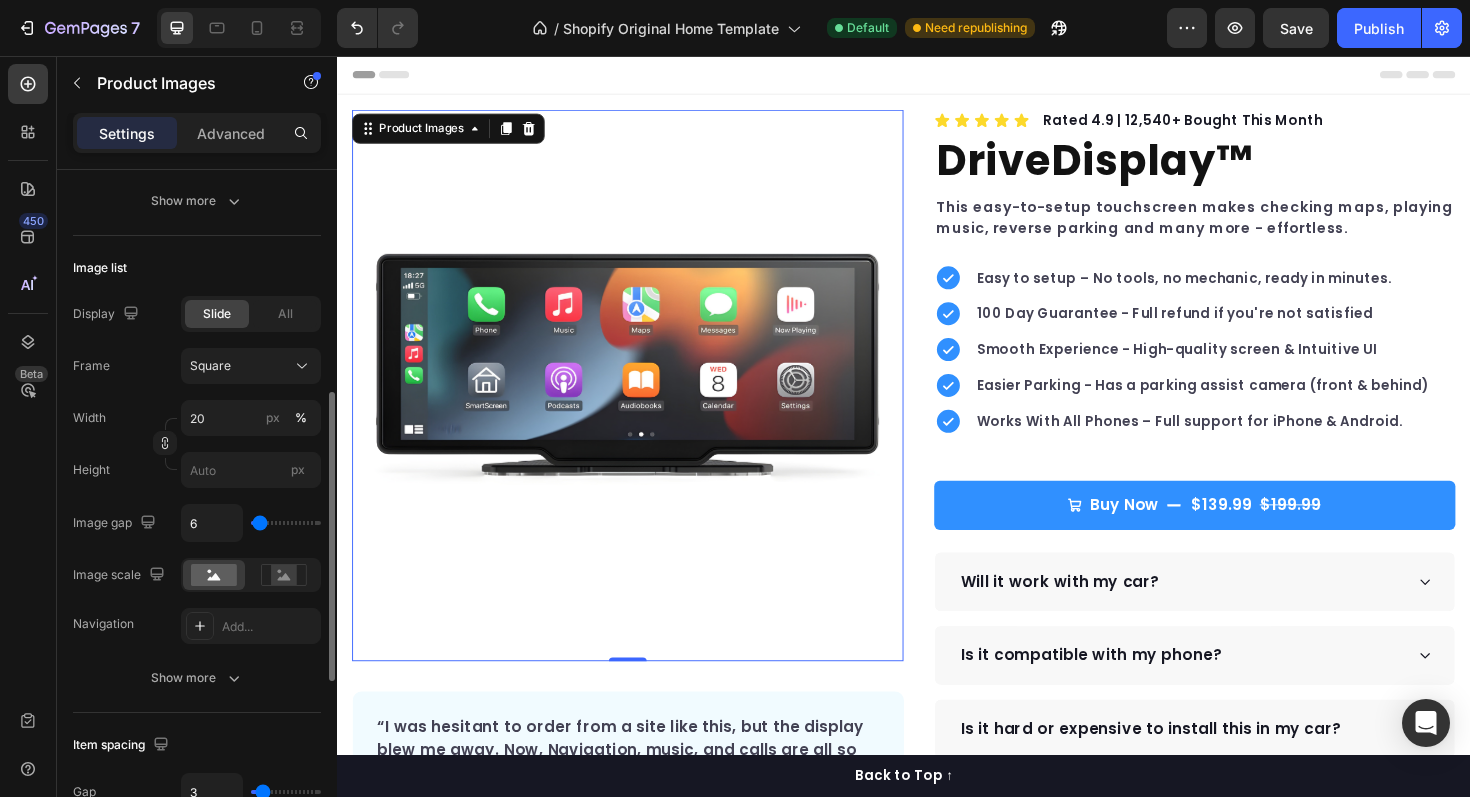 type on "4" 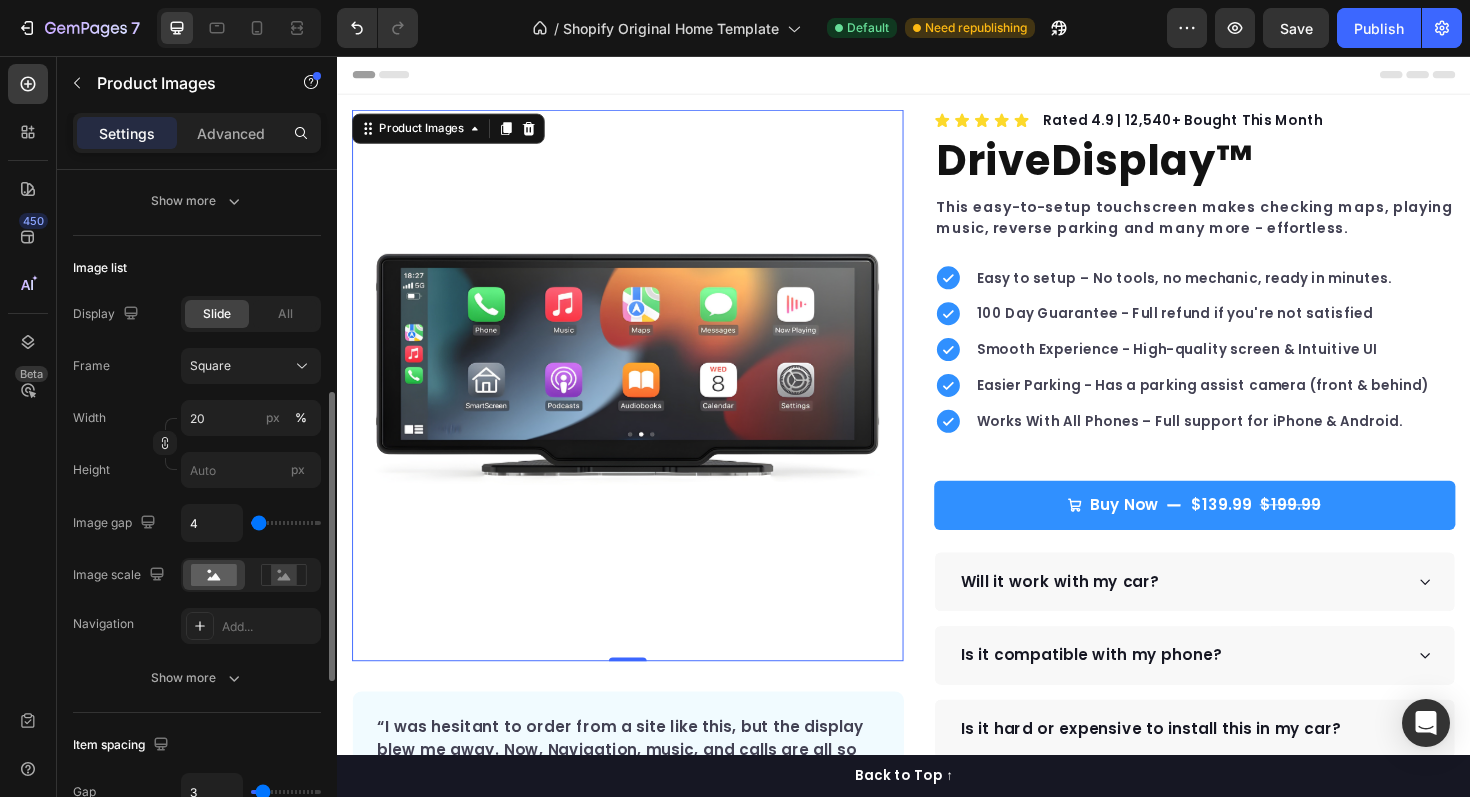 type on "2" 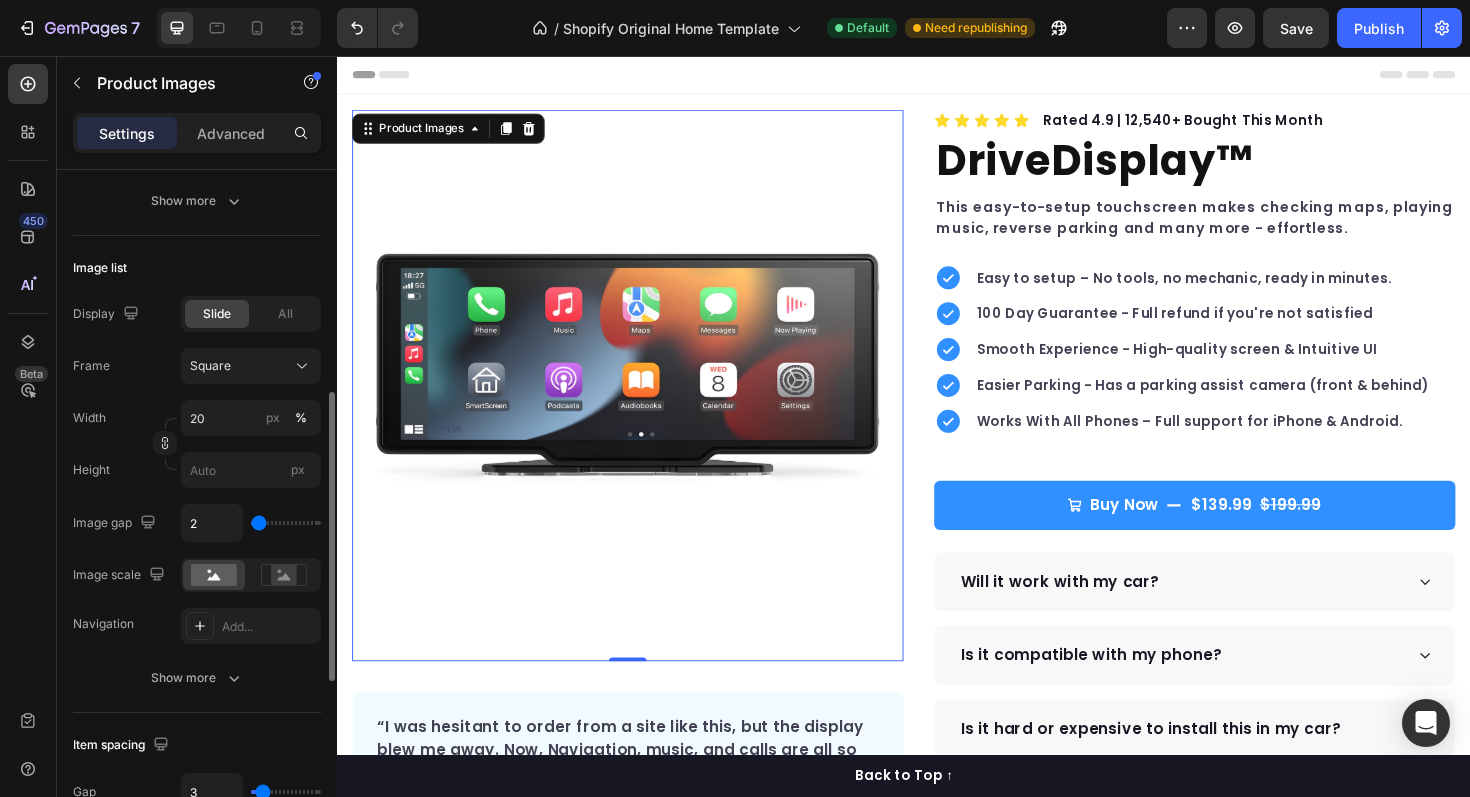 type on "0" 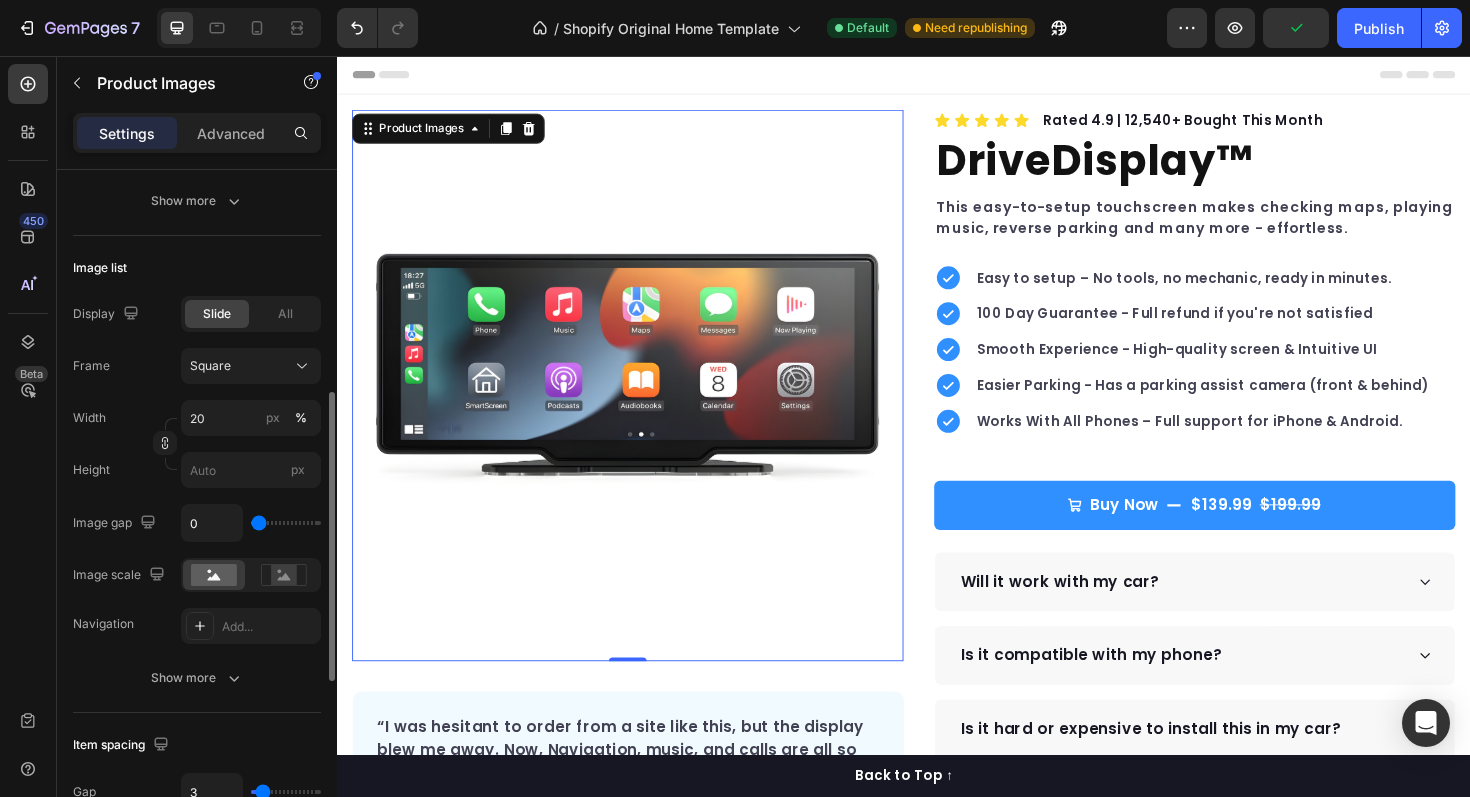 type on "2" 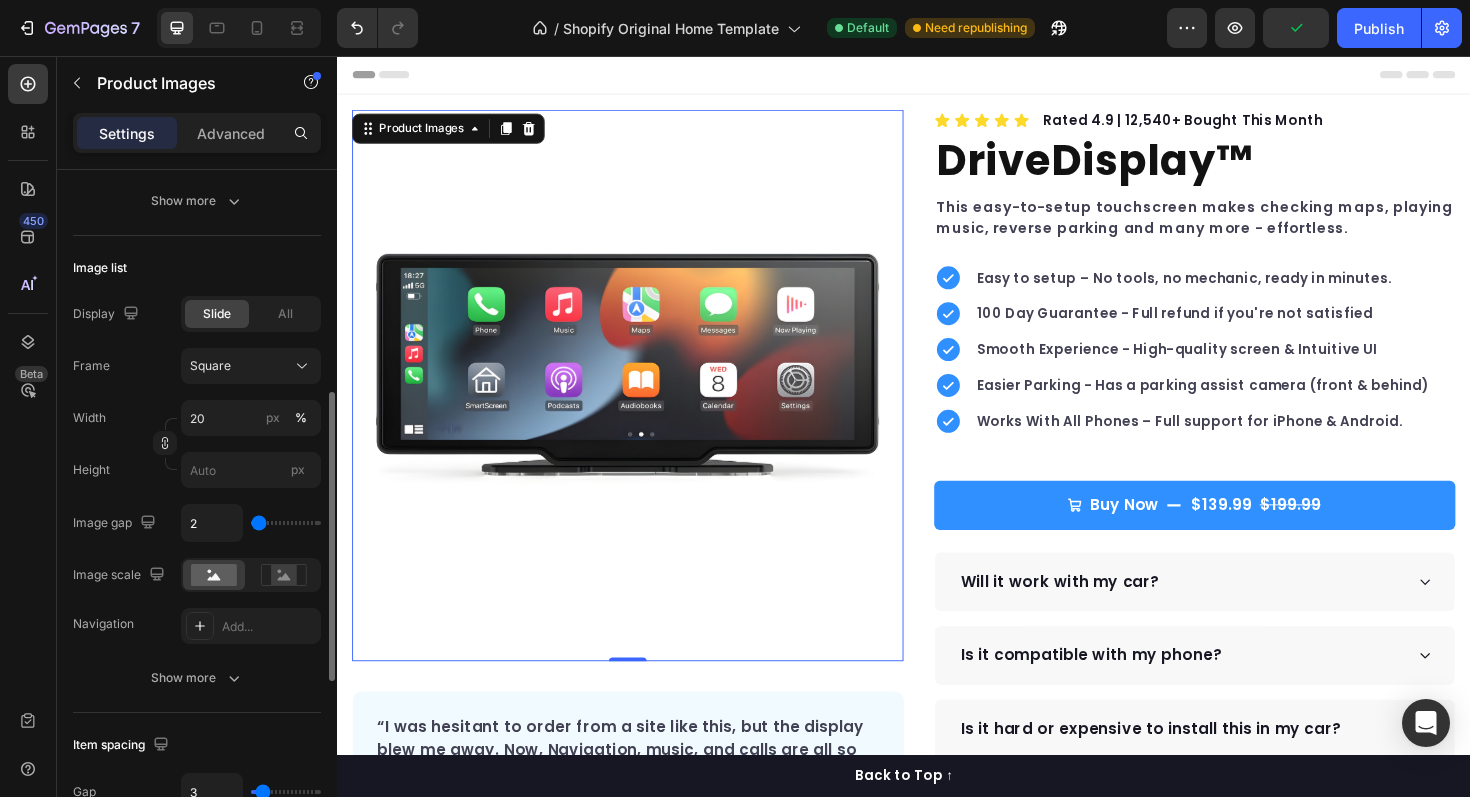 type on "4" 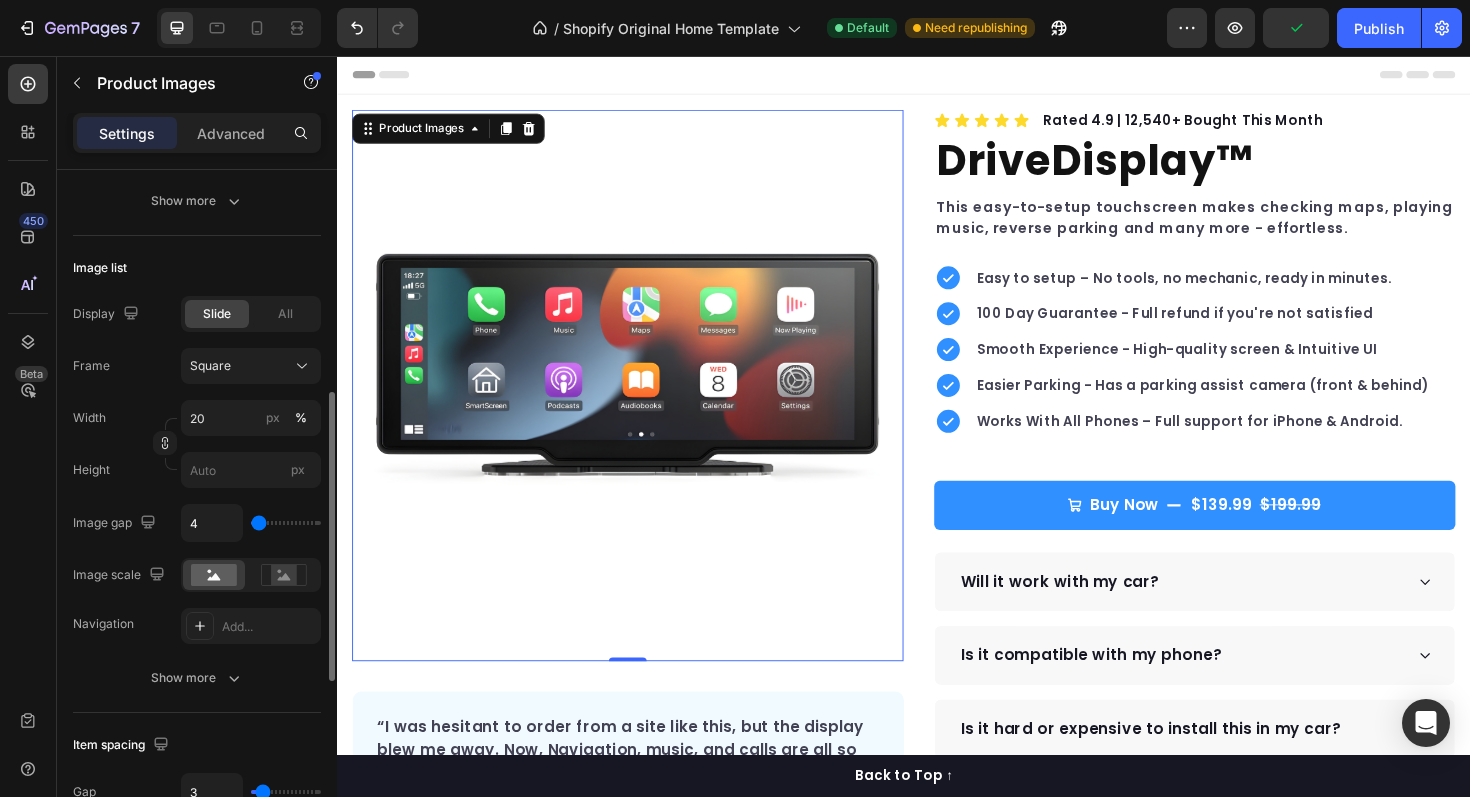 type on "4" 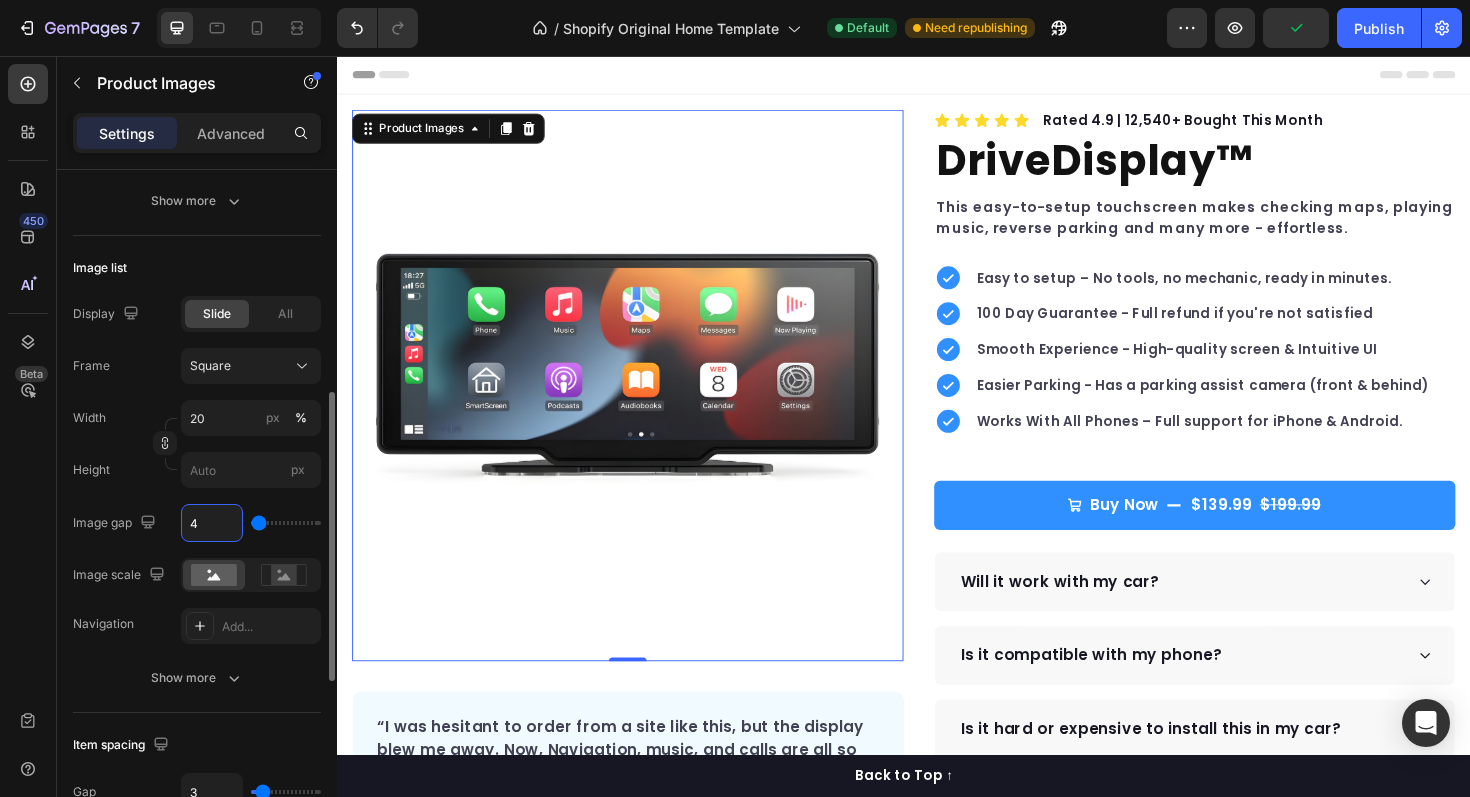 click on "4" at bounding box center (212, 523) 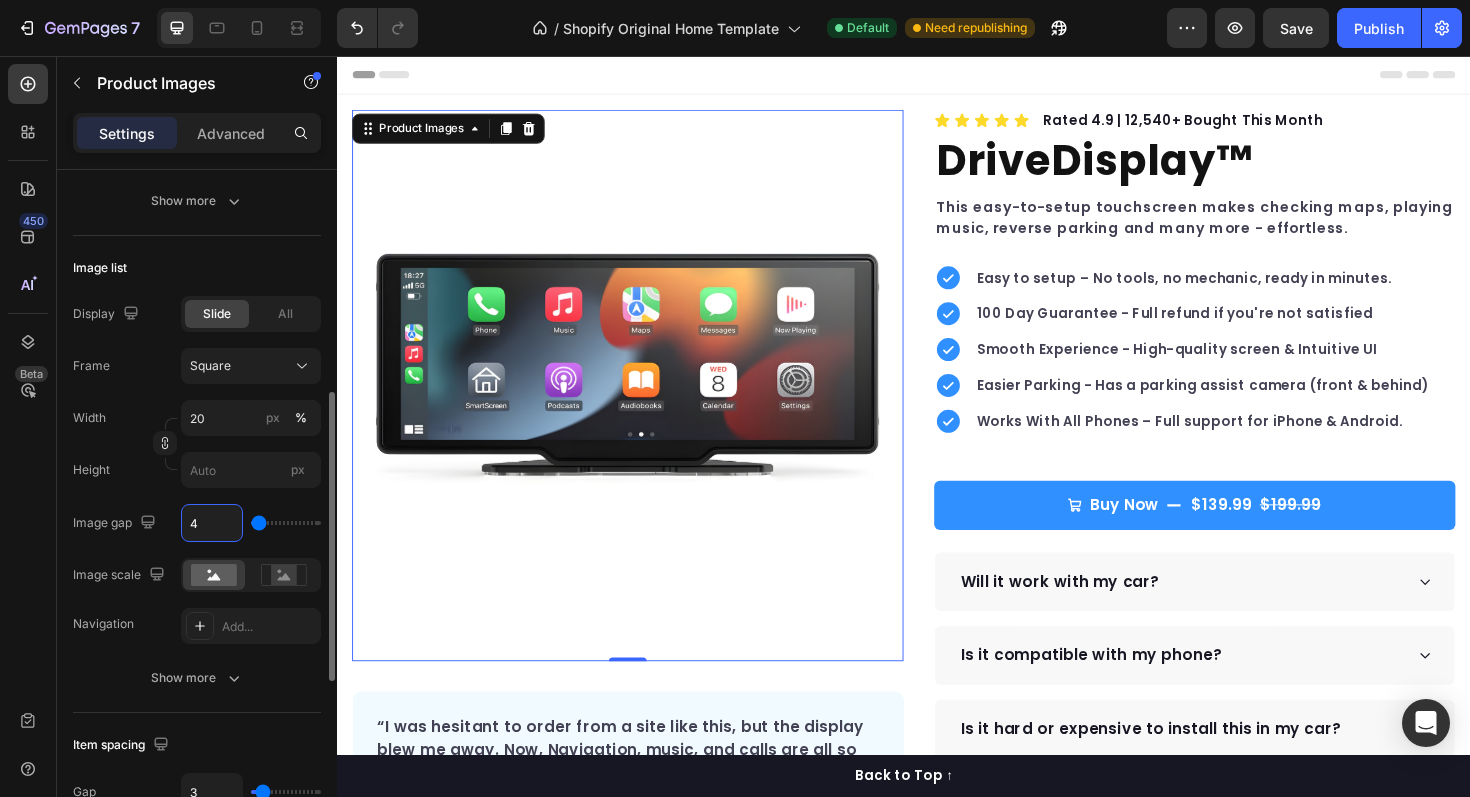 type on "2" 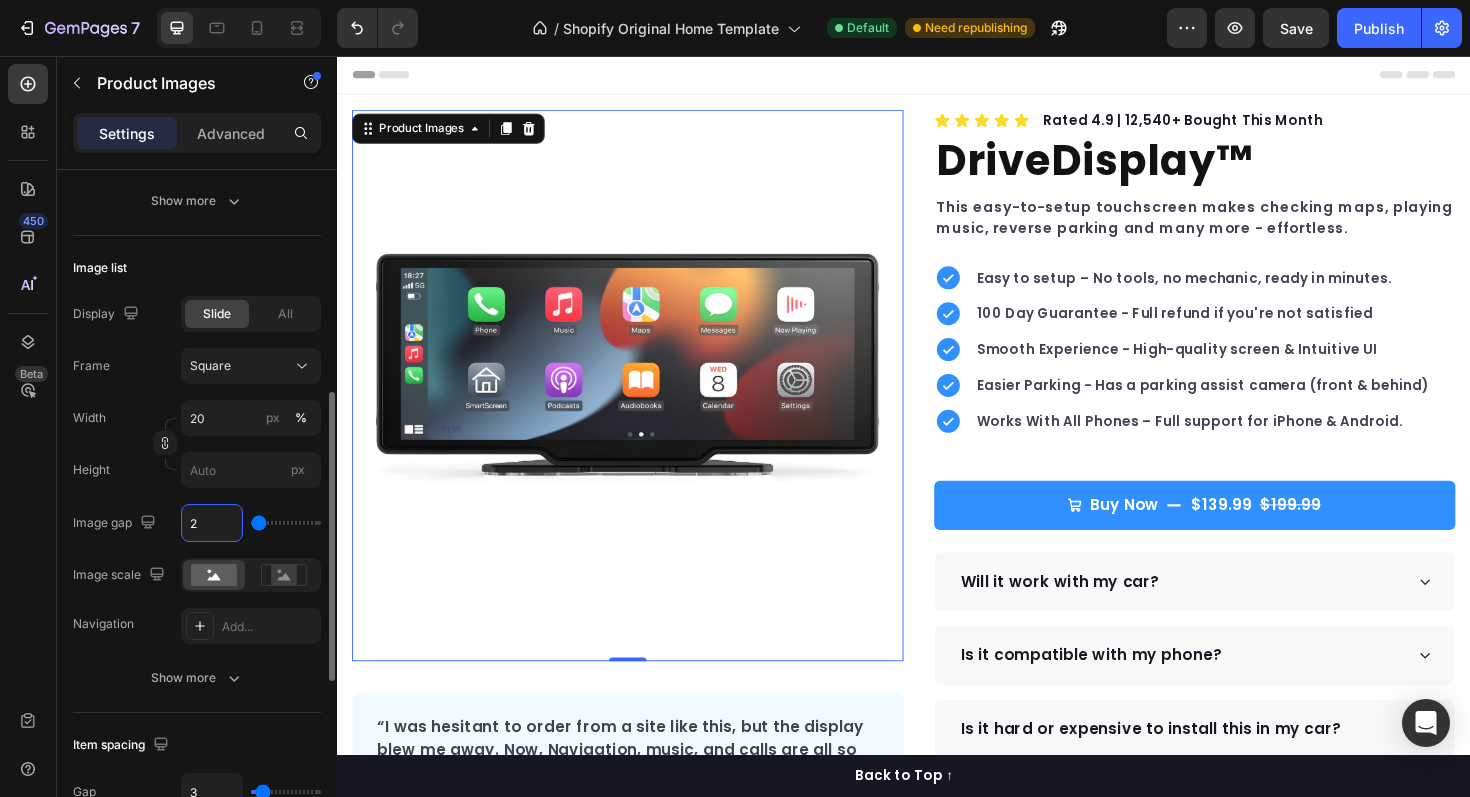 type on "2" 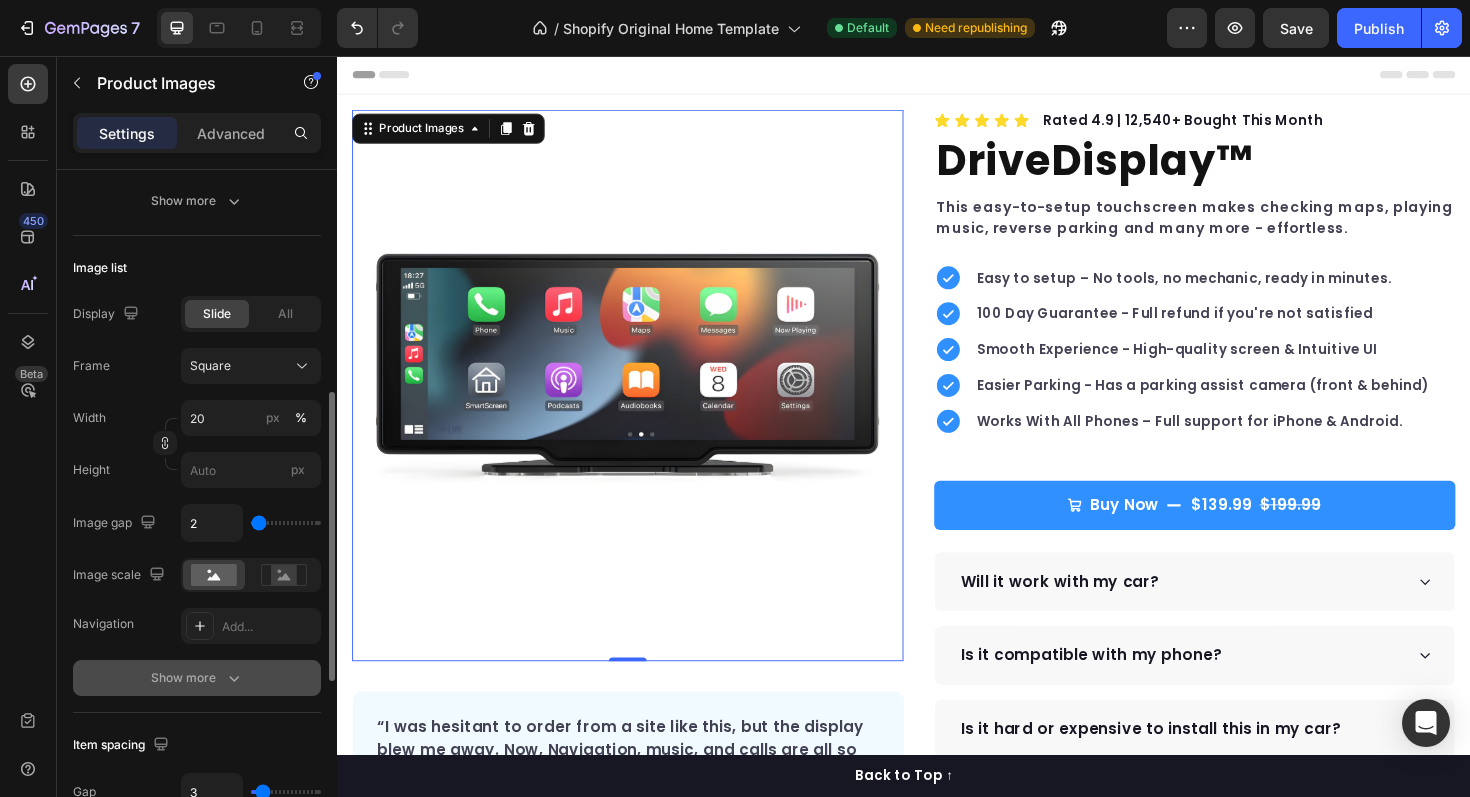 click on "Show more" at bounding box center [197, 678] 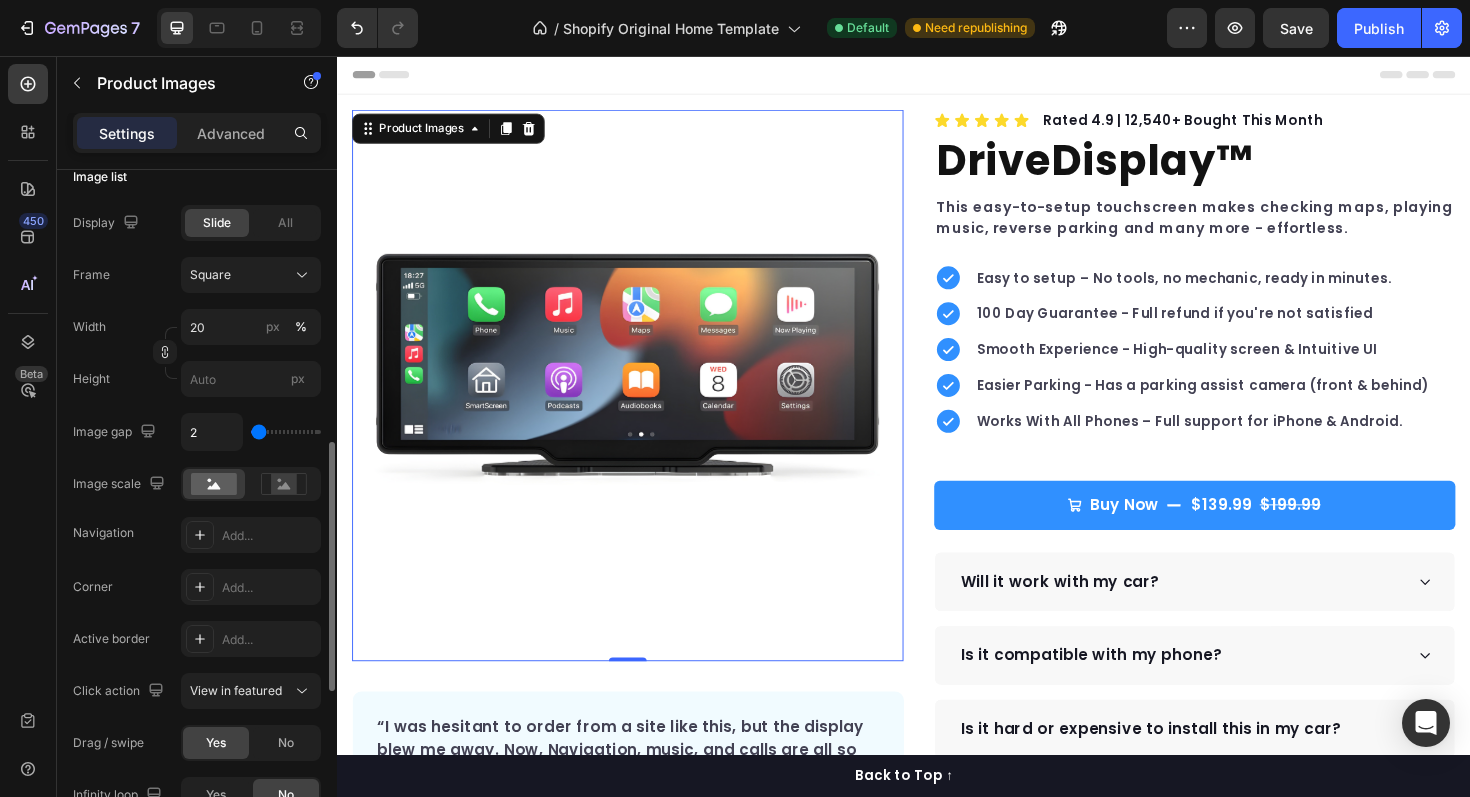 scroll, scrollTop: 651, scrollLeft: 0, axis: vertical 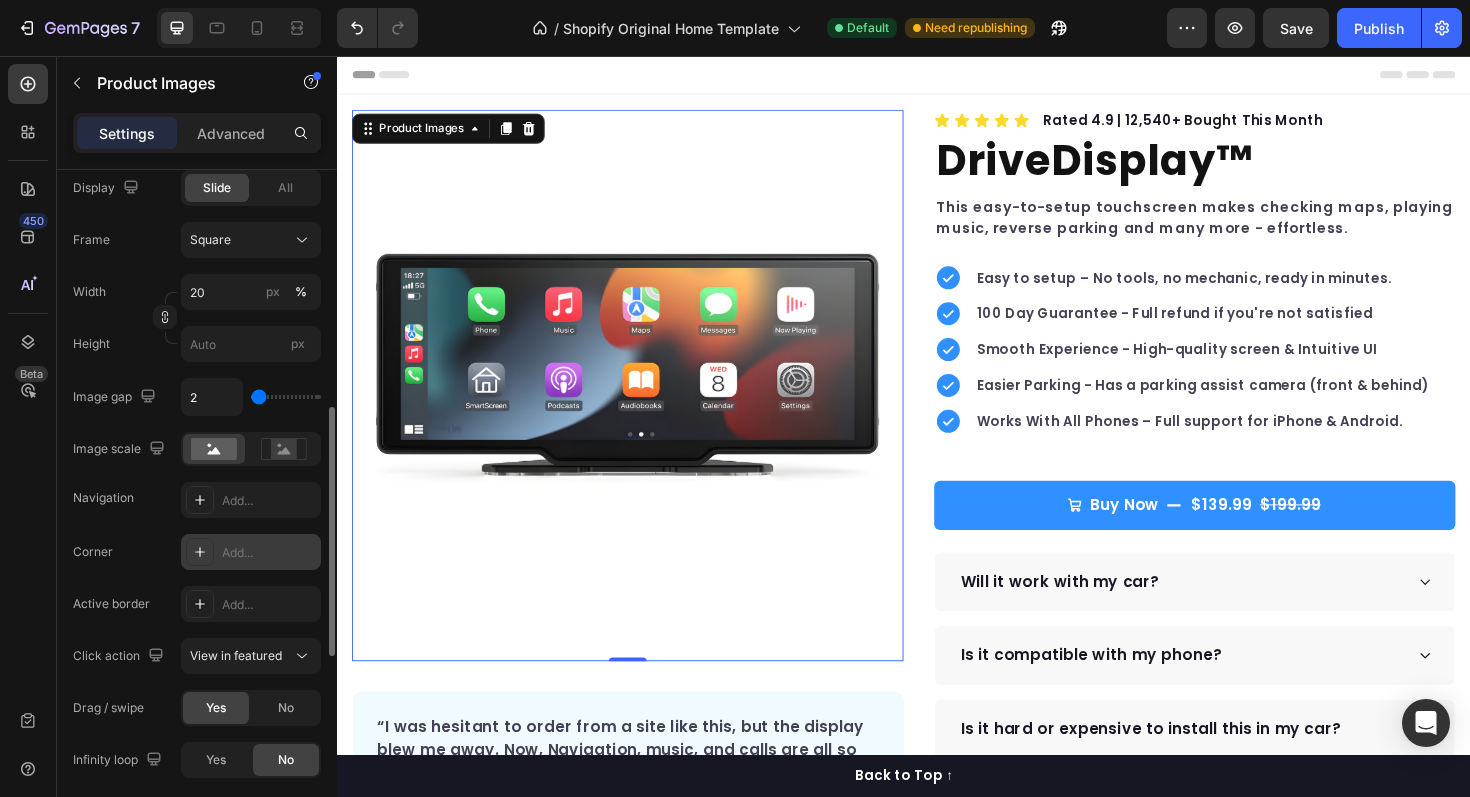click on "Add..." at bounding box center (269, 553) 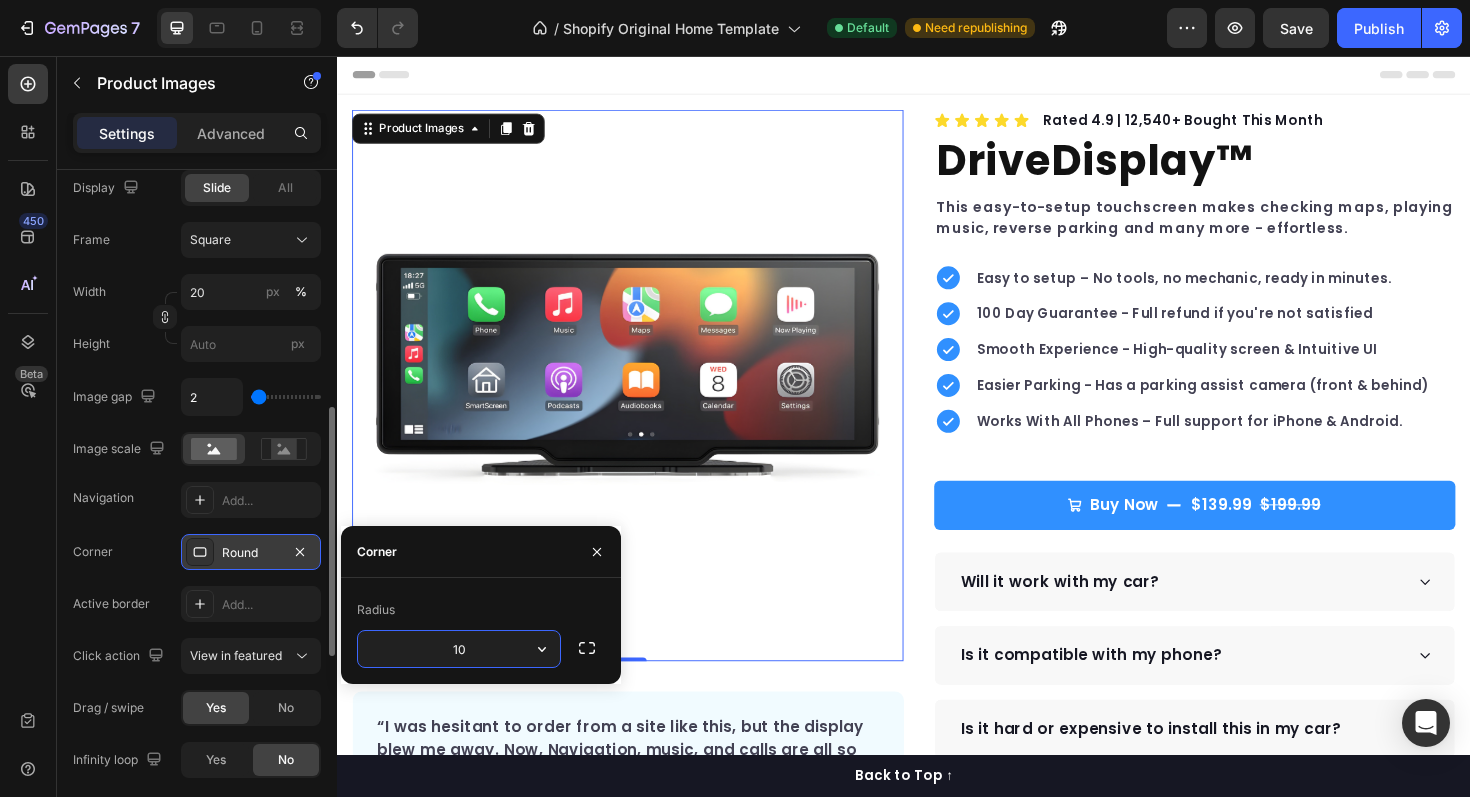 type on "1" 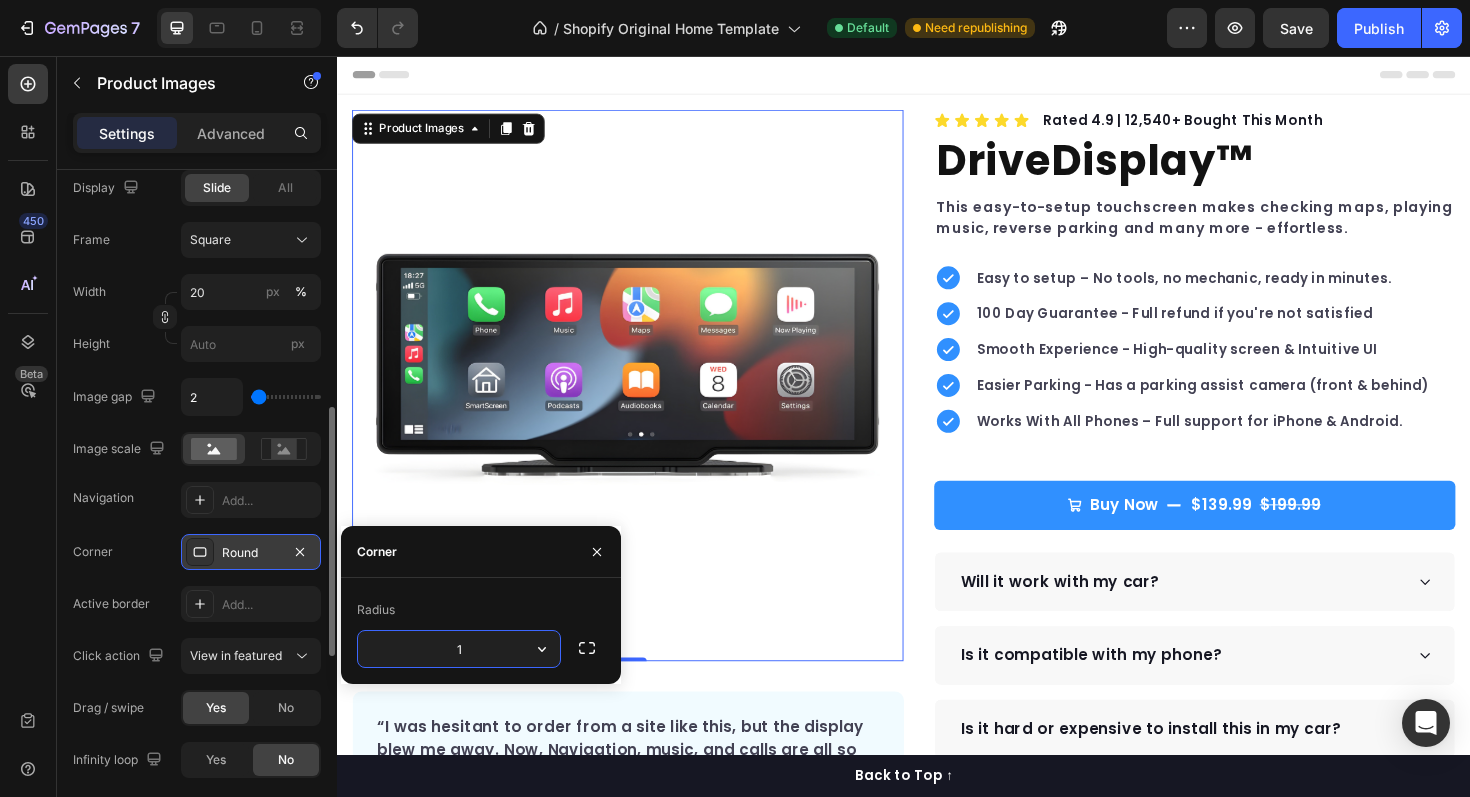 type 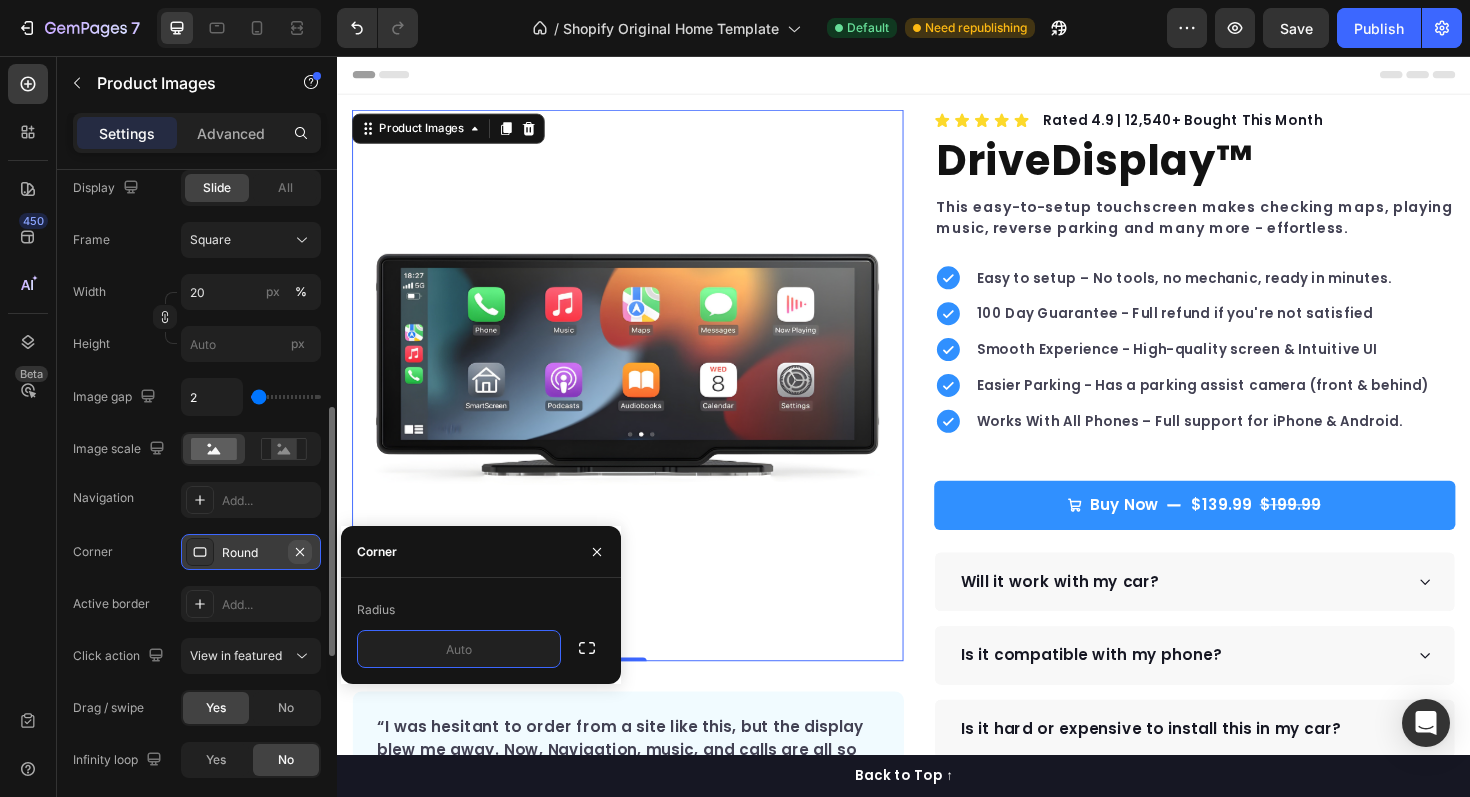 click 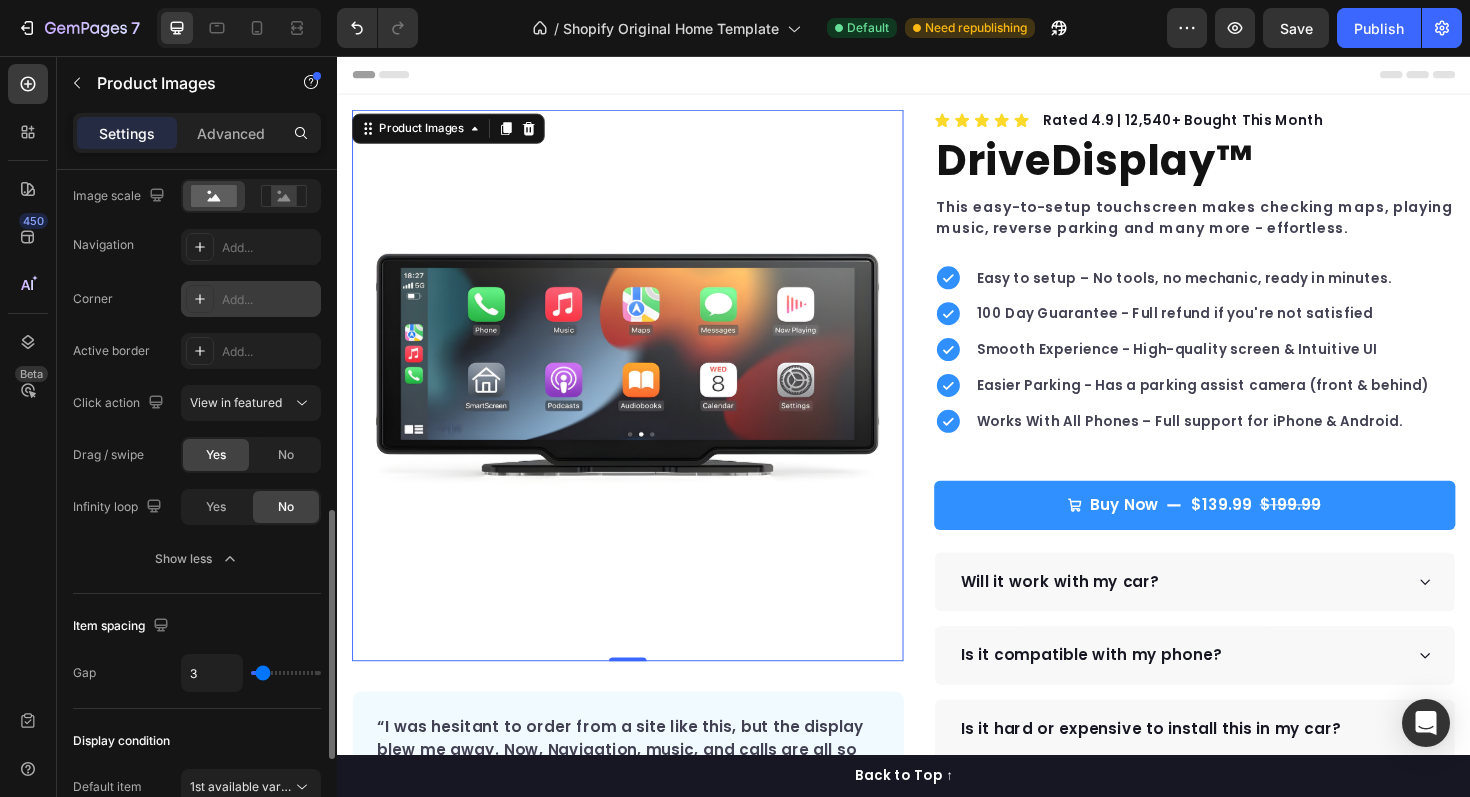 scroll, scrollTop: 911, scrollLeft: 0, axis: vertical 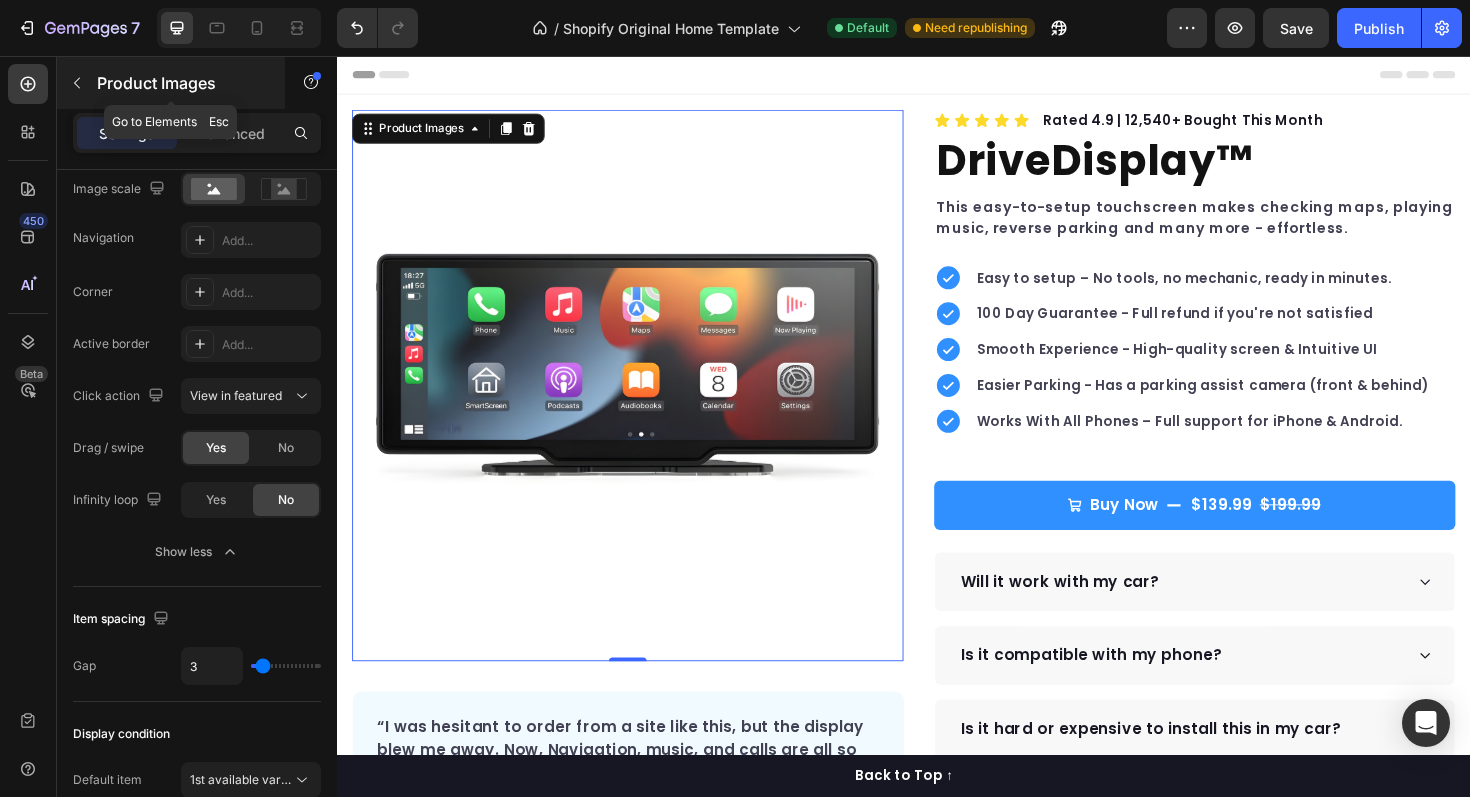 click 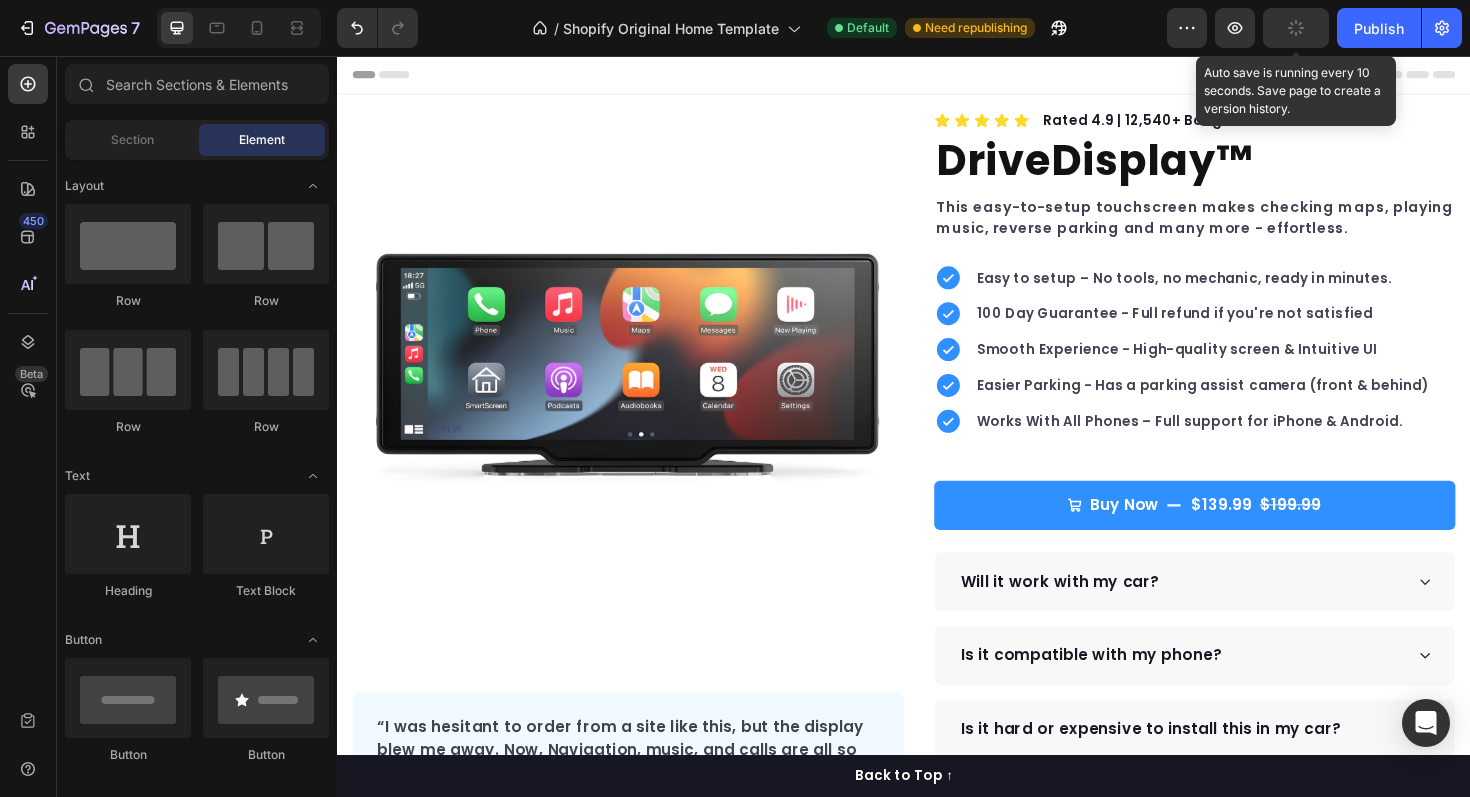 click 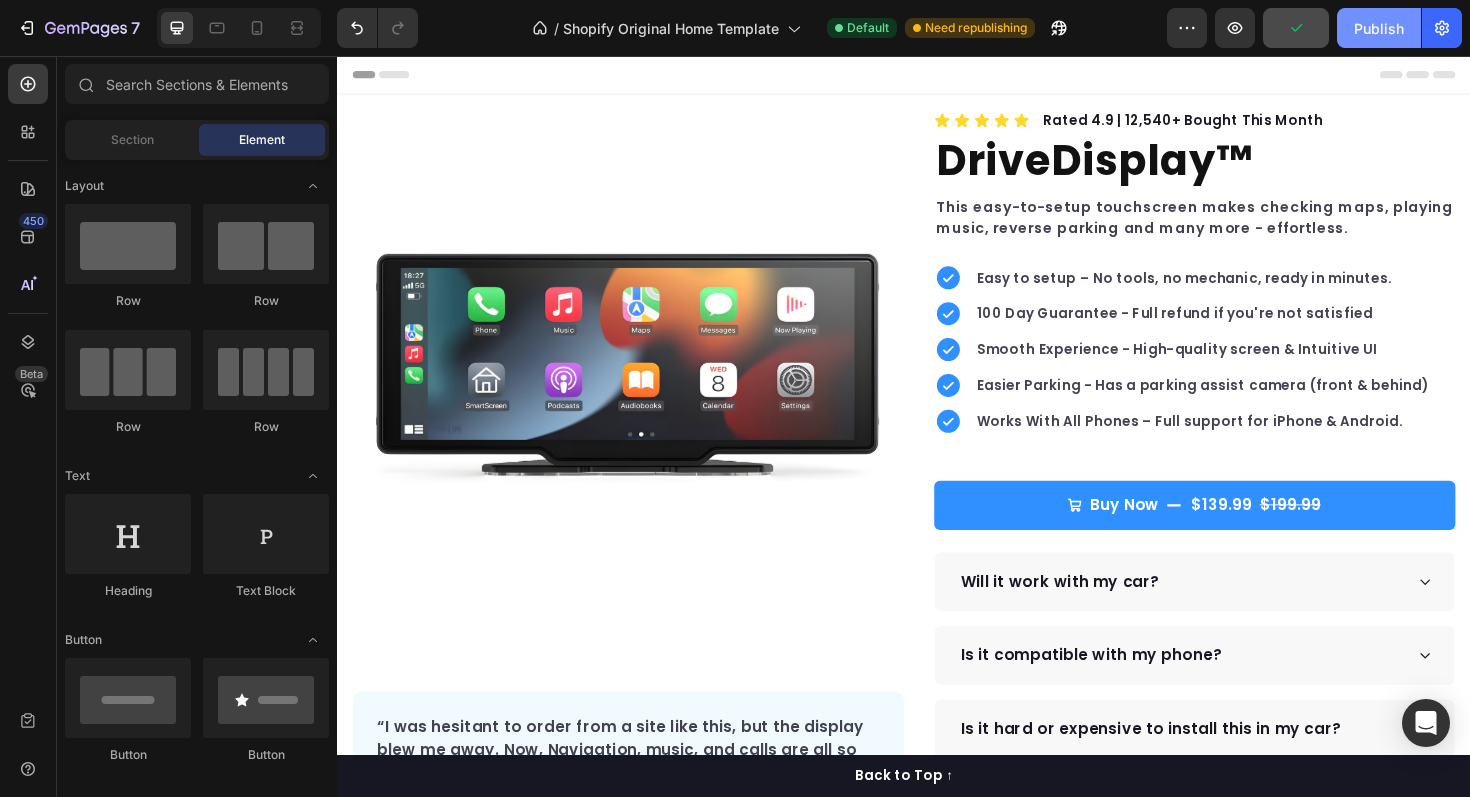 click on "Publish" 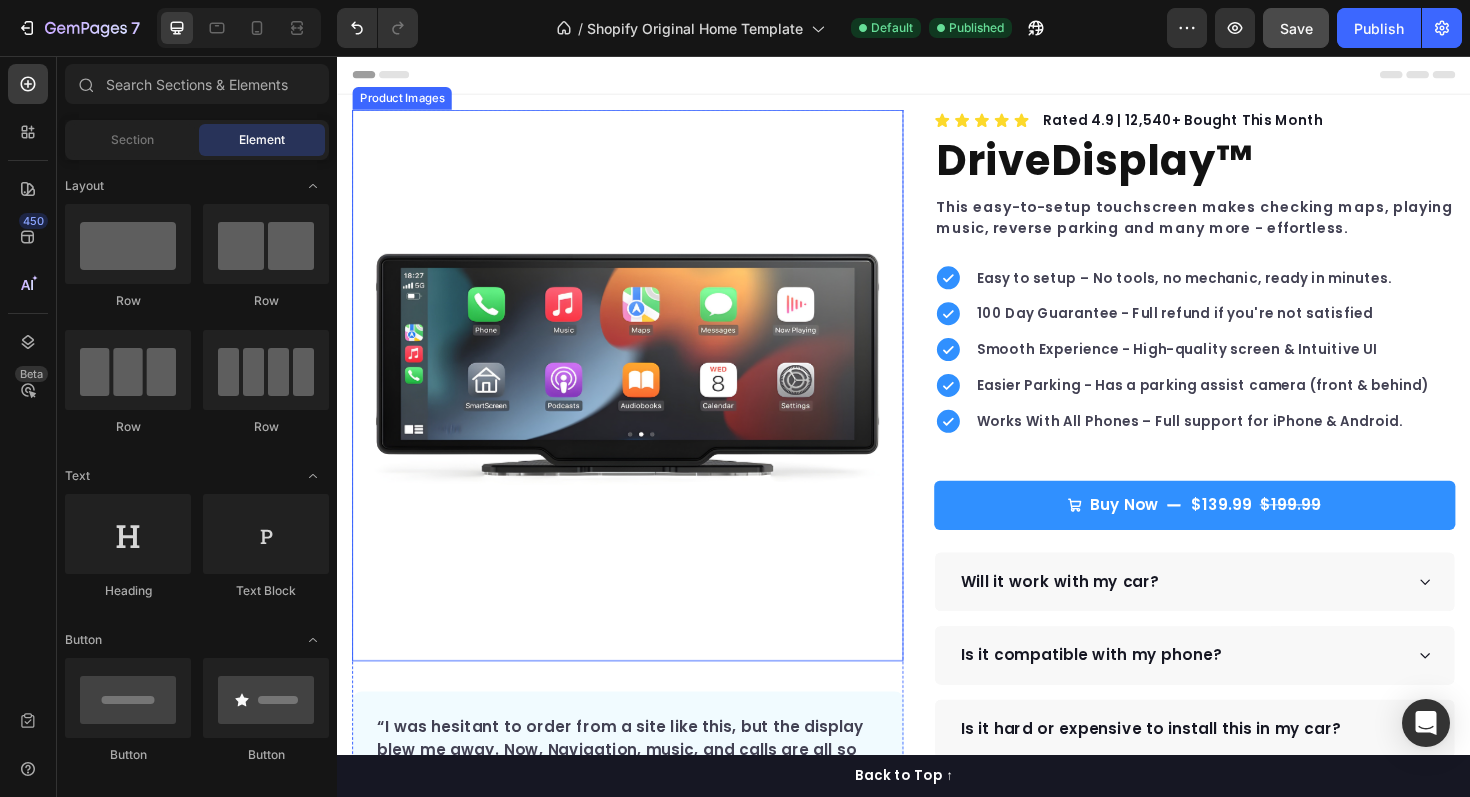 click at bounding box center (645, 405) 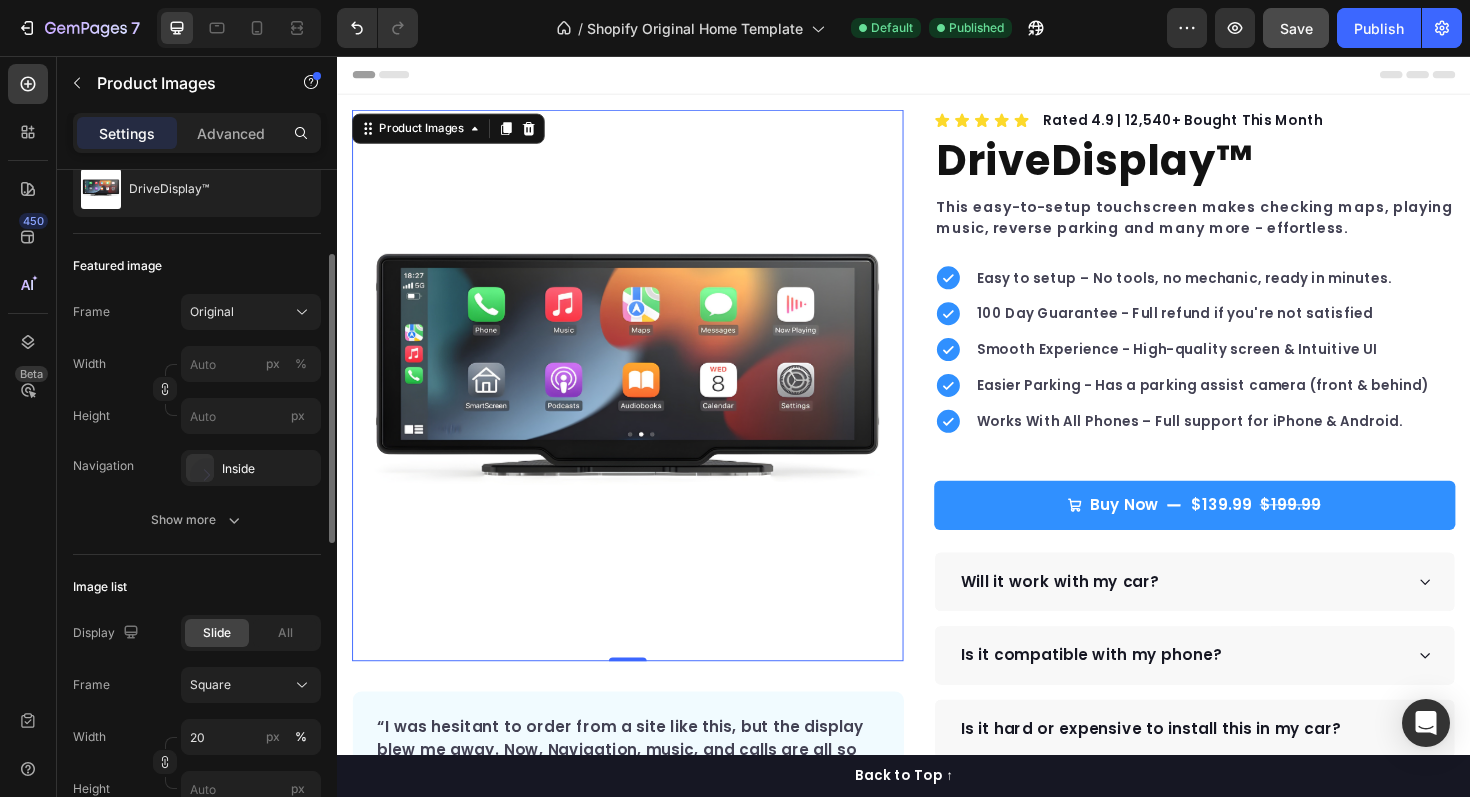 scroll, scrollTop: 209, scrollLeft: 0, axis: vertical 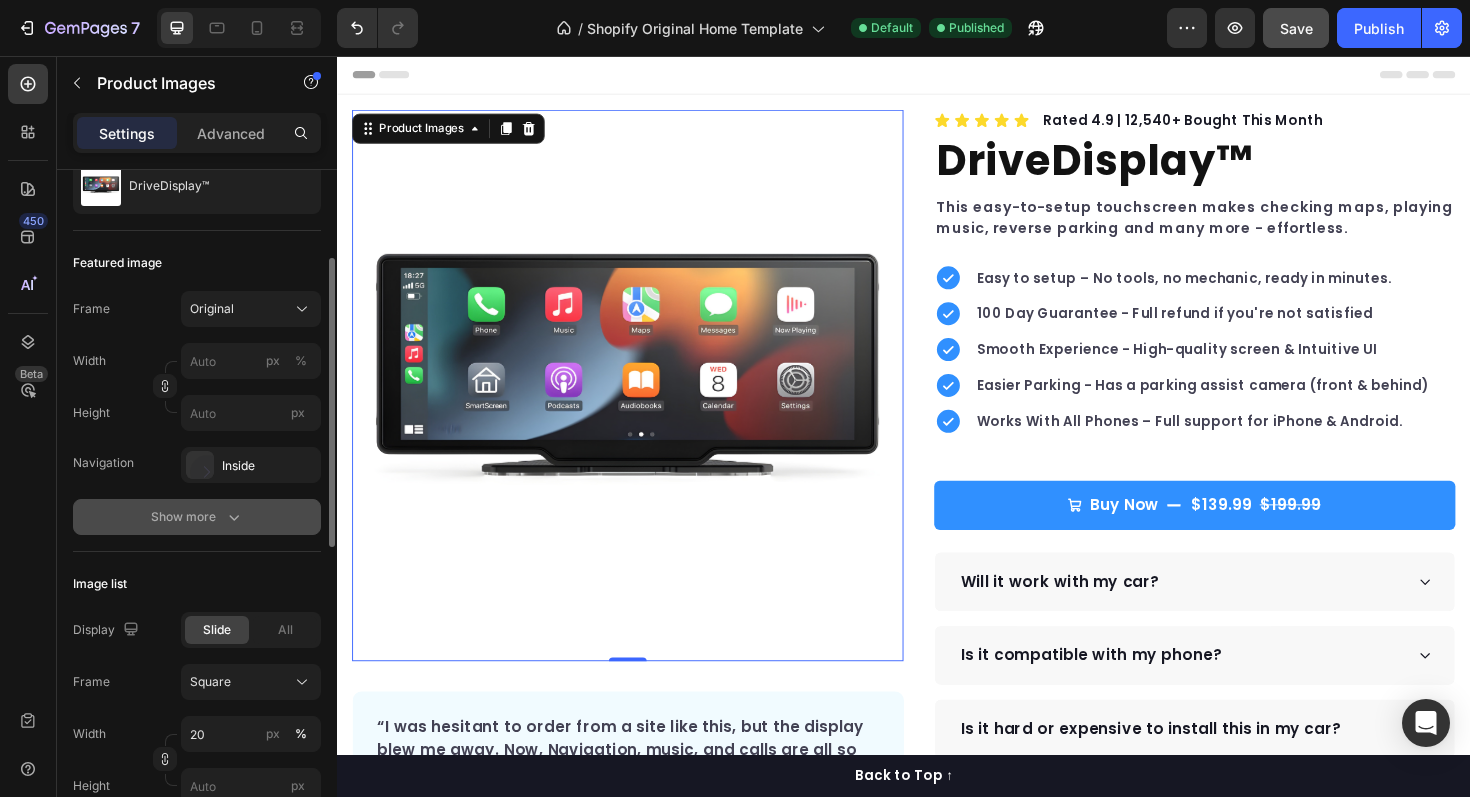click on "Show more" at bounding box center (197, 517) 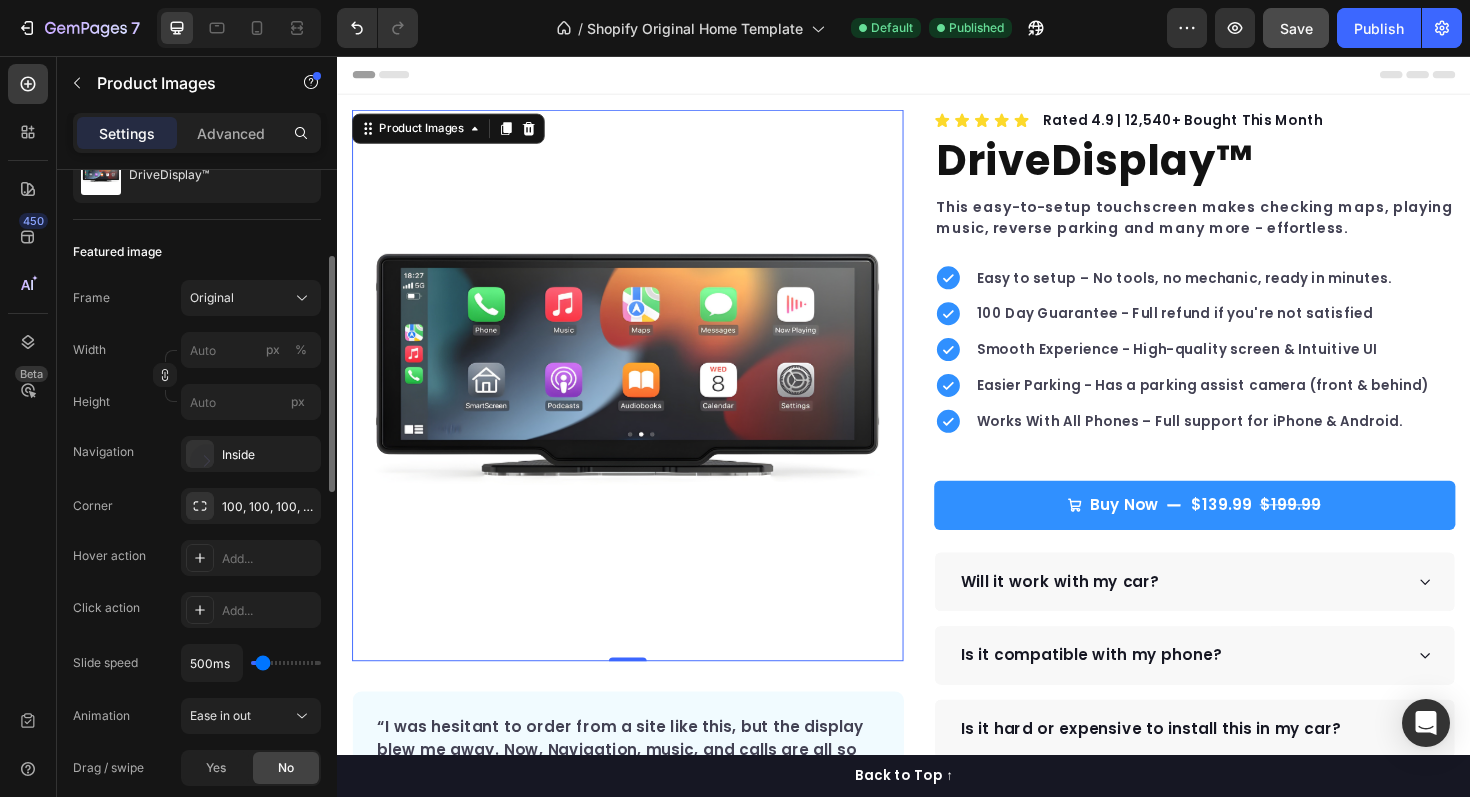 scroll, scrollTop: 229, scrollLeft: 0, axis: vertical 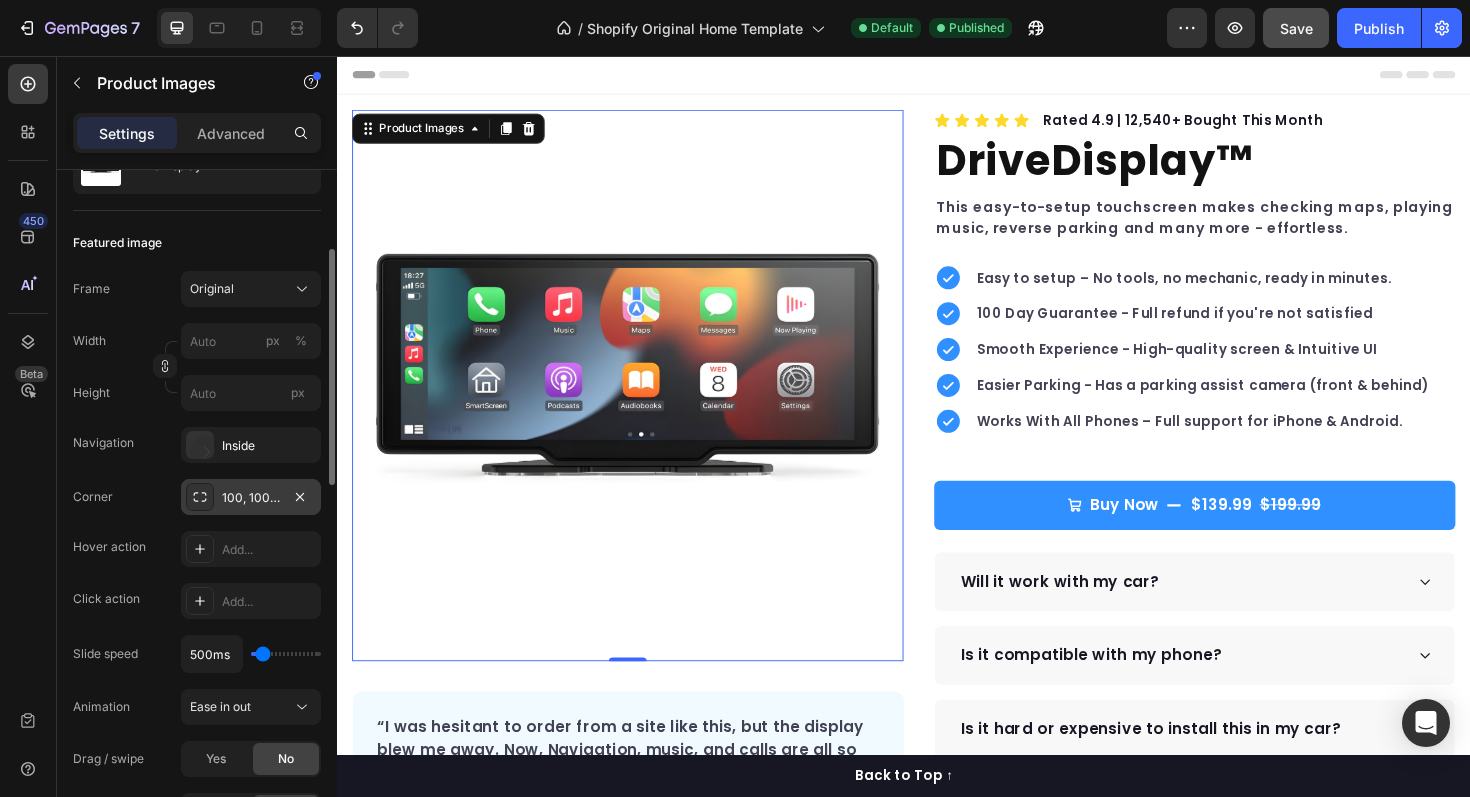 click on "100, 100, 100, 100" at bounding box center [251, 498] 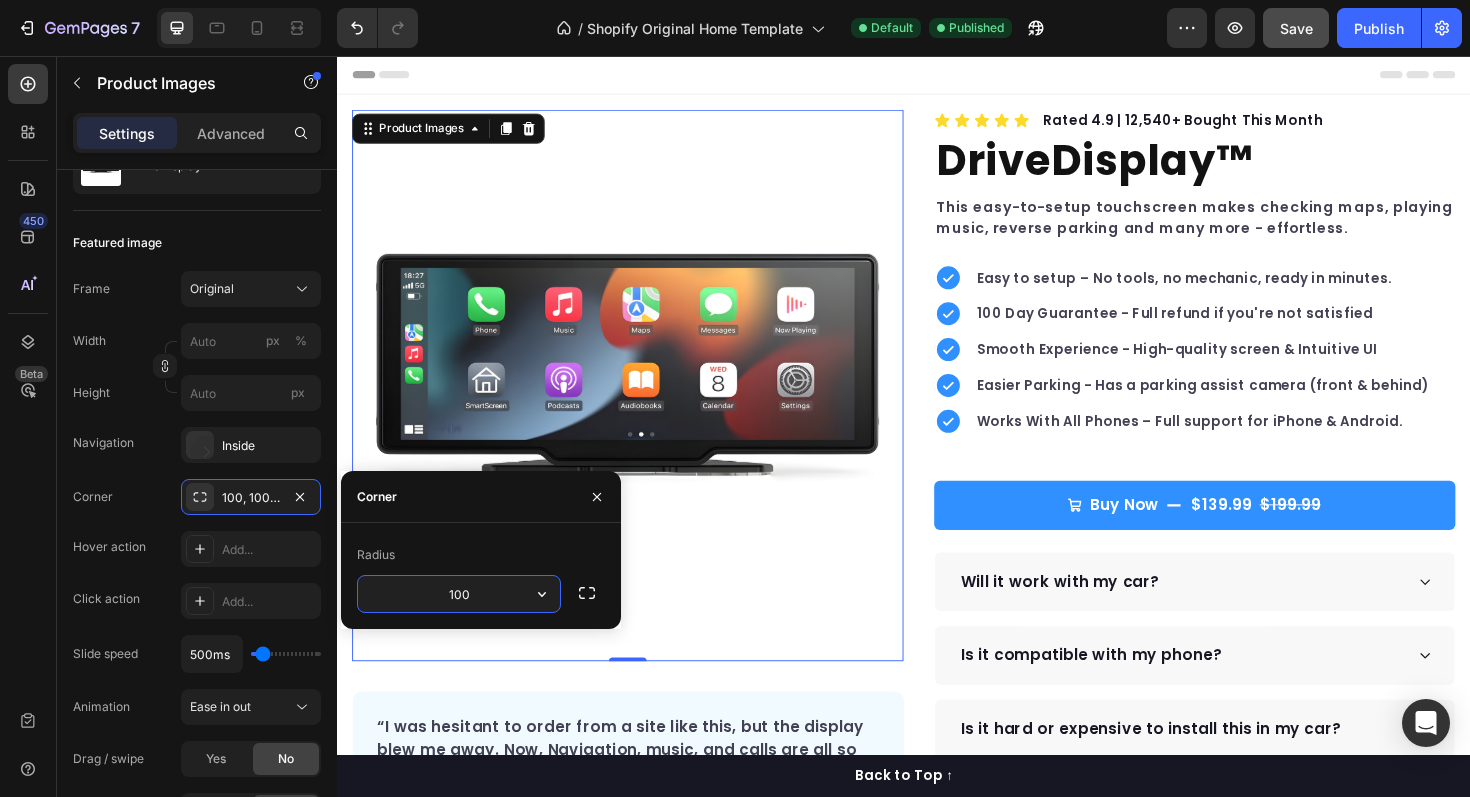 click on "100" at bounding box center [459, 594] 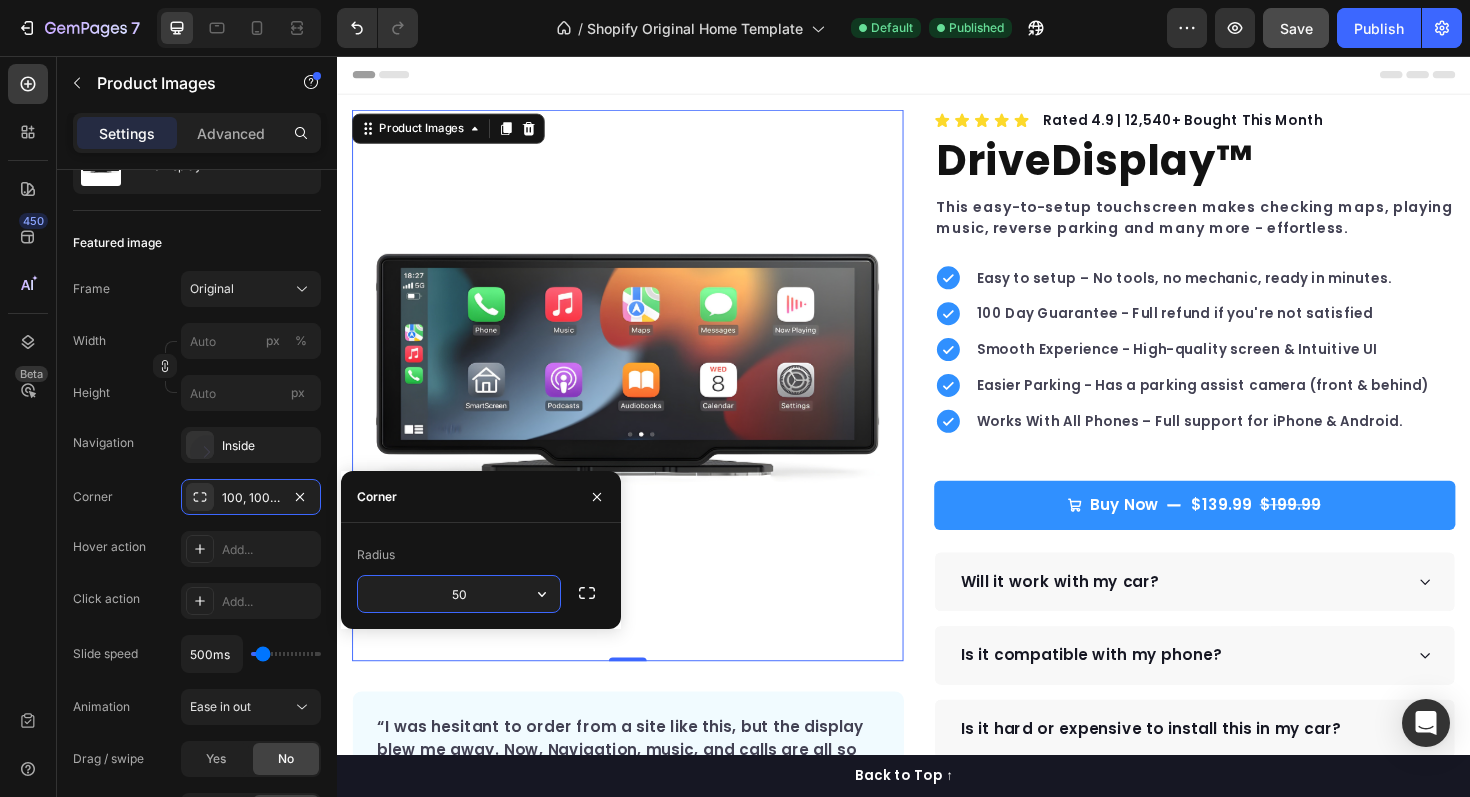 type on "50" 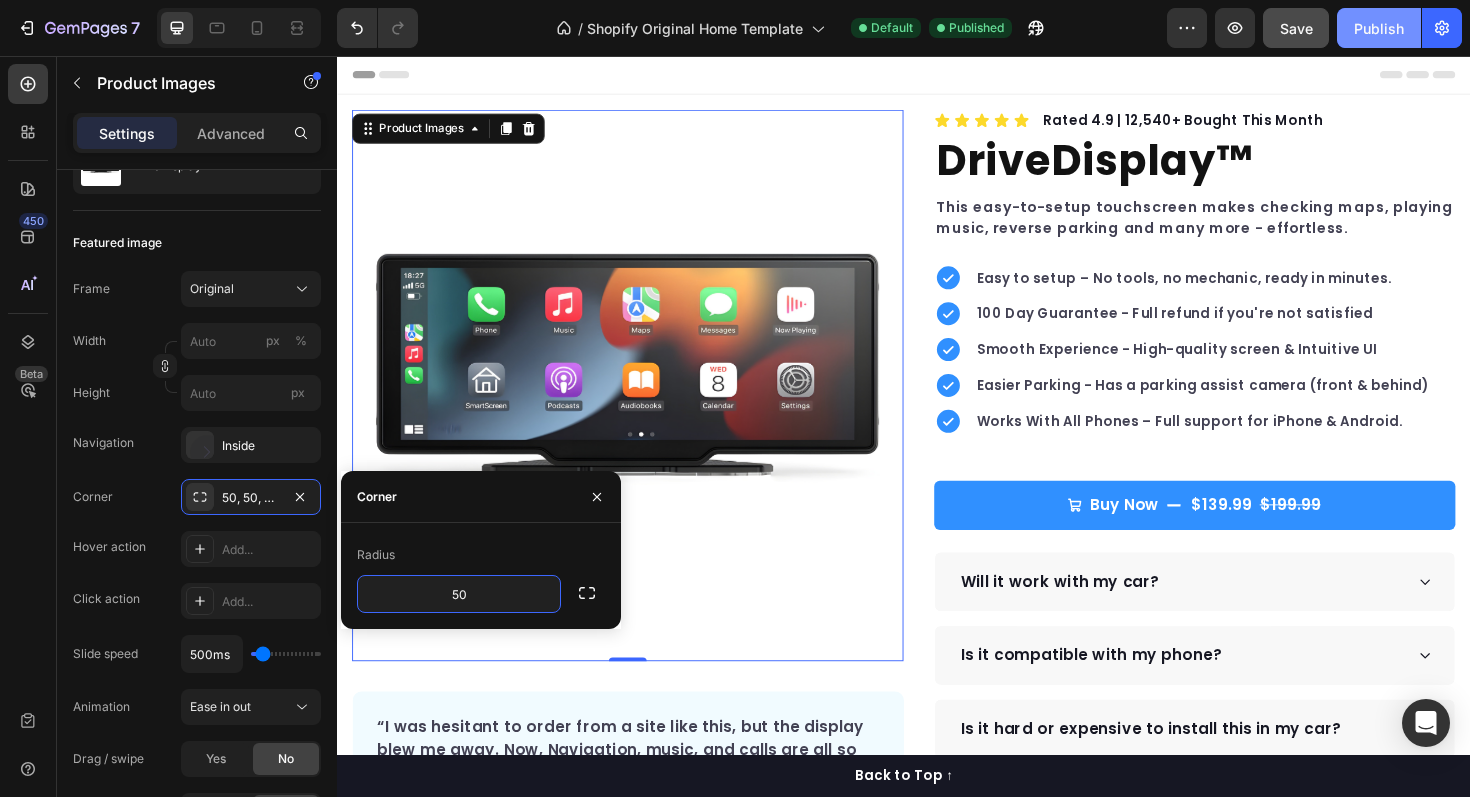click on "Publish" at bounding box center (1379, 28) 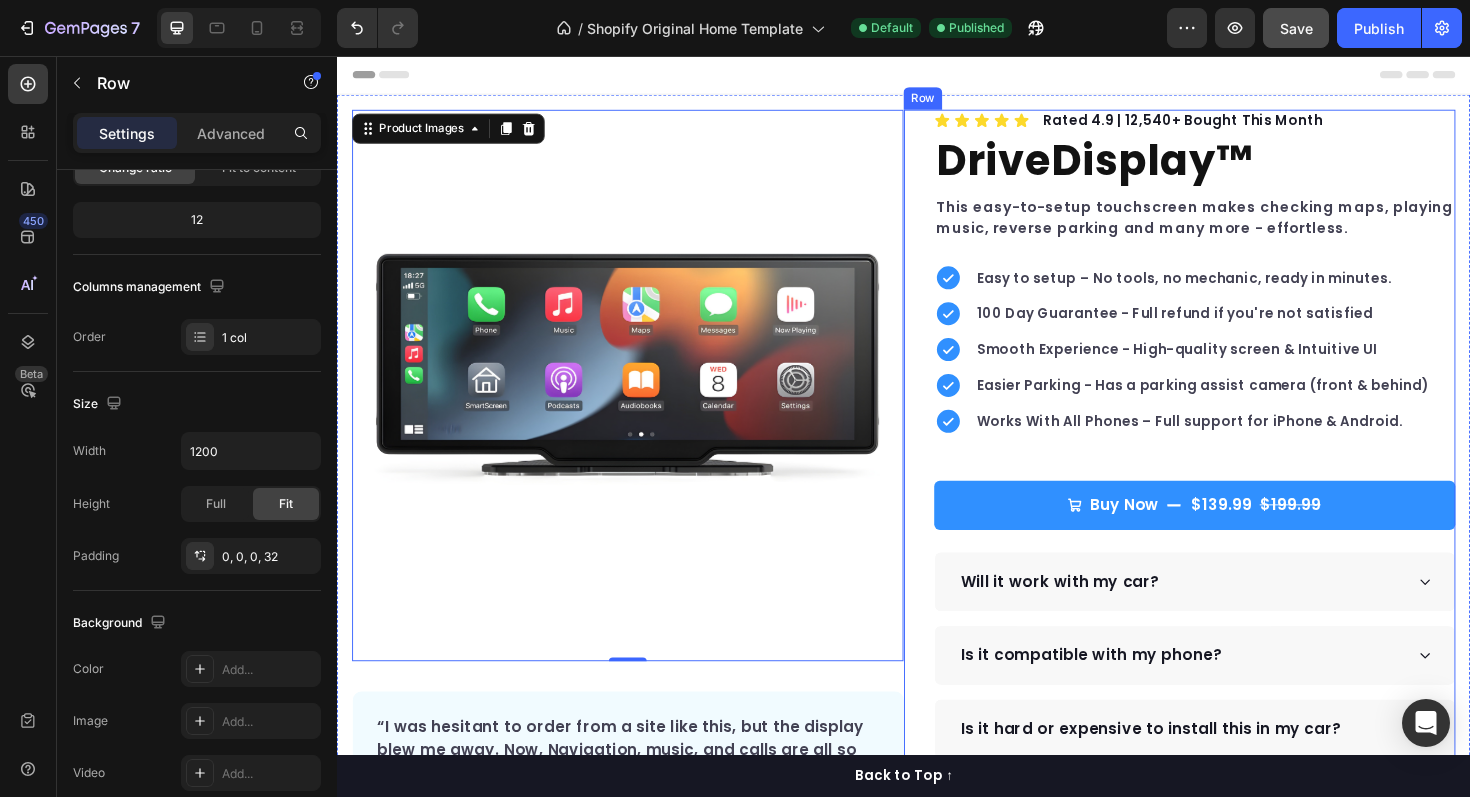 click on "Icon
Icon
Icon
Icon
Icon Icon List Hoz Rated 4.9 | 12,540+ Bought This Month Text block Row DriveDisplay™ Product Title This easy-to-setup touchscreen makes checking maps, playing music, reverse parking and many more - effortless. Text block
Easy to setup – No tools, no mechanic, ready in minutes.
100 Day Guarantee - Full refund if you're not satisfied
Smooth Experience - High-quality screen & Intuitive UI
Easier Parking - Has a parking assist camera (front & behind)
Works With All Phones – Full support for iPhone & Android. Item list
Buy Now
$139.99 $199.99 Product Cart Button Perfect for sensitive tummies Supercharge immunity System Bursting with protein, vitamins, and minerals Supports strong muscles, increases bone strength Item list
Will it work with my car?
Accordion" at bounding box center (1229, 495) 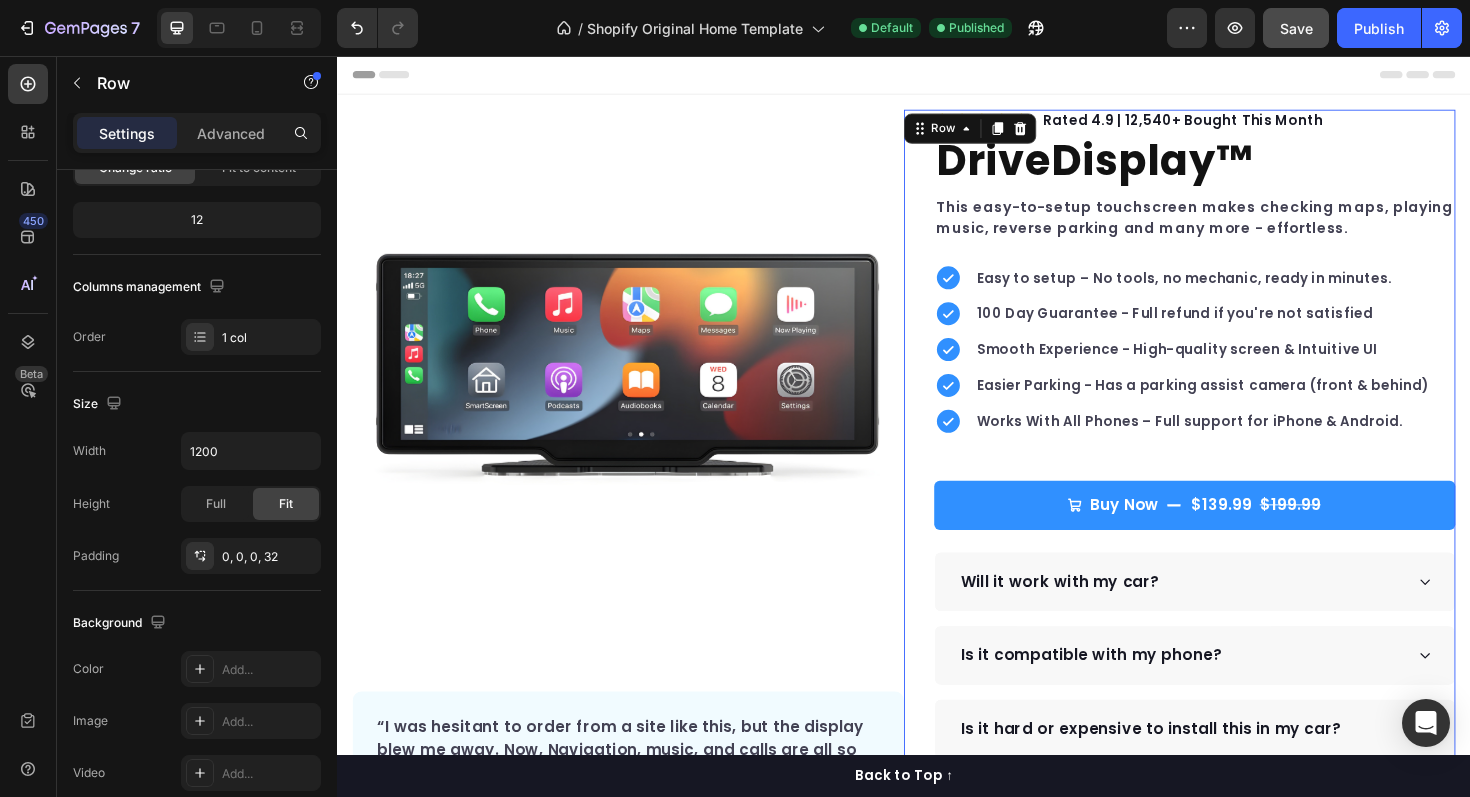 scroll, scrollTop: 0, scrollLeft: 0, axis: both 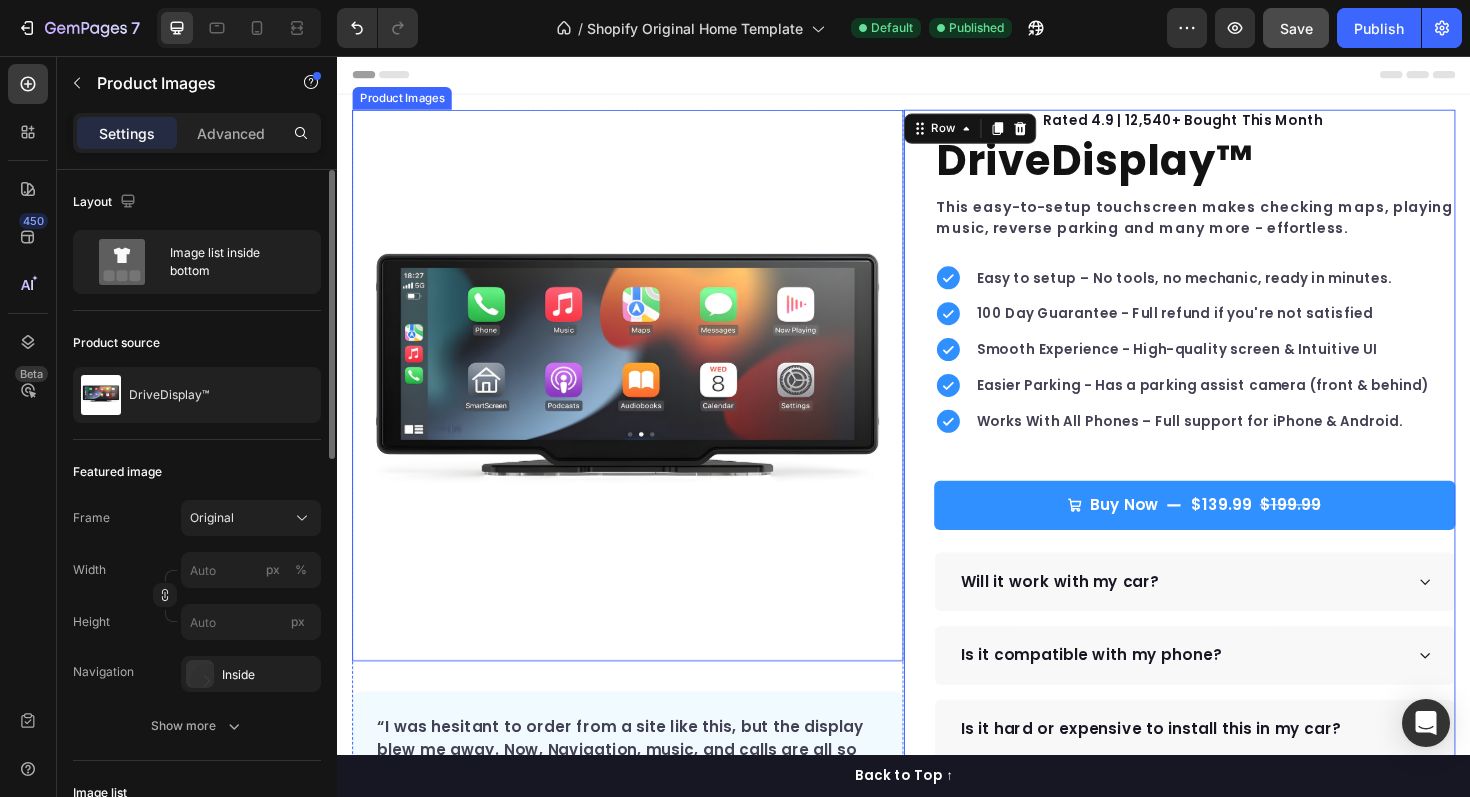 click at bounding box center (645, 405) 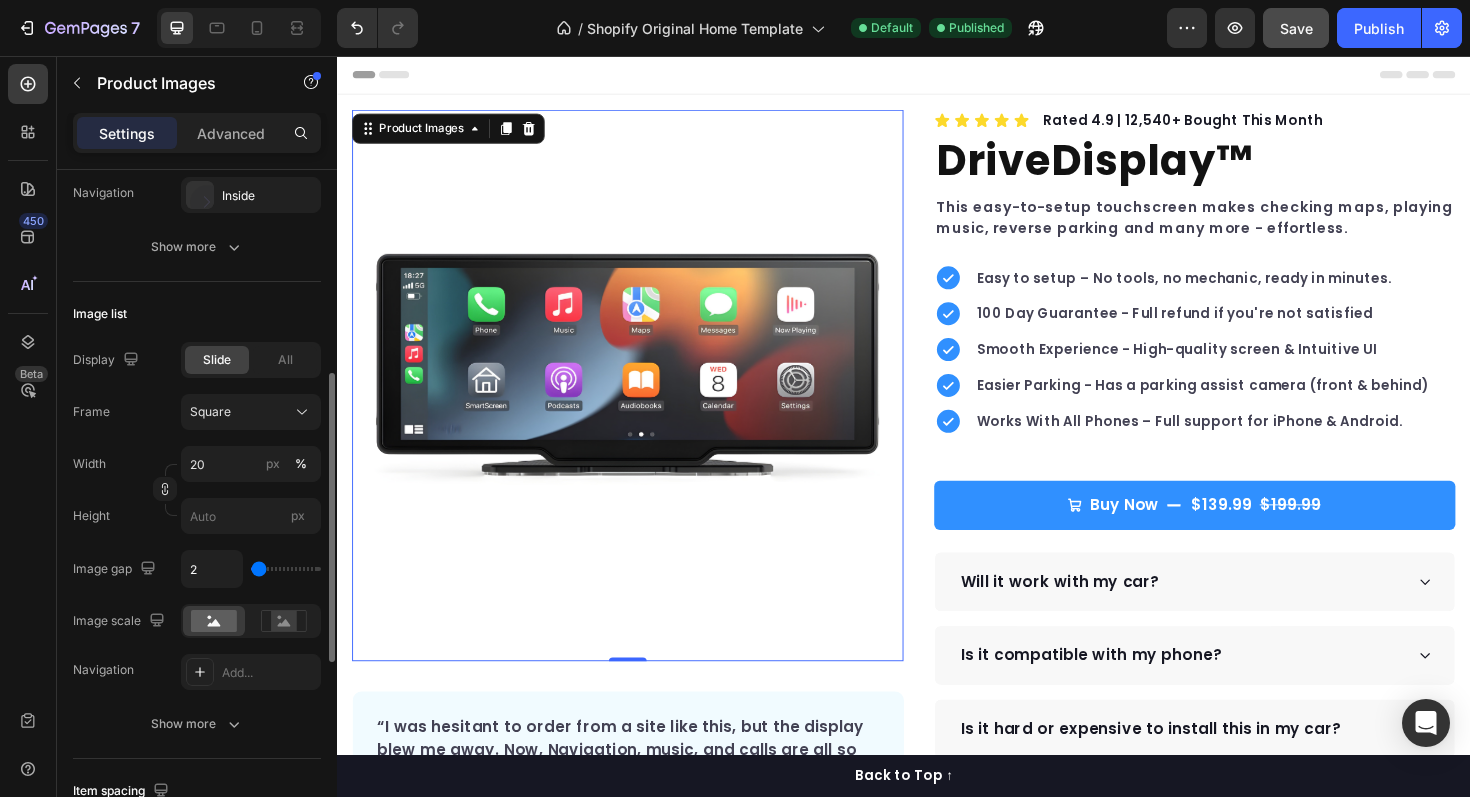scroll, scrollTop: 495, scrollLeft: 0, axis: vertical 